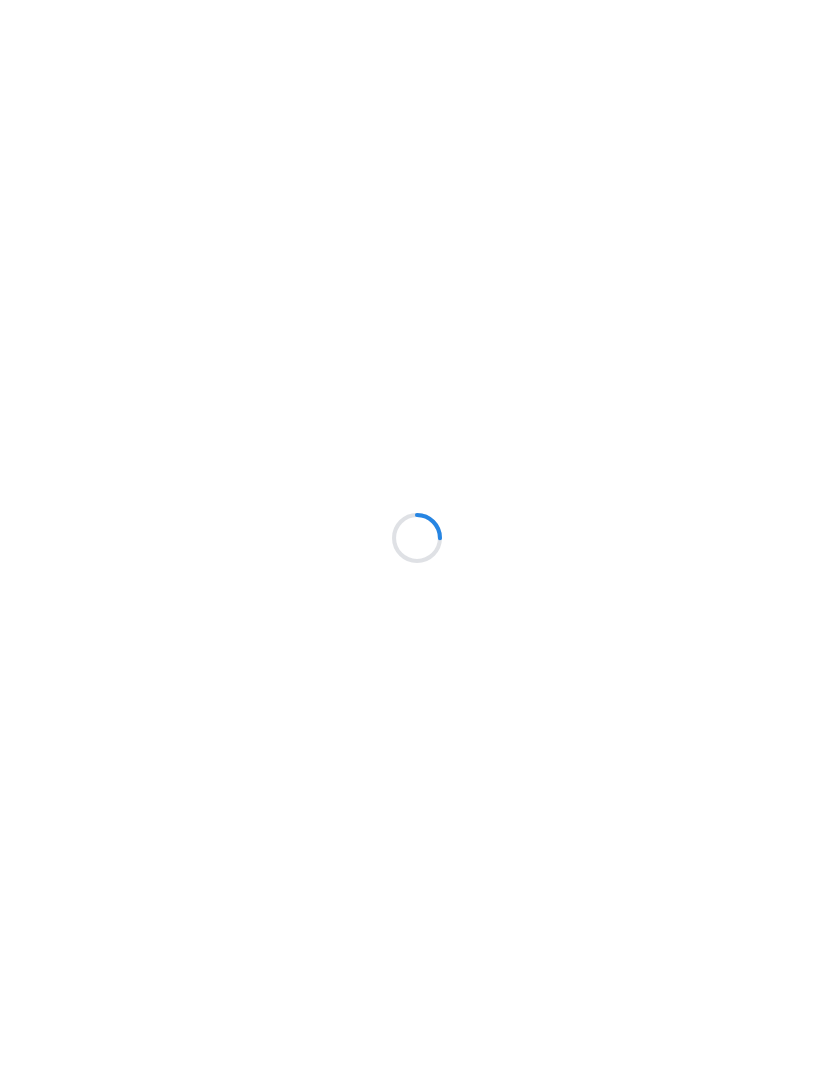 scroll, scrollTop: 0, scrollLeft: 0, axis: both 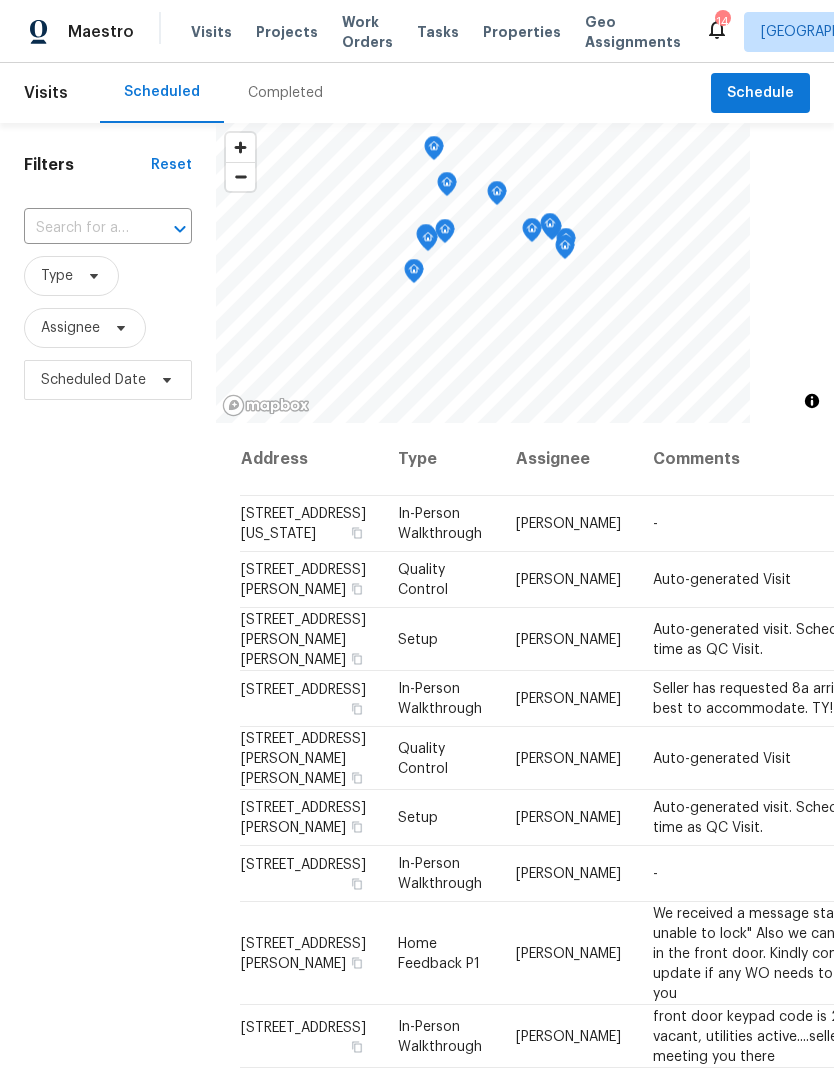 click on "Properties" at bounding box center [522, 32] 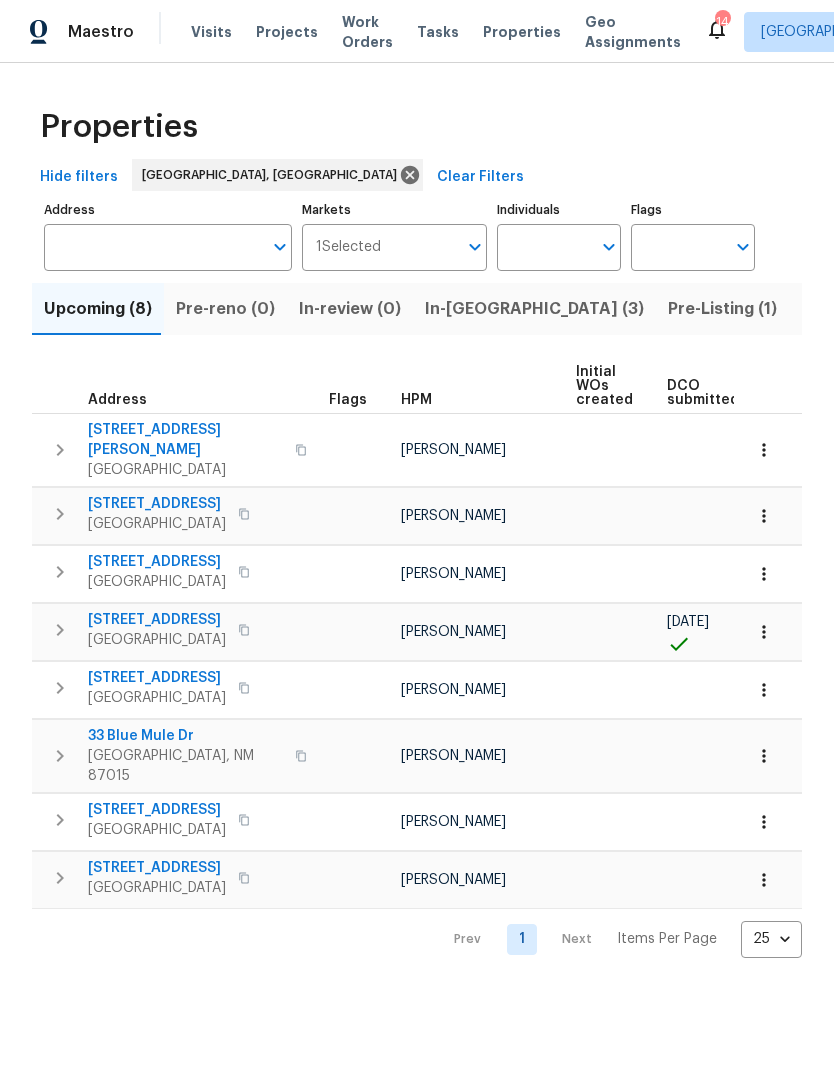 click on "In-reno (3)" at bounding box center (534, 309) 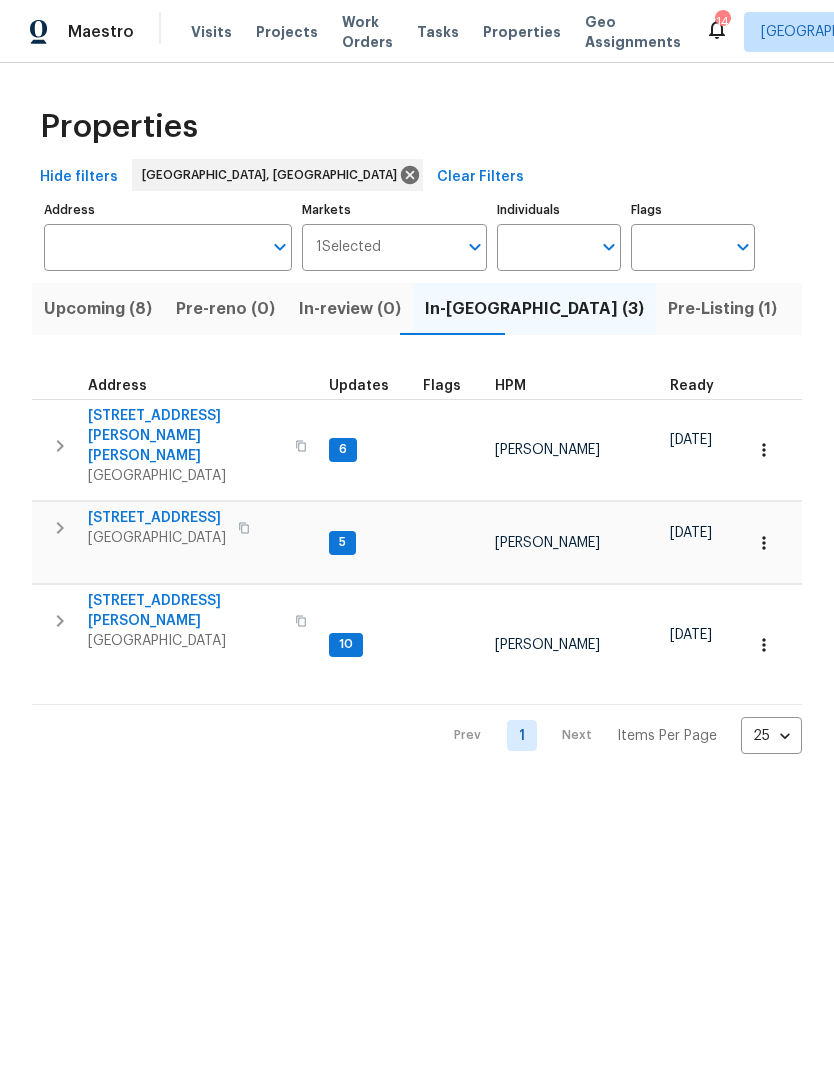 click on "5009 Ian Ave NW" at bounding box center [157, 518] 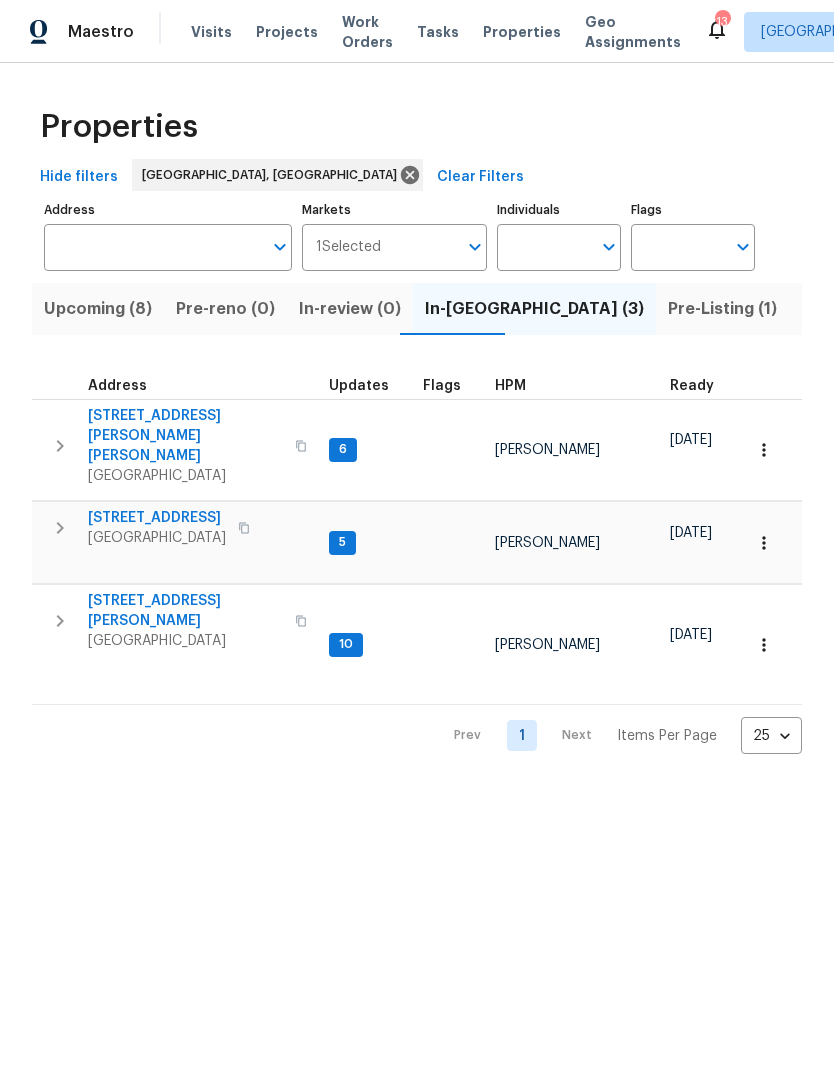 click on "Maestro Visits Projects Work Orders Tasks Properties Geo Assignments 13 Albuquerque, NM Mark Cardenas Properties Hide filters Albuquerque, NM Clear Filters Address Address Markets 1  Selected Markets Individuals Individuals Flags Flags Upcoming (8) Pre-reno (0) In-review (0) In-reno (3) Pre-Listing (1) Listed (28) Resale (8) Done (262) Unknown (0) Address Updates Flags HPM Ready Start Target Finish Overall WO Completion Reno Progress Last Seen Work Complete Setup Complete QC Complete 492 Medina Meadows Dr NE Rio Rancho, NM 87144 6 Mark Cardenas 07/14/25 07/14/25 07/19/25 07/22/25 +3 +3 2 QC 1 WIP 2 Accepted 17 %   6 / 35 No 6d  ago 5009 Ian Ave NW Albuquerque, NM 87120 5 Mark Cardenas 07/17/25 07/18/25 + 1 07/25/25 07/25/25 2 WIP 1 Sent 2 Accepted 41 %   13 / 31 No 4d  ago 805 Malachite Dr SW Albuquerque, NM 87121 10 Mark Cardenas 07/10/25 07/12/25 + 2 07/18/25 07/20/25 +2 +3 1 QC 2 WIP 1 Done 1 Accepted 81 %   26 / 32 No 3d  ago Prev 1 Next Items Per Page 25 25 ​" at bounding box center (417, 393) 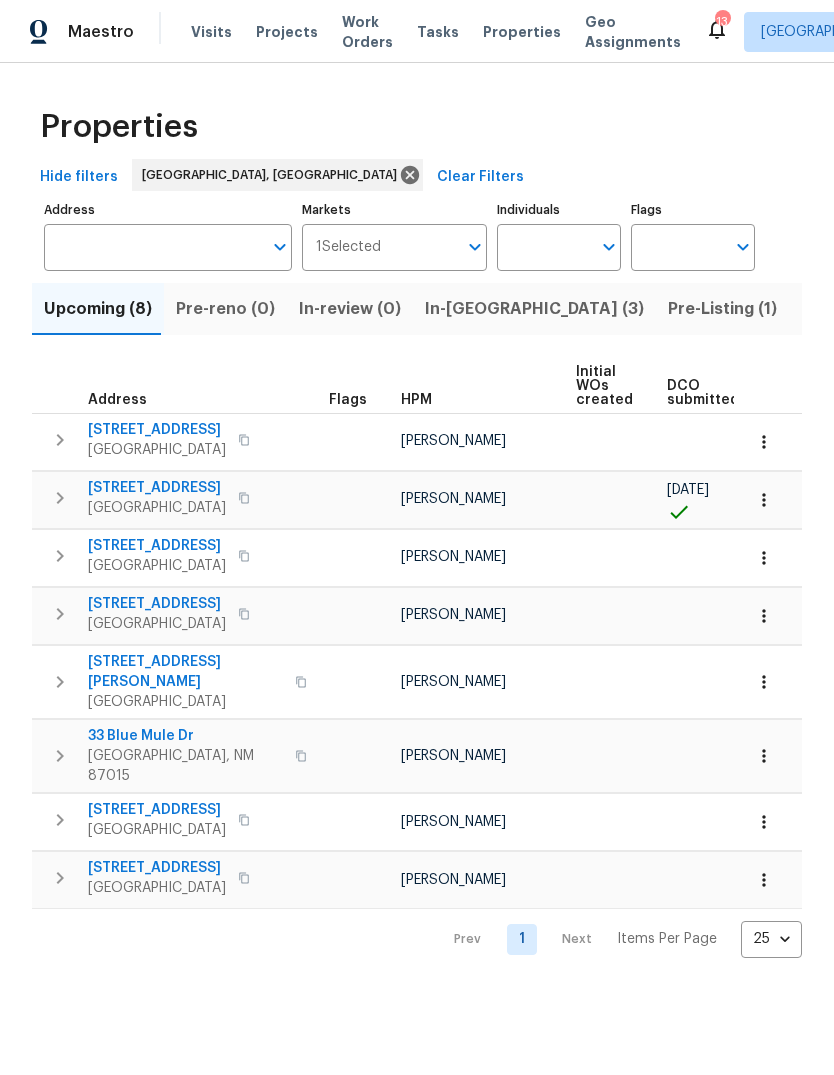 scroll, scrollTop: 0, scrollLeft: 0, axis: both 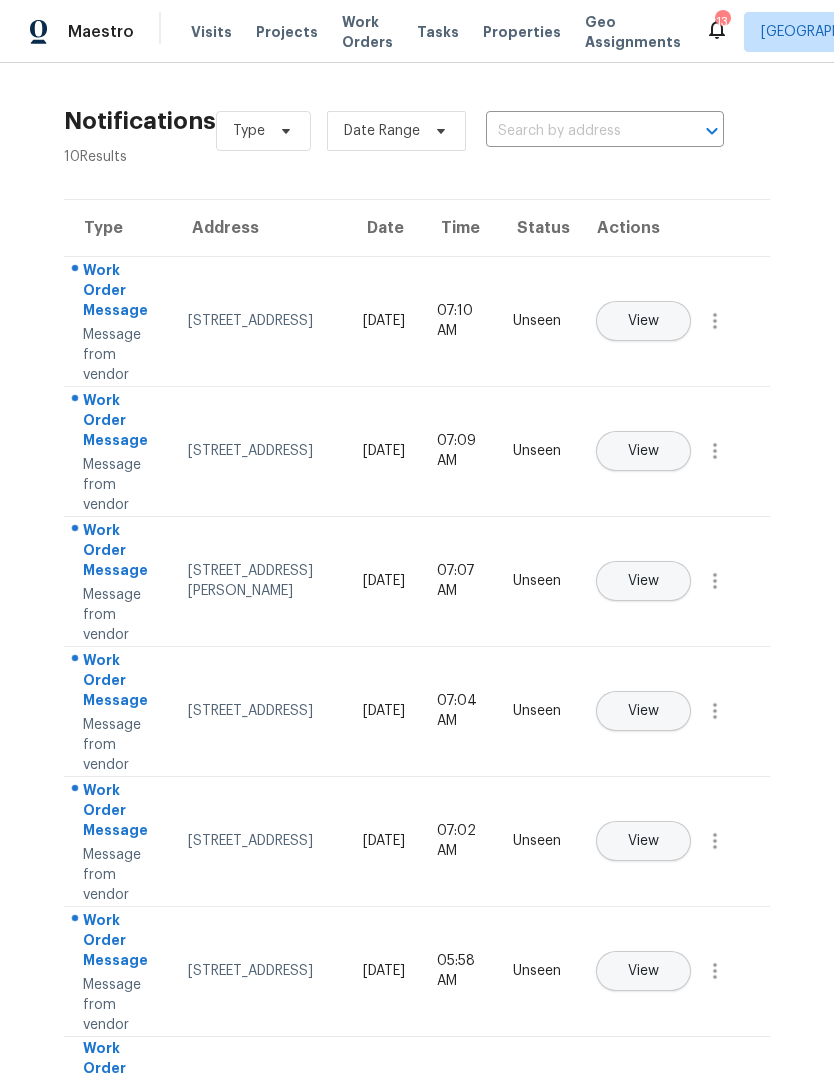 click on "View" at bounding box center [643, 321] 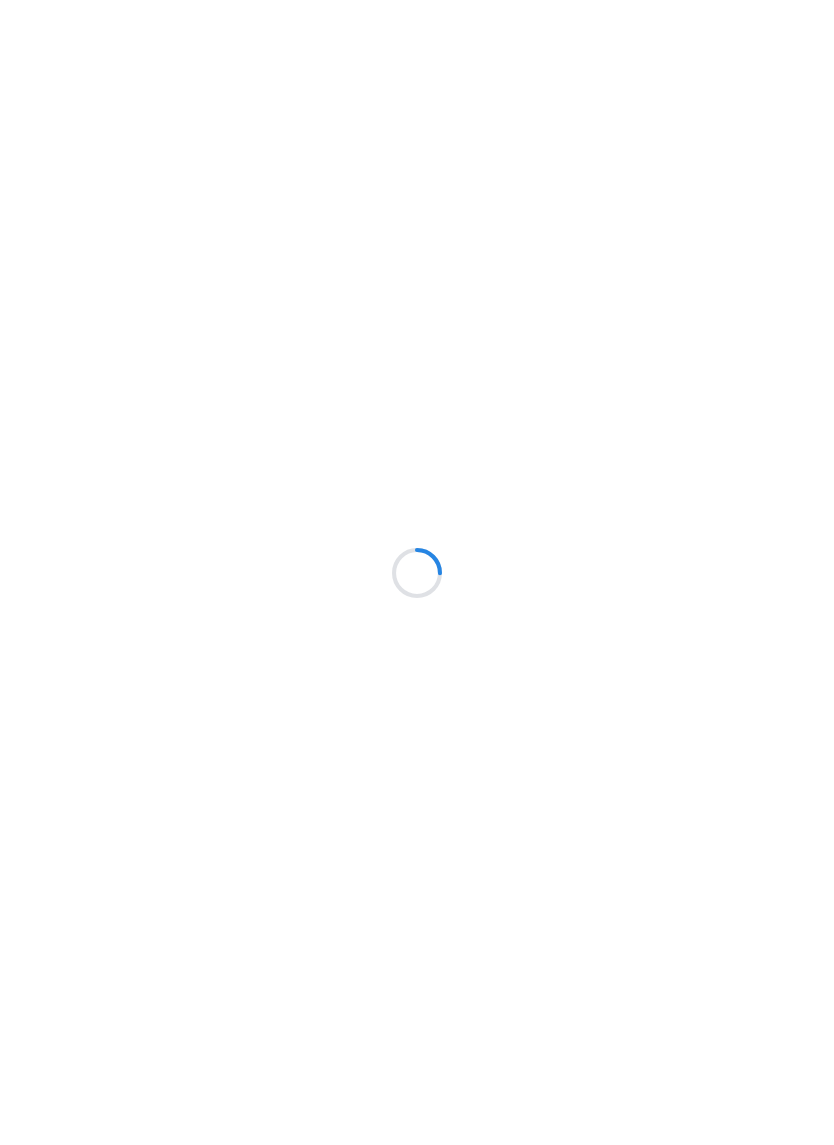 scroll, scrollTop: 0, scrollLeft: 0, axis: both 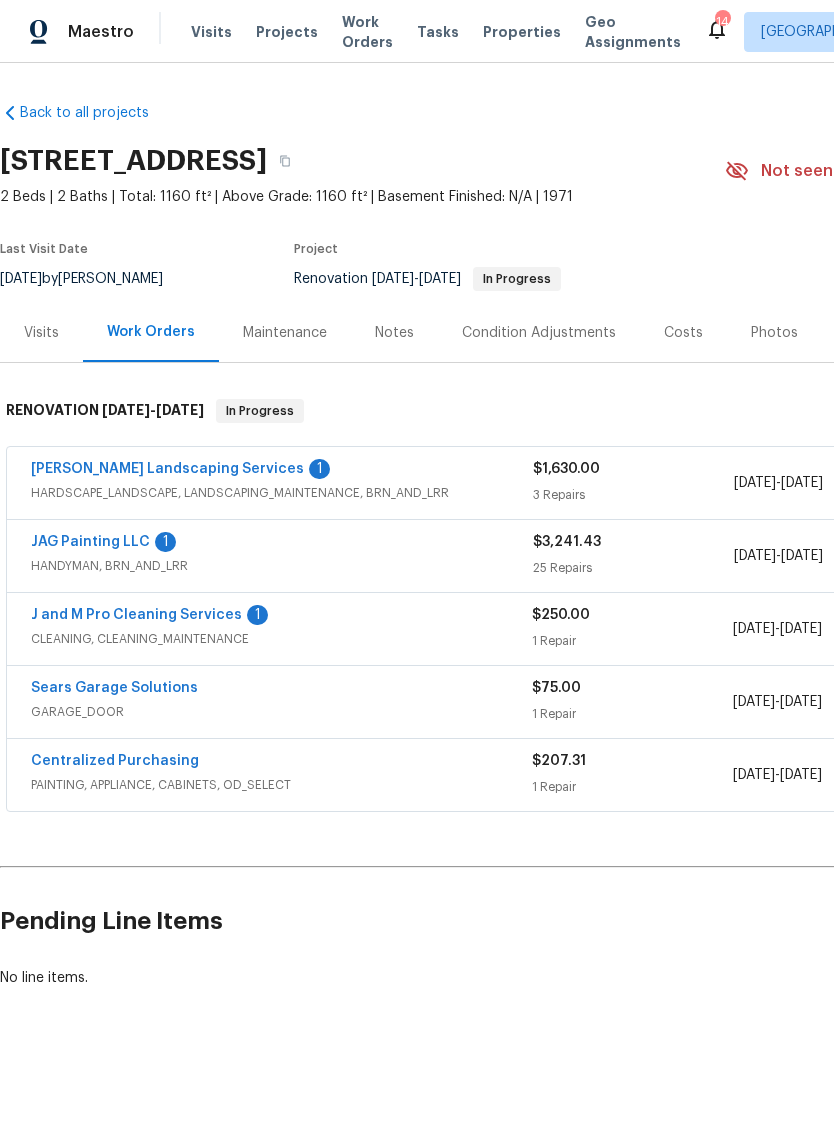 click on "JAG Painting LLC" at bounding box center [90, 542] 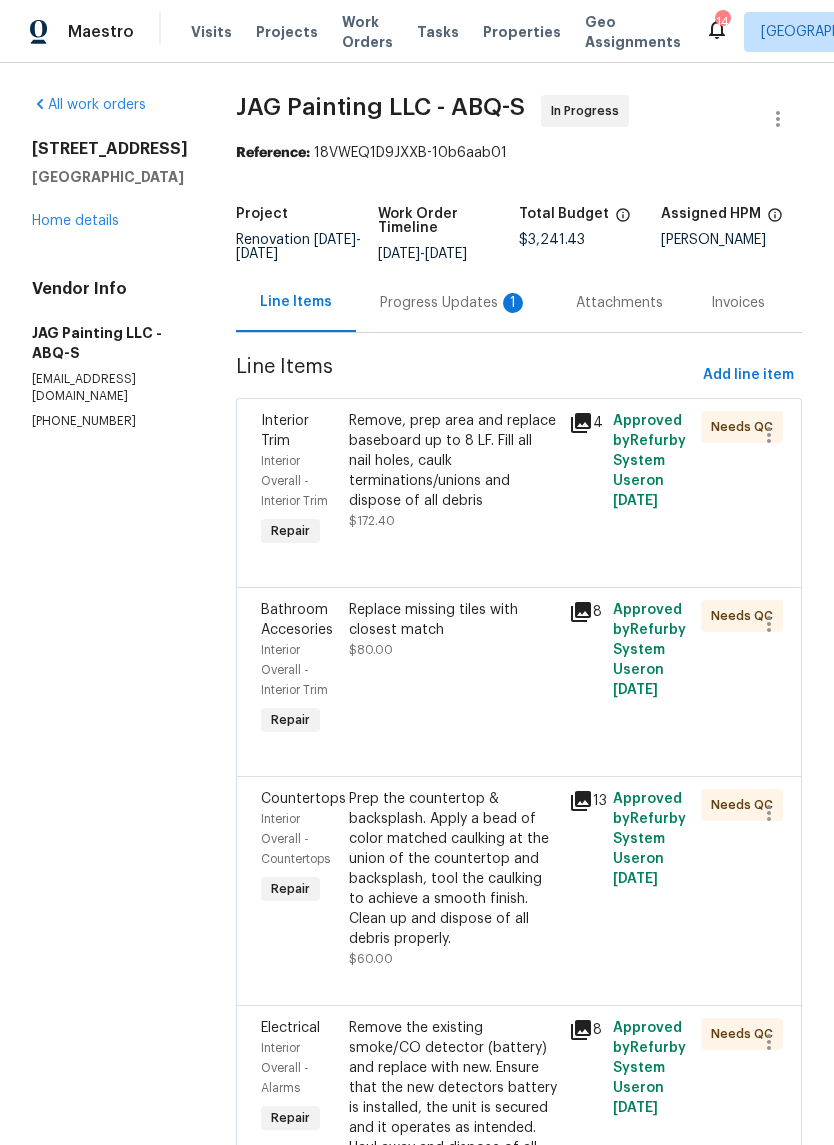click on "Progress Updates 1" at bounding box center [454, 303] 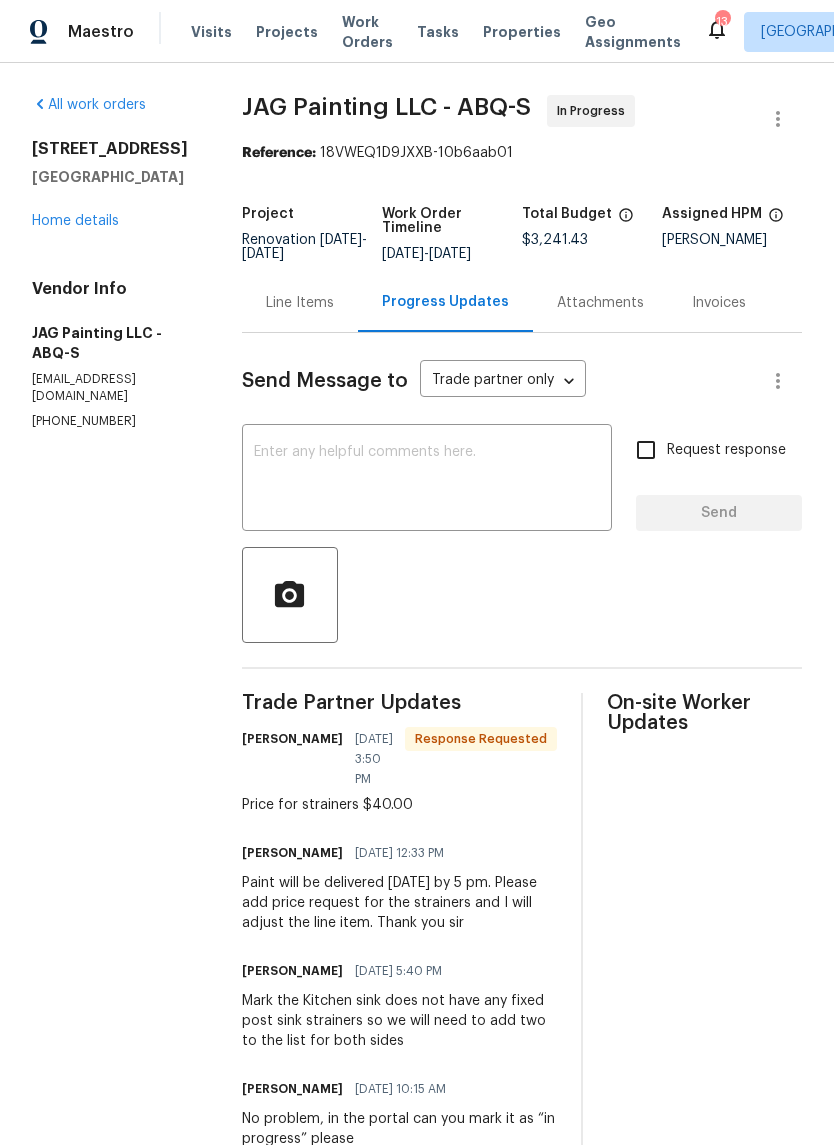 click on "Line Items" at bounding box center [300, 303] 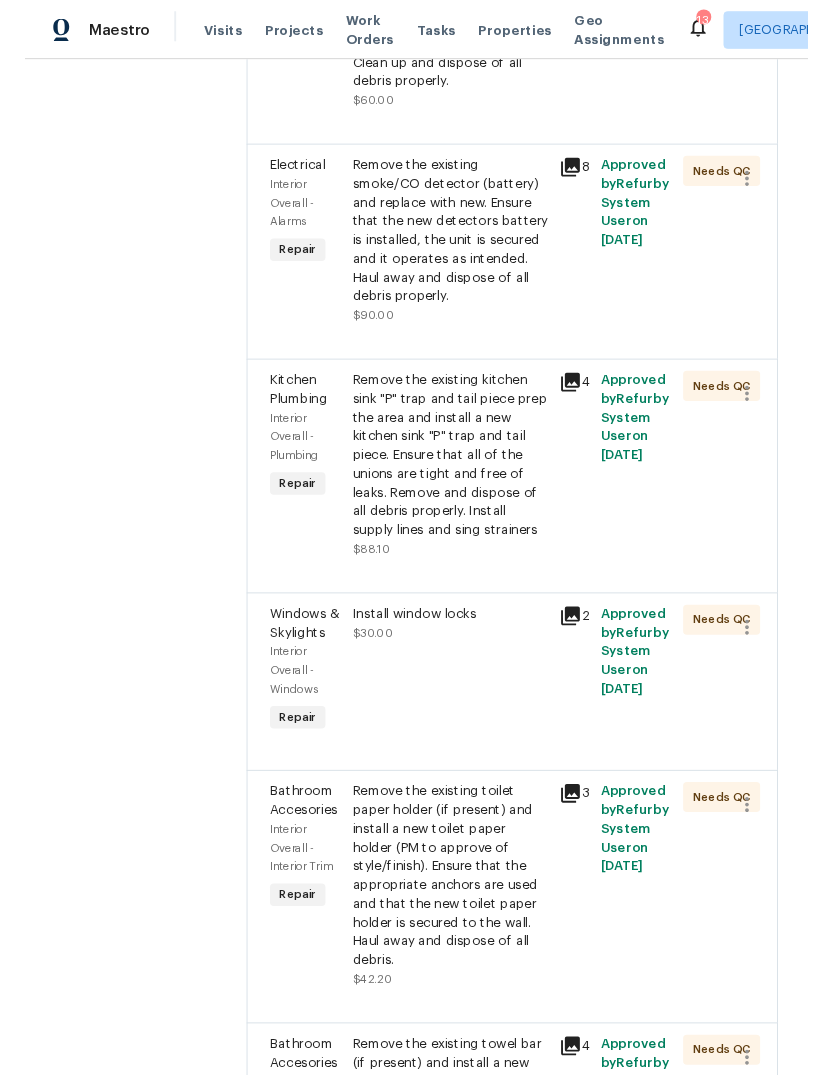 scroll, scrollTop: 853, scrollLeft: 0, axis: vertical 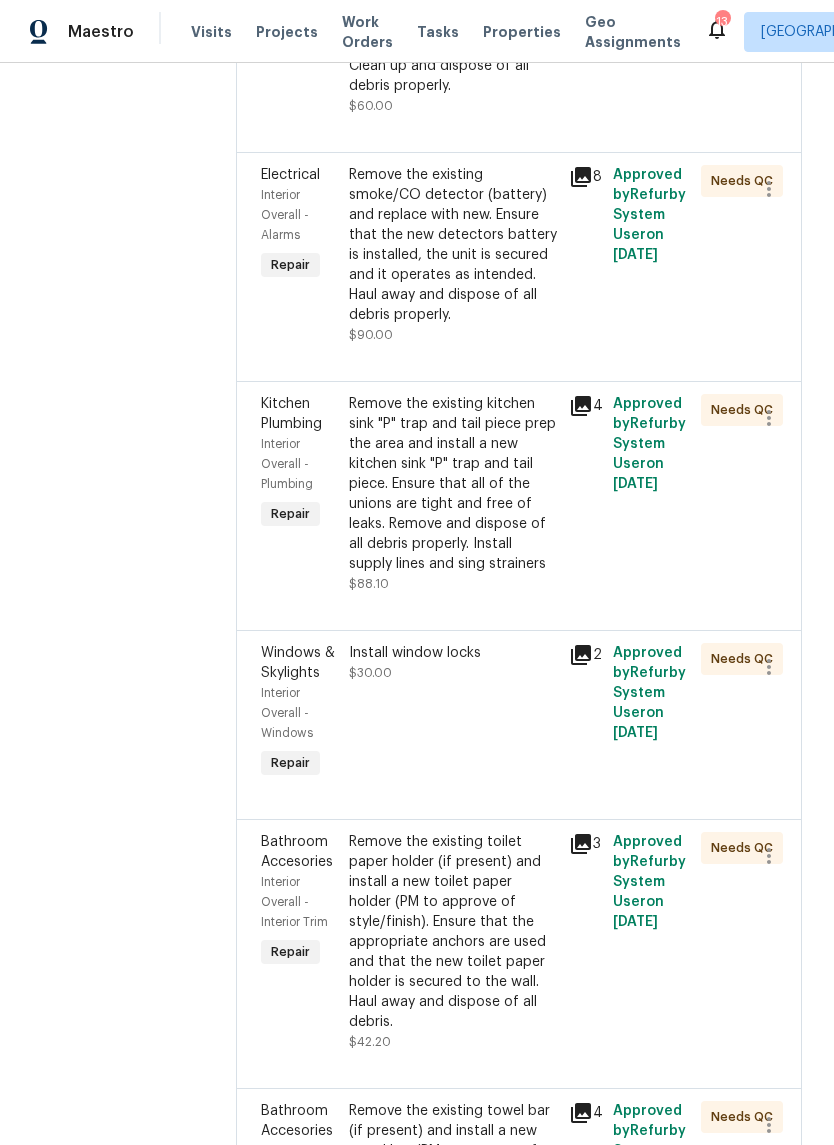 click on "Remove the existing kitchen sink "P" trap and tail piece prep the area and install a new kitchen sink "P" trap and tail piece. Ensure that all of the unions are tight and free of leaks. Remove and dispose of all debris properly. Install supply lines and sing strainers" at bounding box center (453, 484) 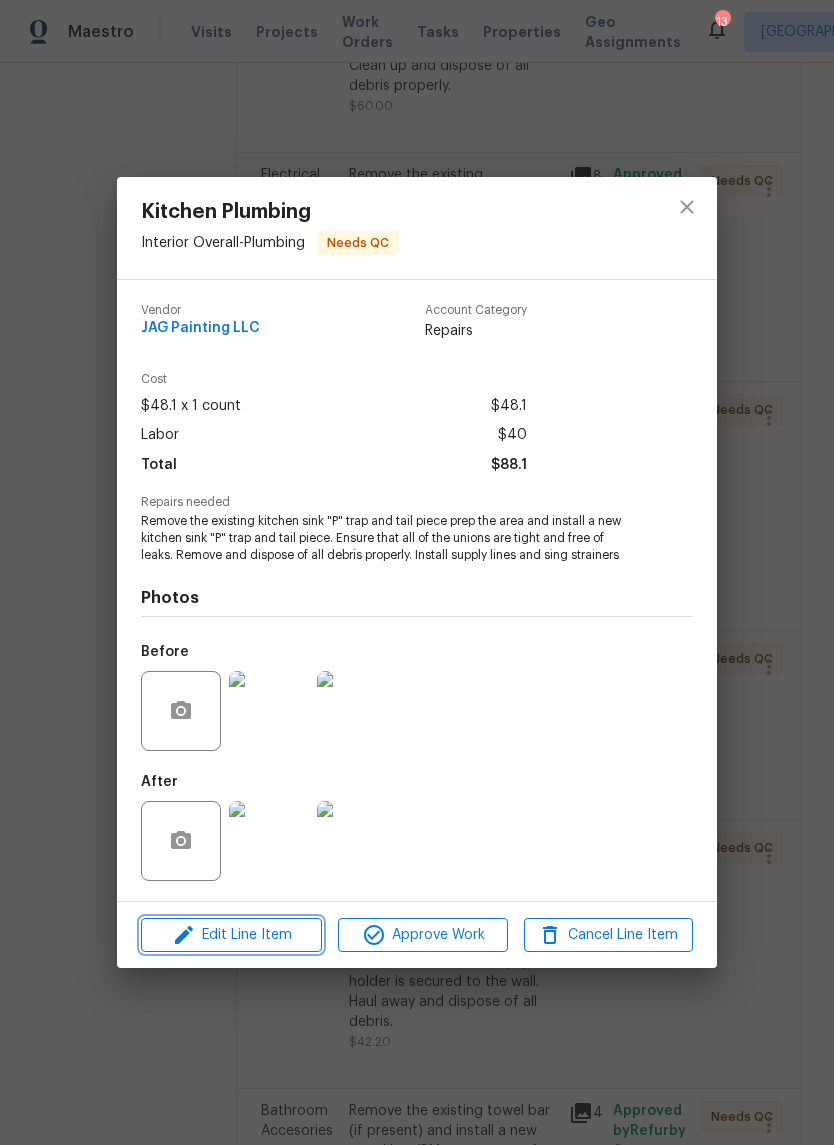 click on "Edit Line Item" at bounding box center [231, 935] 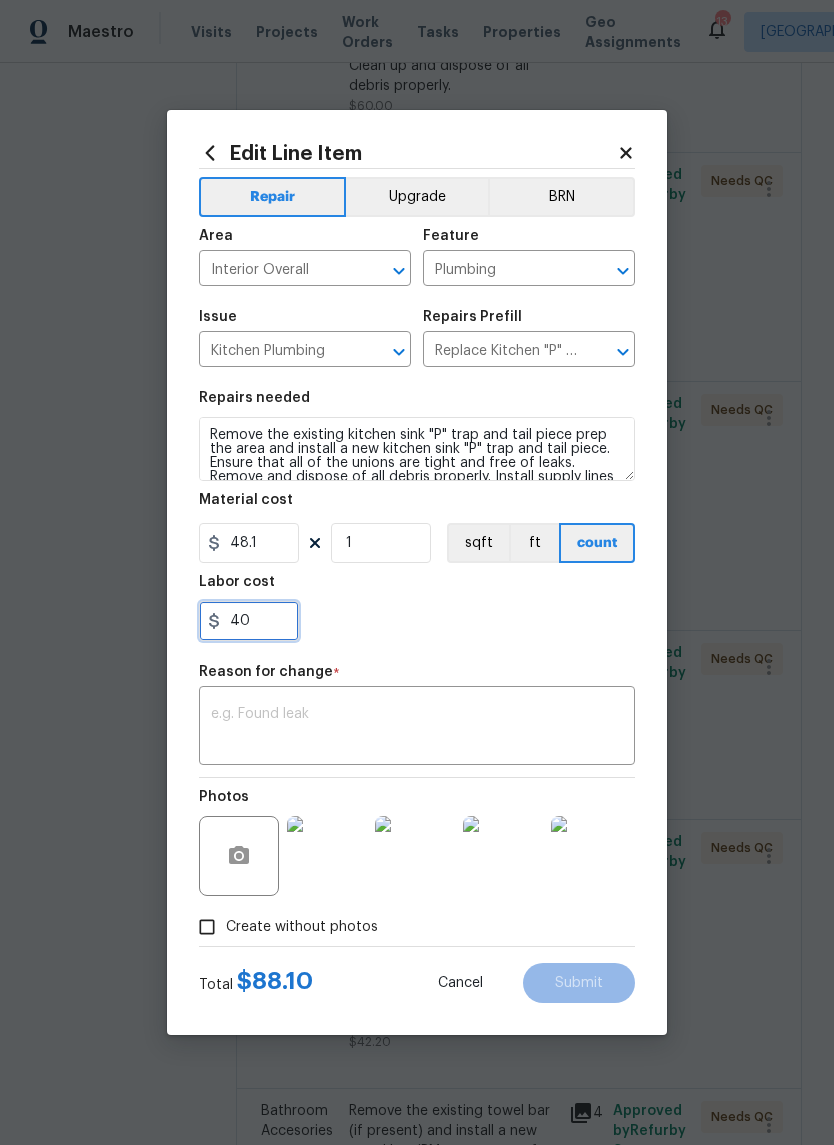 click on "40" at bounding box center [249, 621] 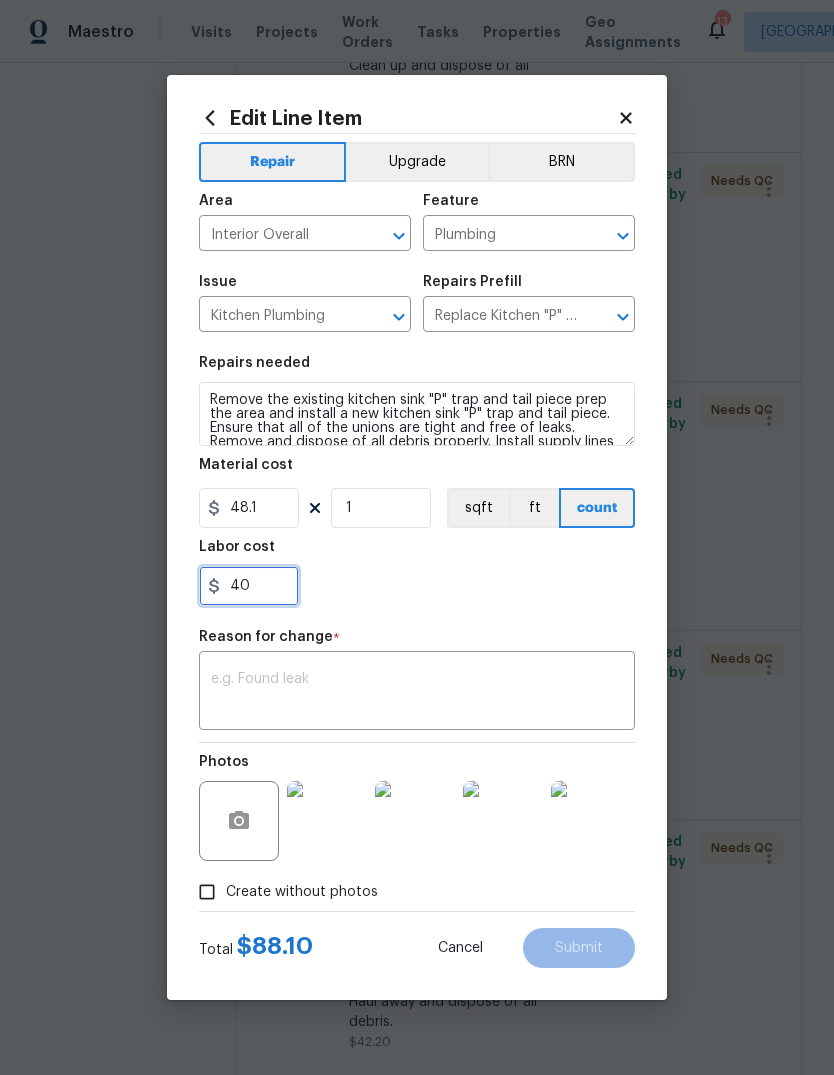 type on "4" 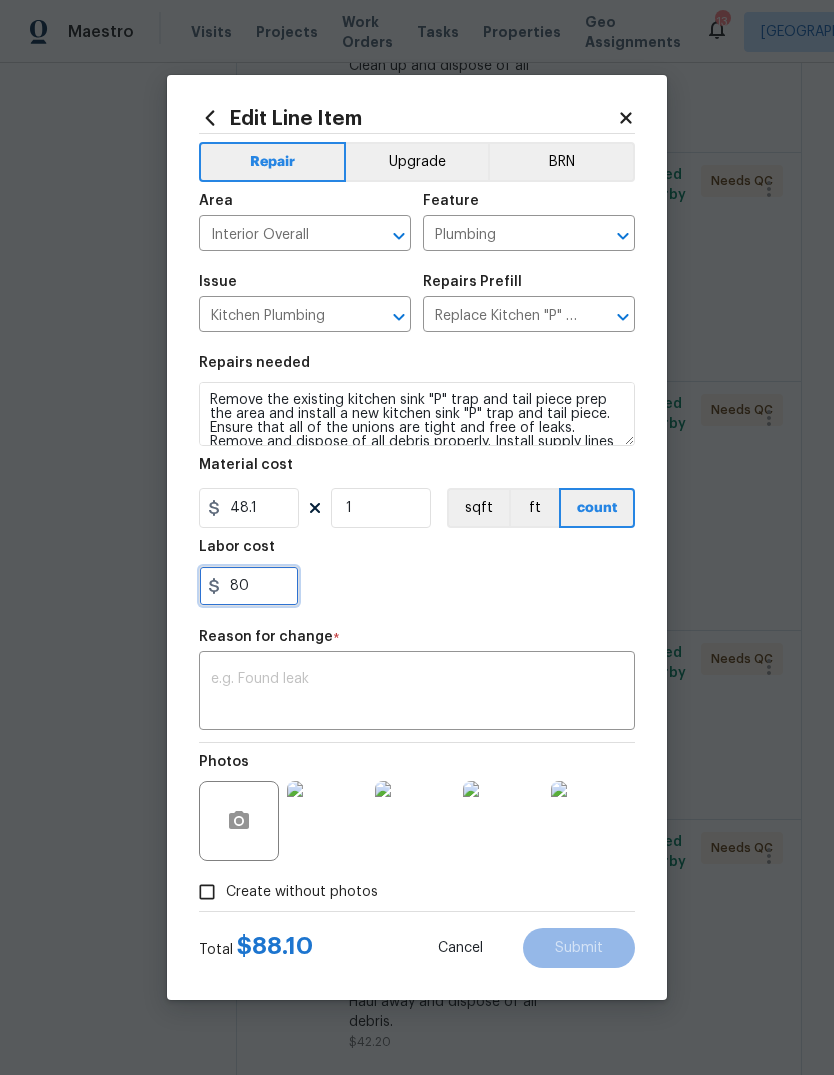 type on "80" 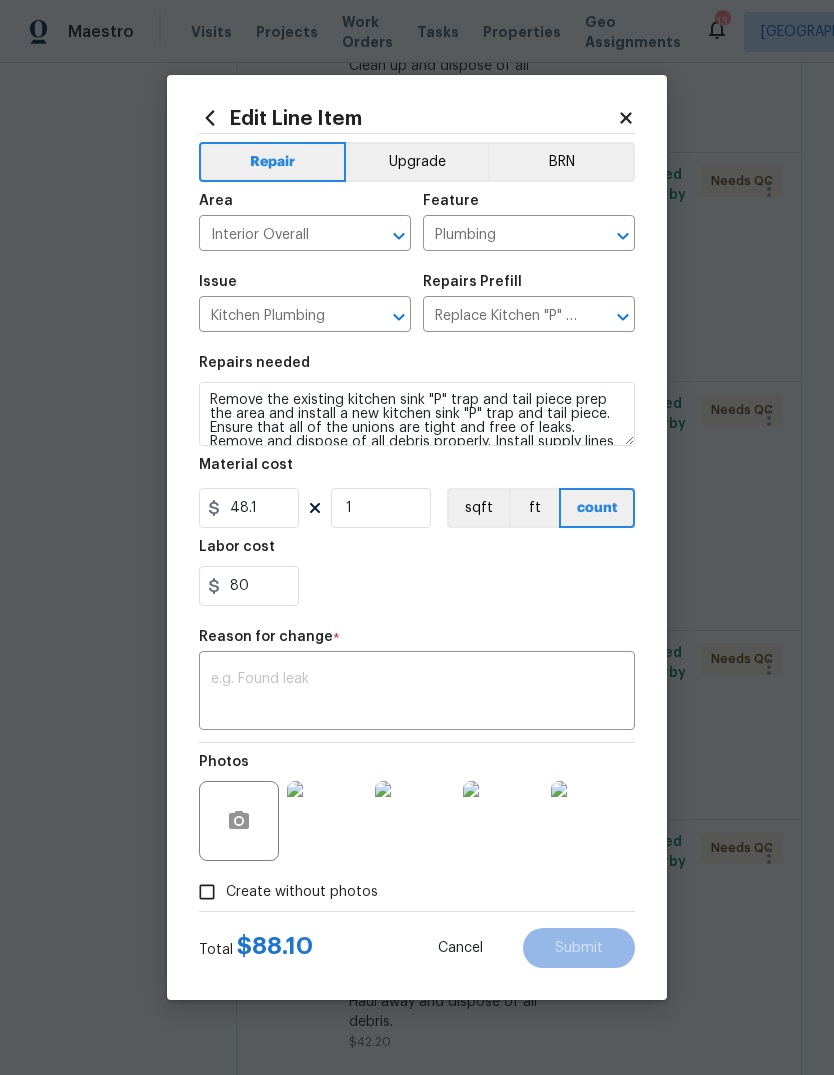 click on "80" at bounding box center [417, 586] 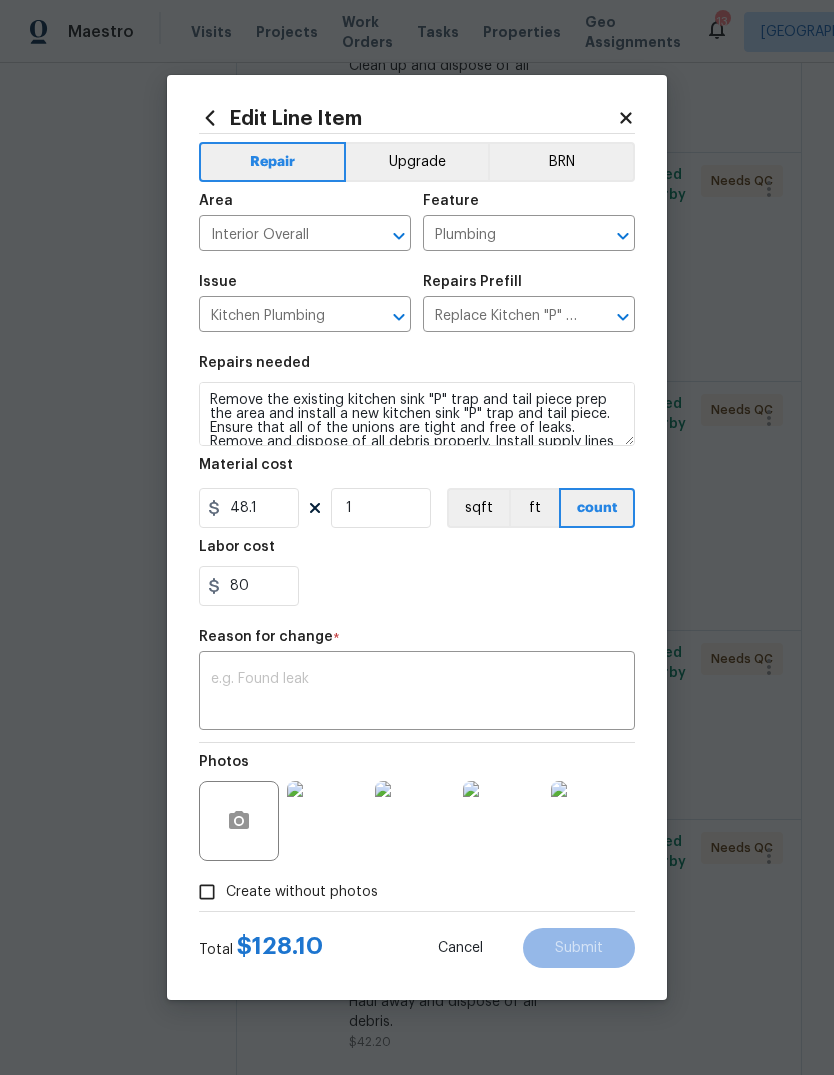 click on "x ​" at bounding box center [417, 693] 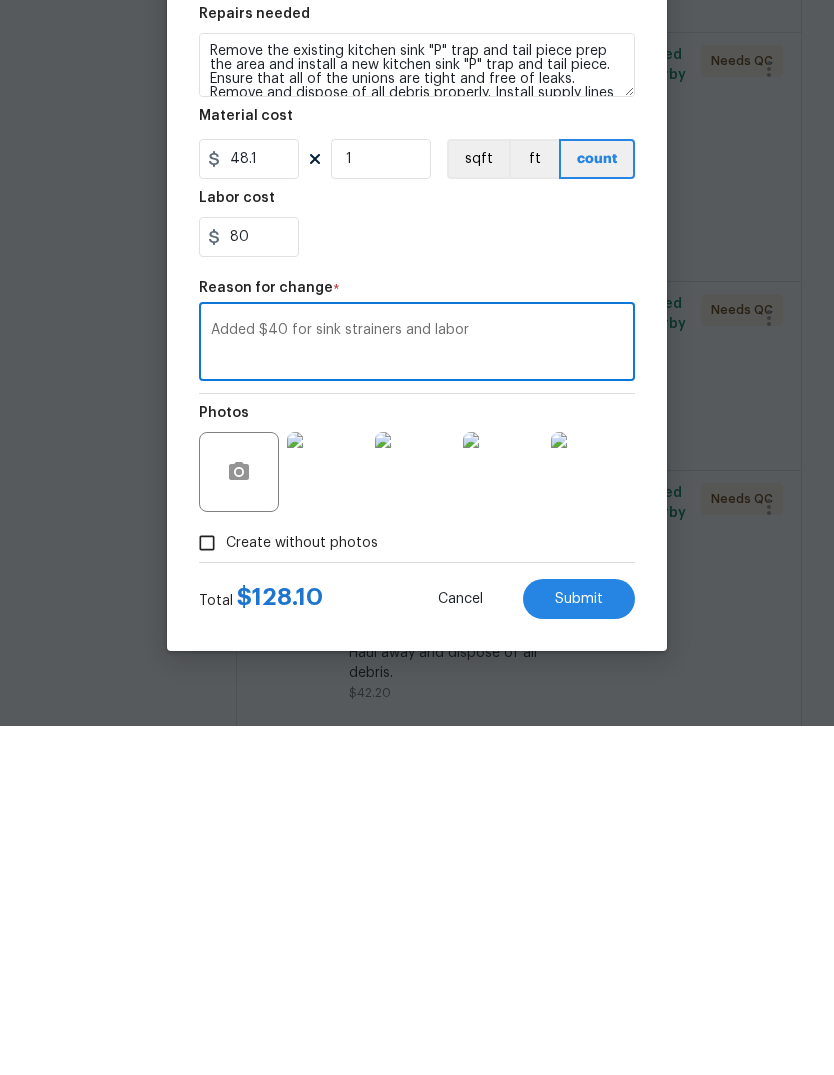 type on "Added $40 for sink strainers and labor" 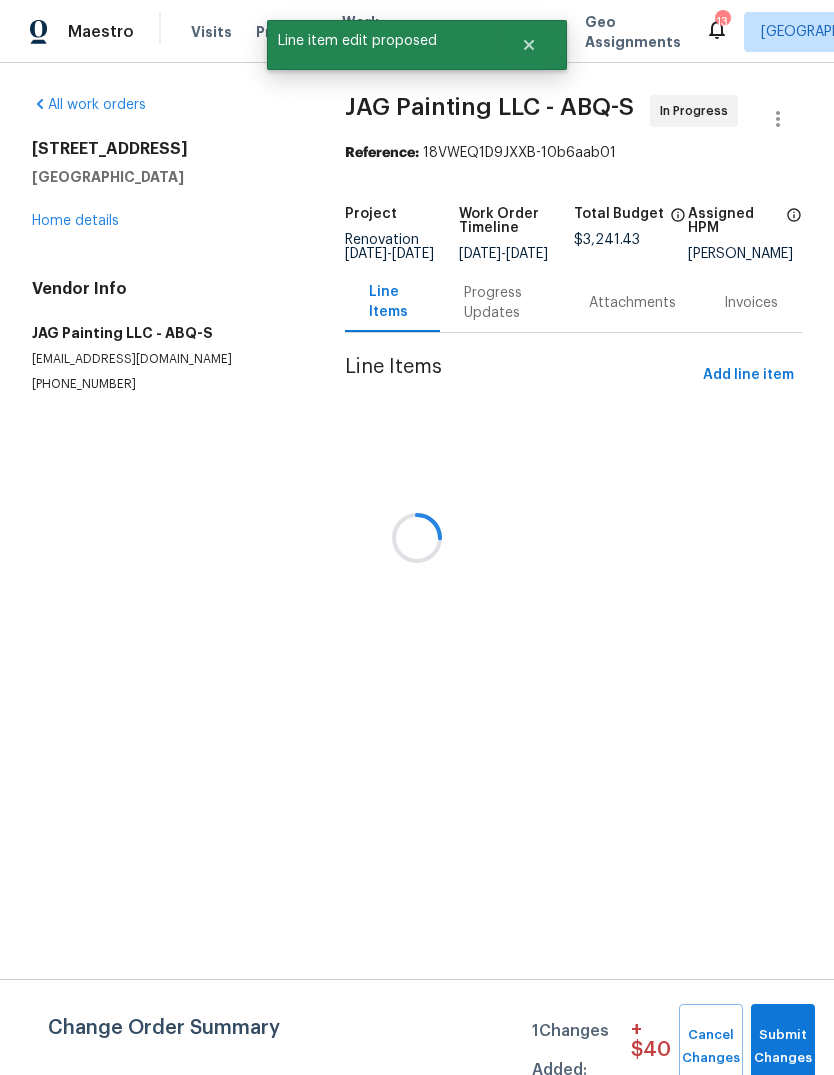 scroll, scrollTop: 0, scrollLeft: 0, axis: both 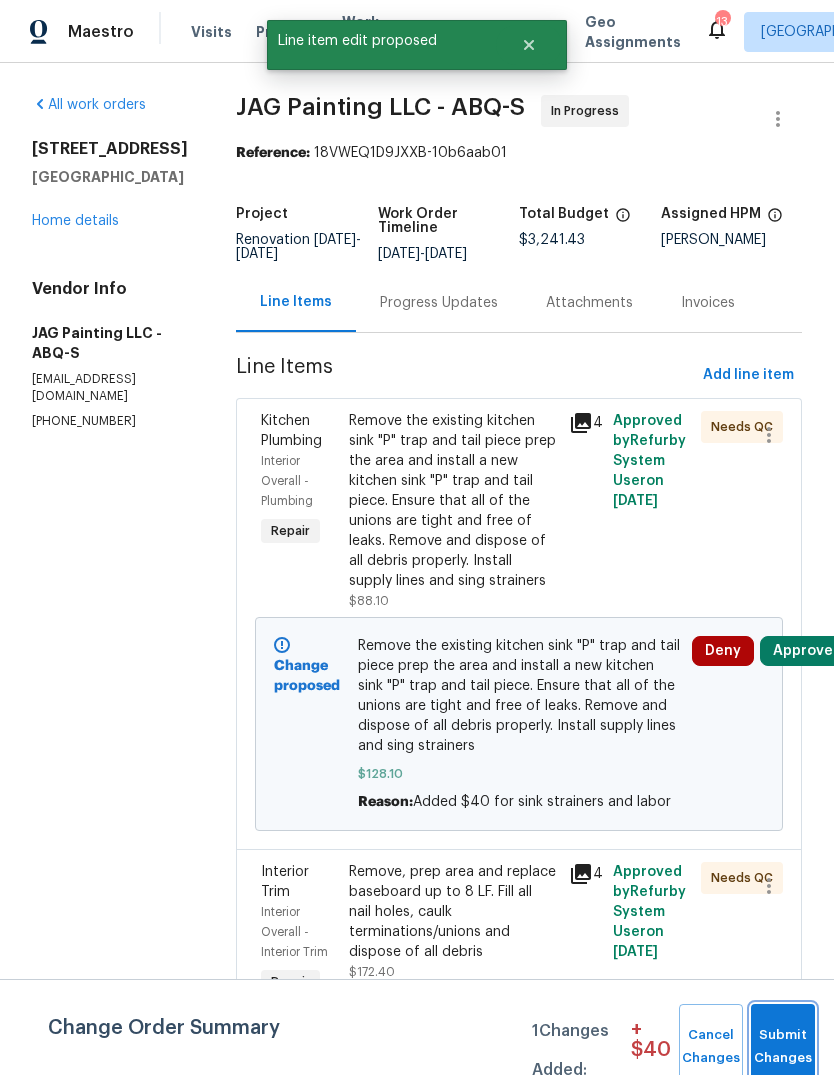 click on "Submit Changes" at bounding box center (783, 1047) 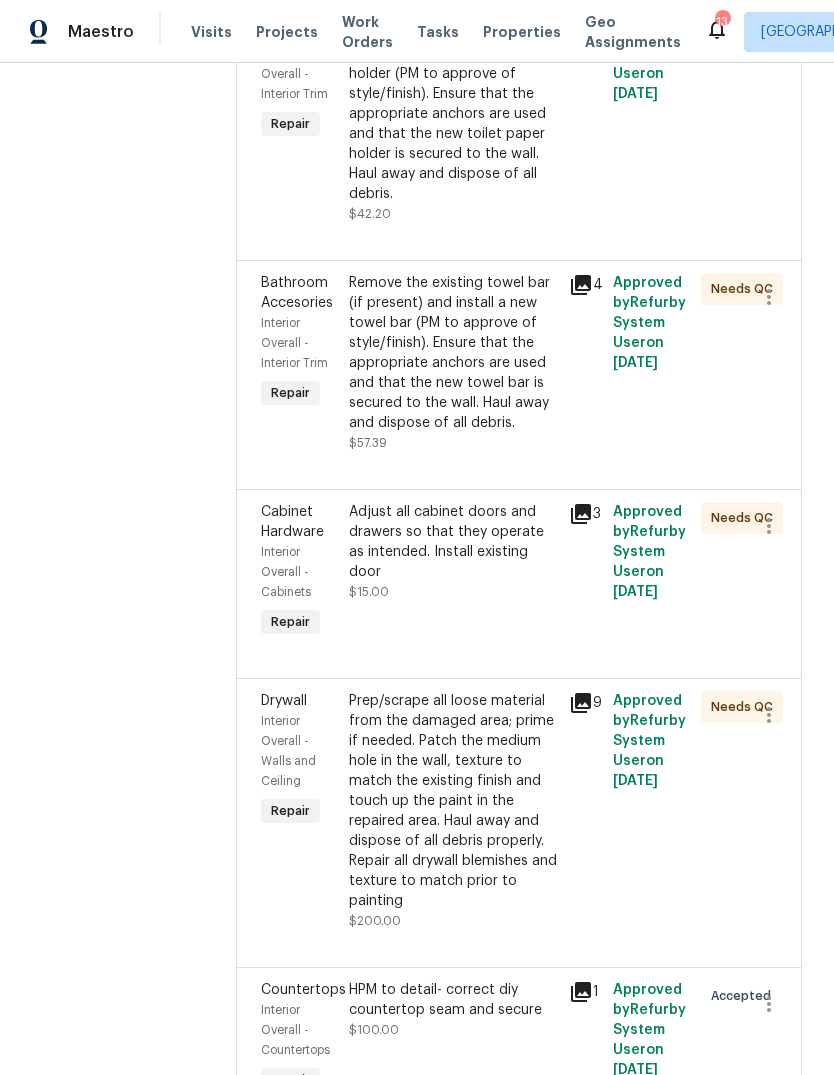 scroll, scrollTop: 1879, scrollLeft: 0, axis: vertical 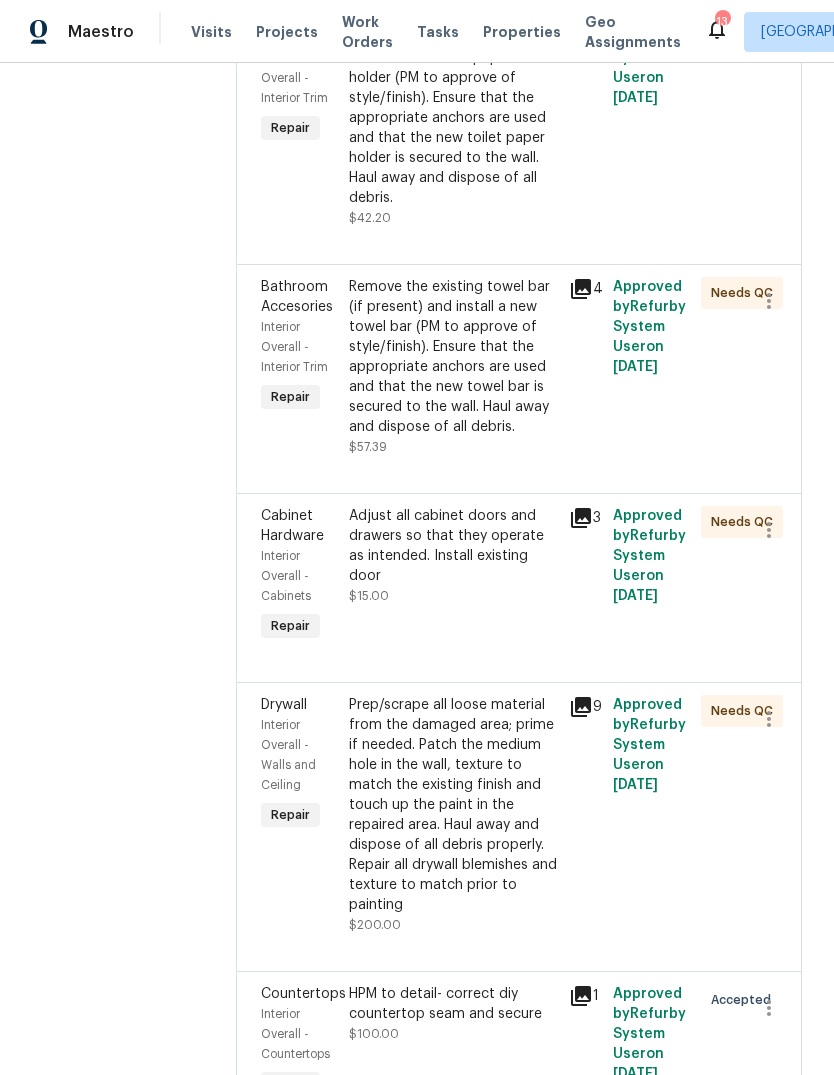 click on "Prep/scrape all loose material from the damaged area; prime if needed. Patch the medium hole in the wall, texture to match the existing finish and touch up the paint in the repaired area. Haul away and dispose of all debris properly. Repair all drywall blemishes and texture to match prior to painting" at bounding box center (453, 805) 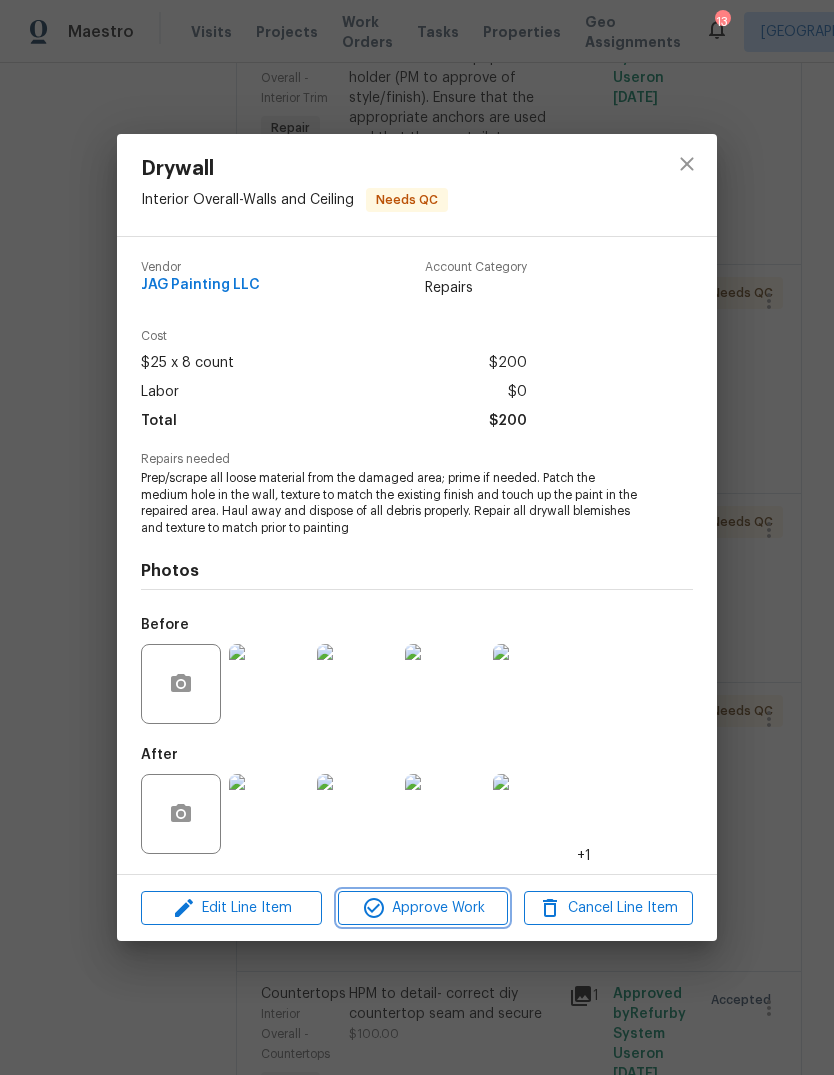 click on "Approve Work" at bounding box center [422, 908] 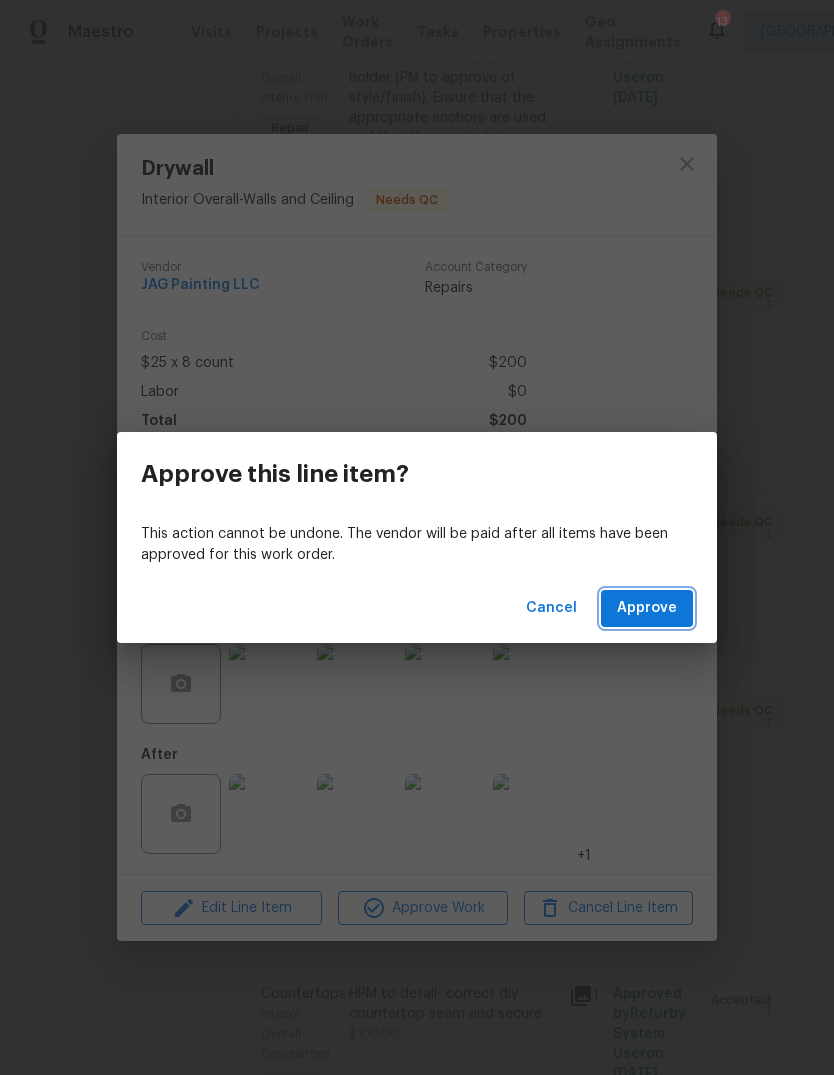 click on "Approve" at bounding box center (647, 608) 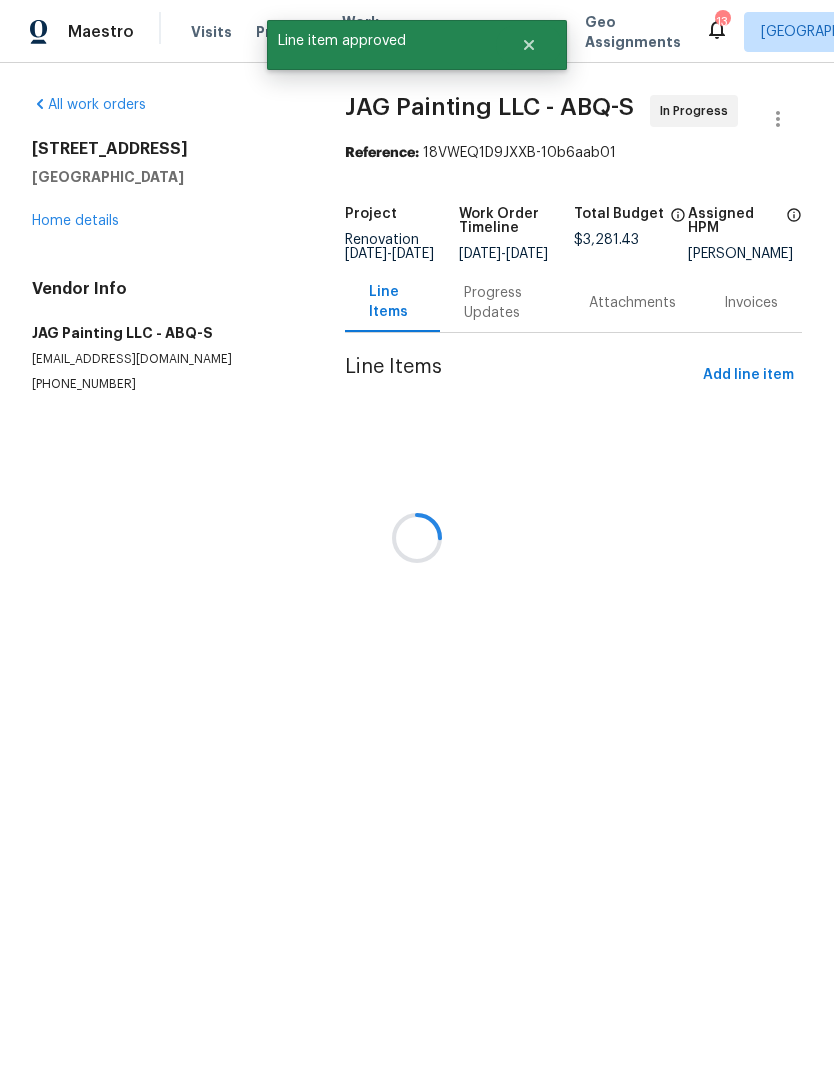 scroll, scrollTop: 0, scrollLeft: 0, axis: both 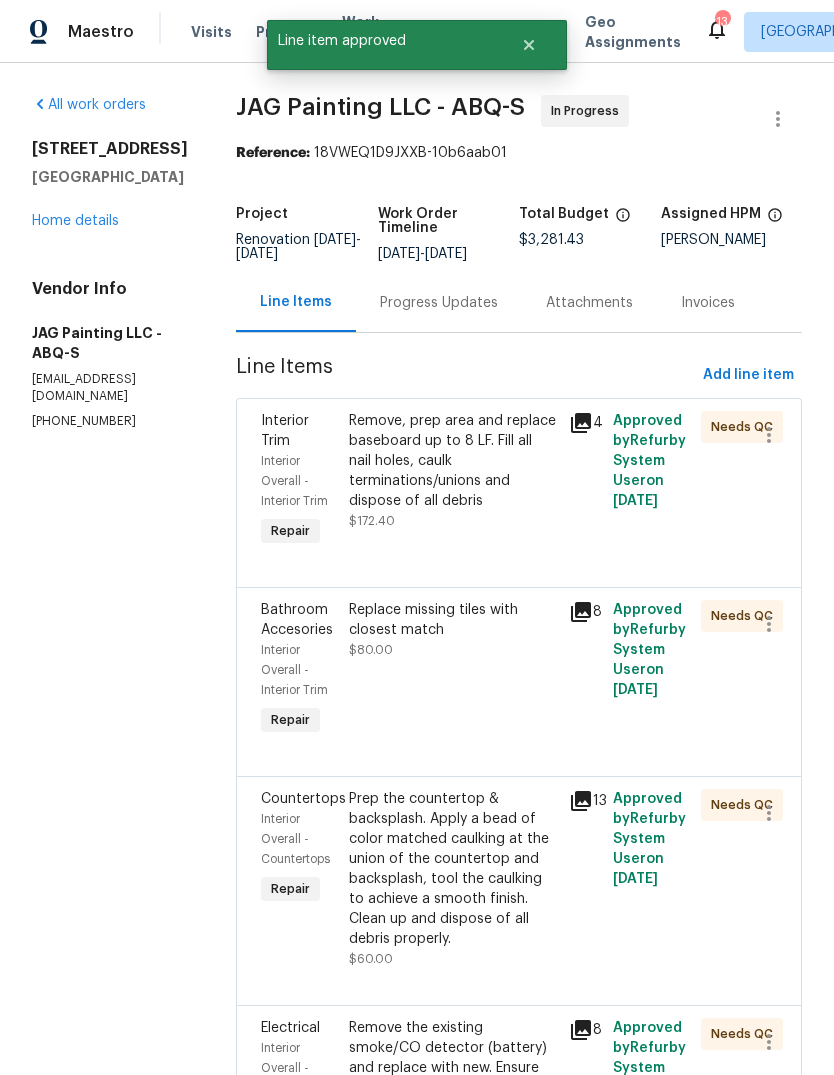 click on "Remove, prep area and replace baseboard up to 8 LF. Fill all nail holes, caulk terminations/unions and dispose of all debris" at bounding box center [453, 461] 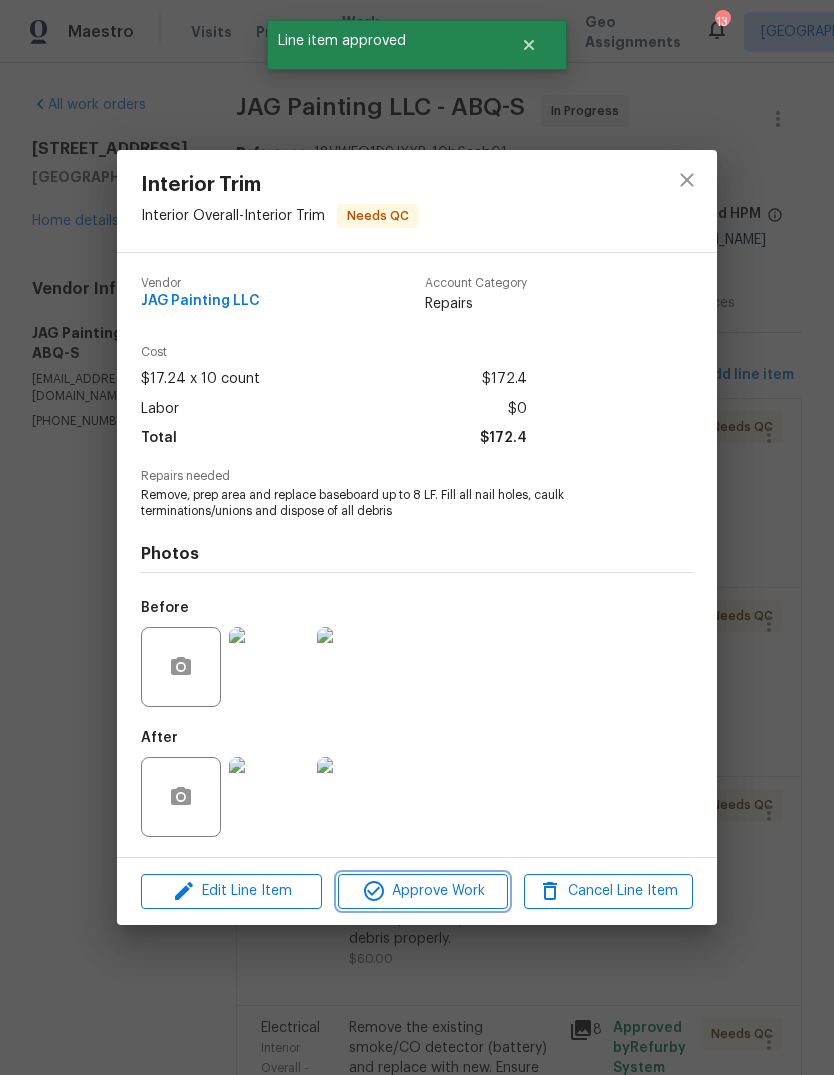 click on "Approve Work" at bounding box center (422, 891) 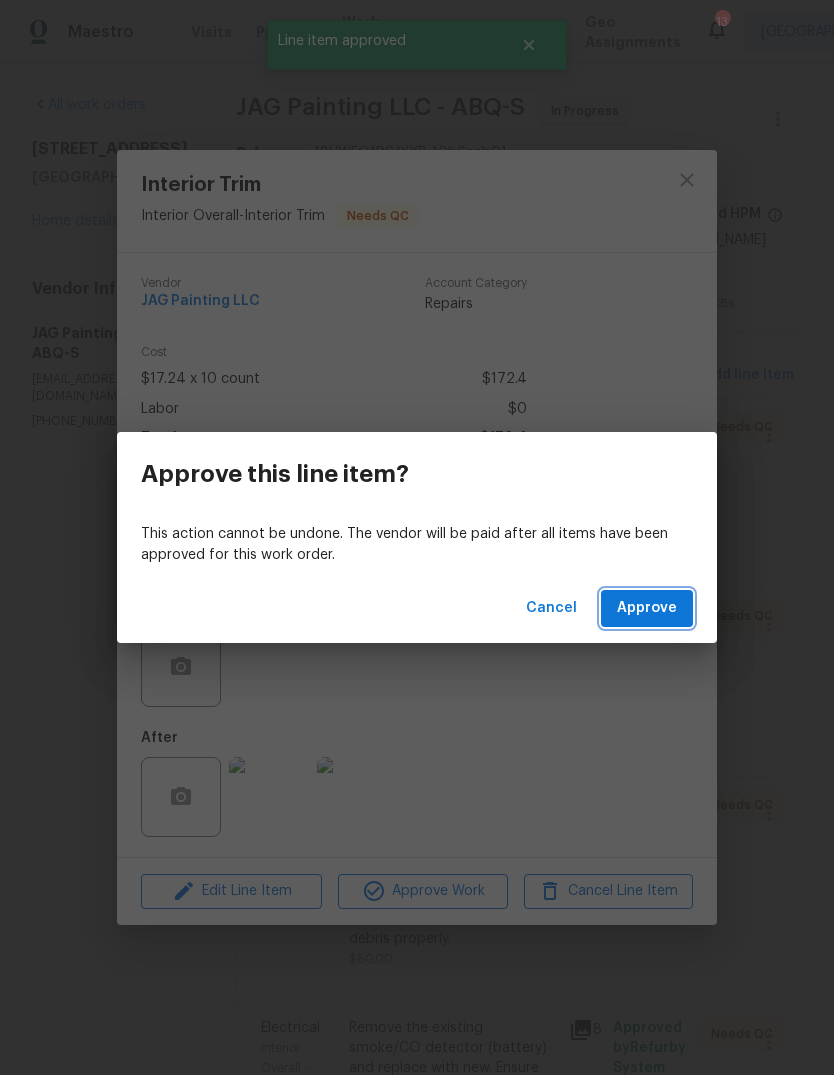 click on "Approve" at bounding box center [647, 608] 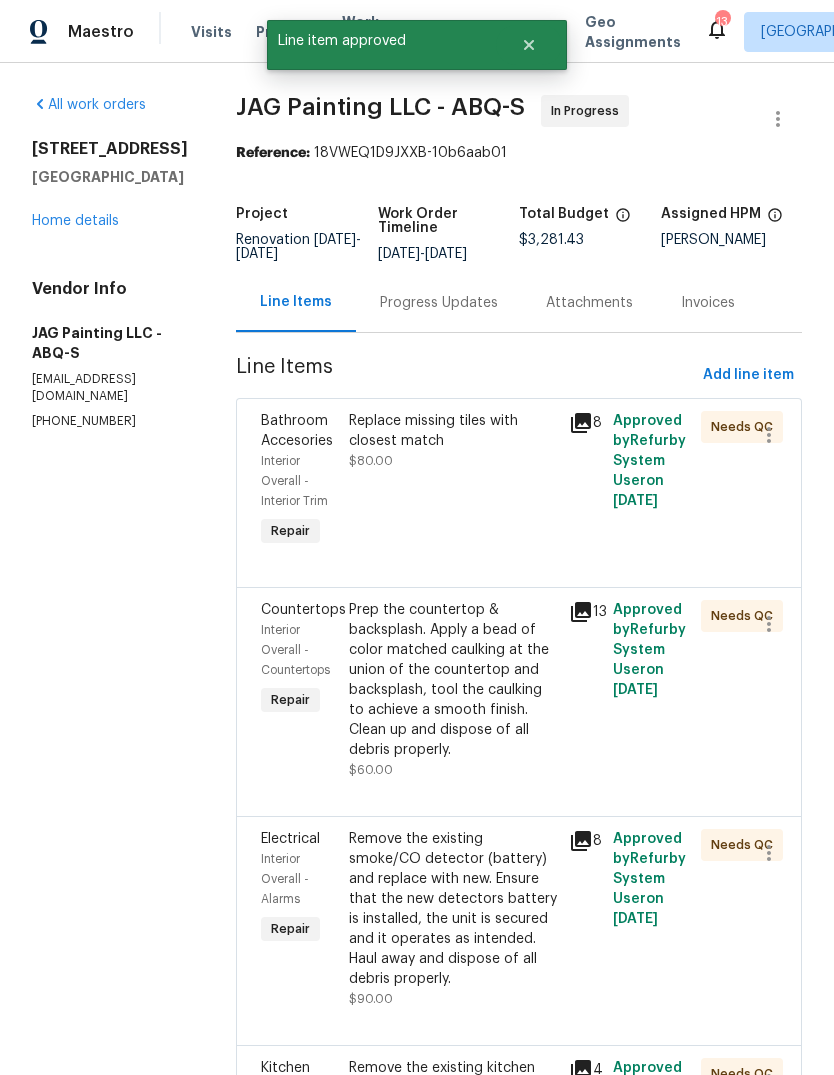 click on "Replace missing tiles with closest match $80.00" at bounding box center (453, 481) 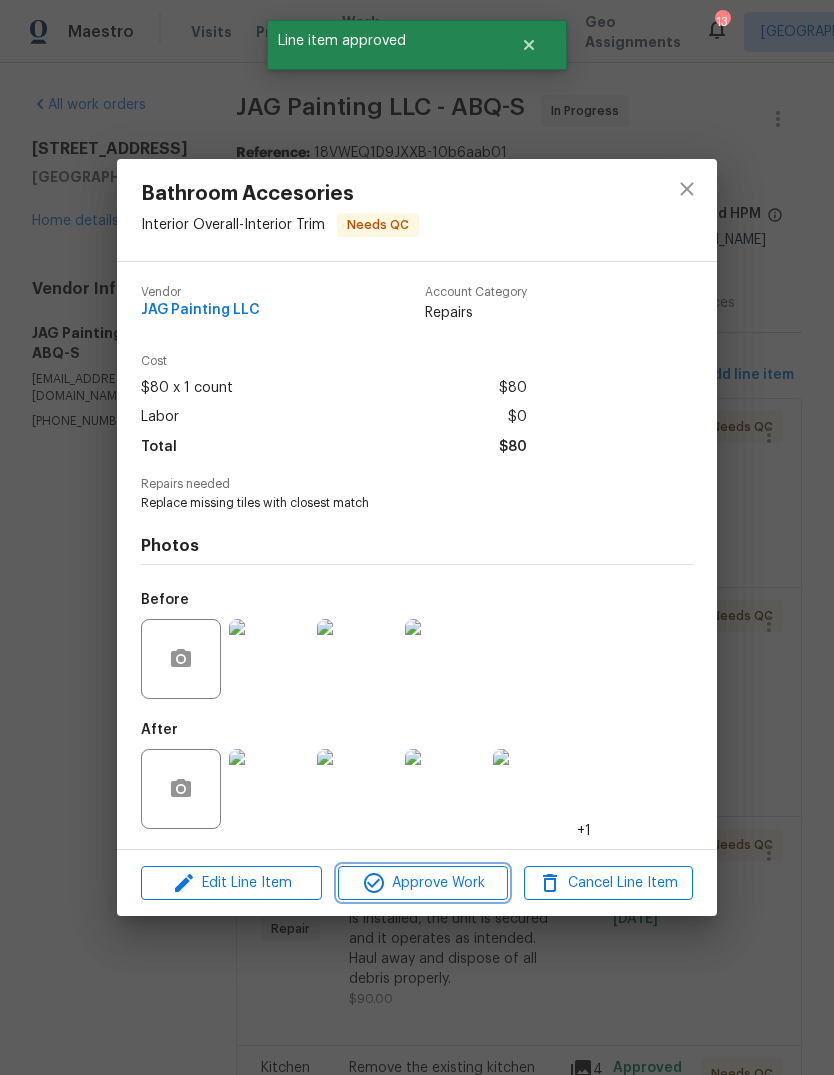 click on "Approve Work" at bounding box center (422, 883) 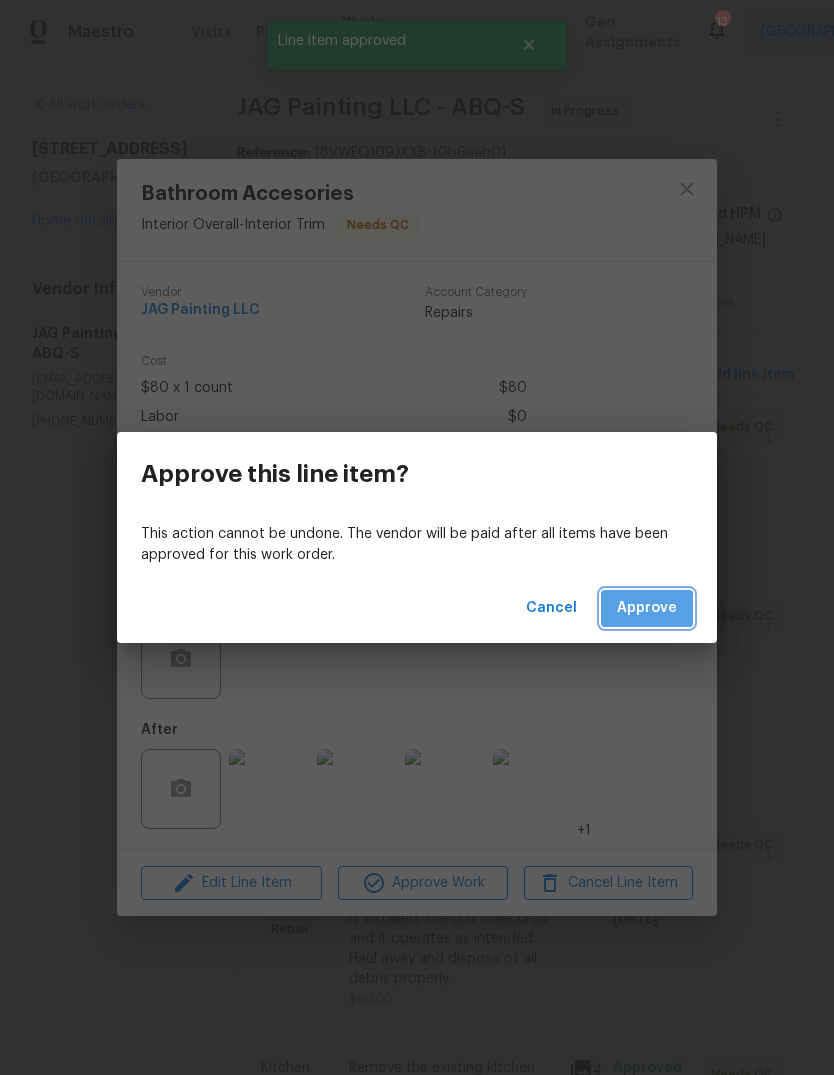 click on "Approve" at bounding box center [647, 608] 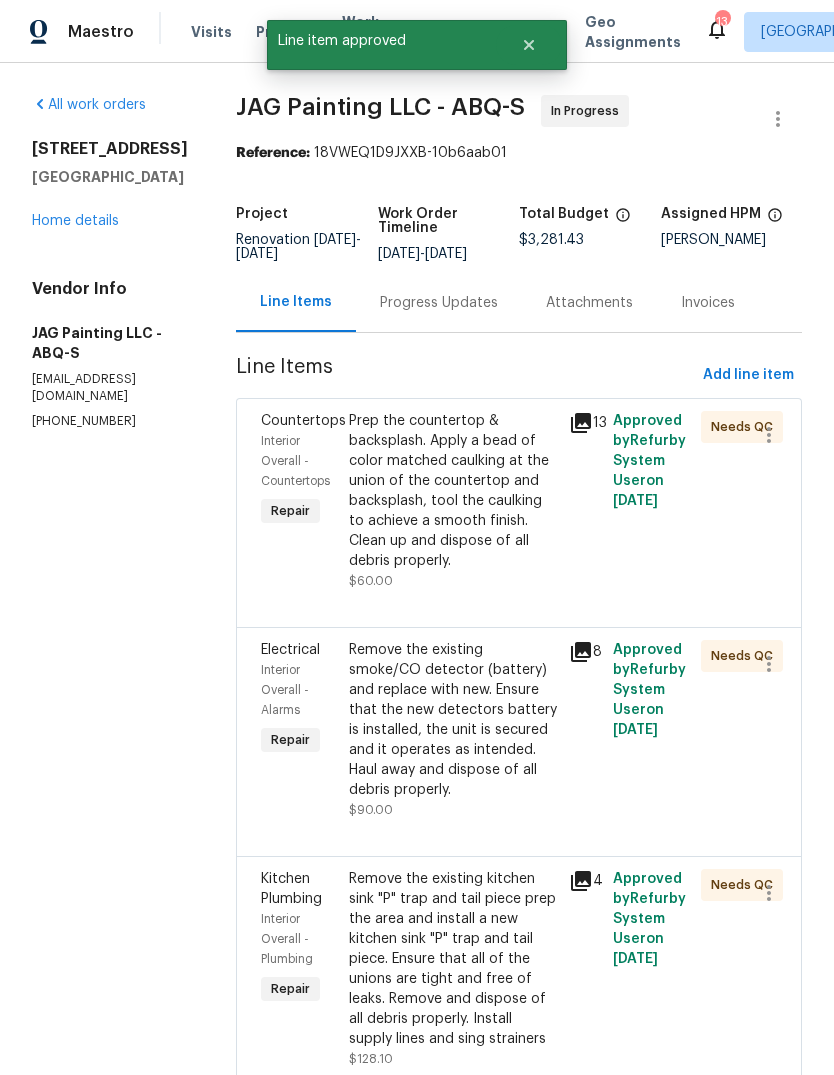 click on "Prep the countertop & backsplash. Apply a bead of color matched caulking at the union of the countertop and backsplash, tool the caulking to achieve a smooth finish. Clean up and dispose of all debris properly." at bounding box center [453, 491] 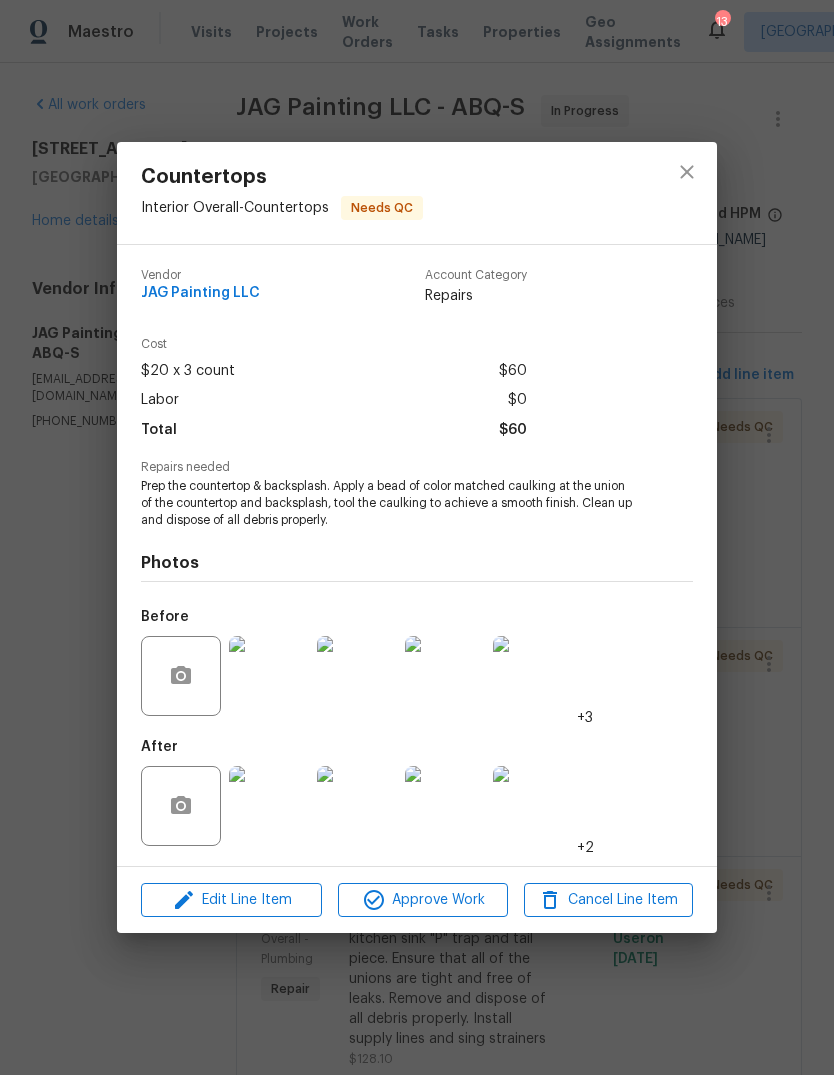 click at bounding box center [269, 806] 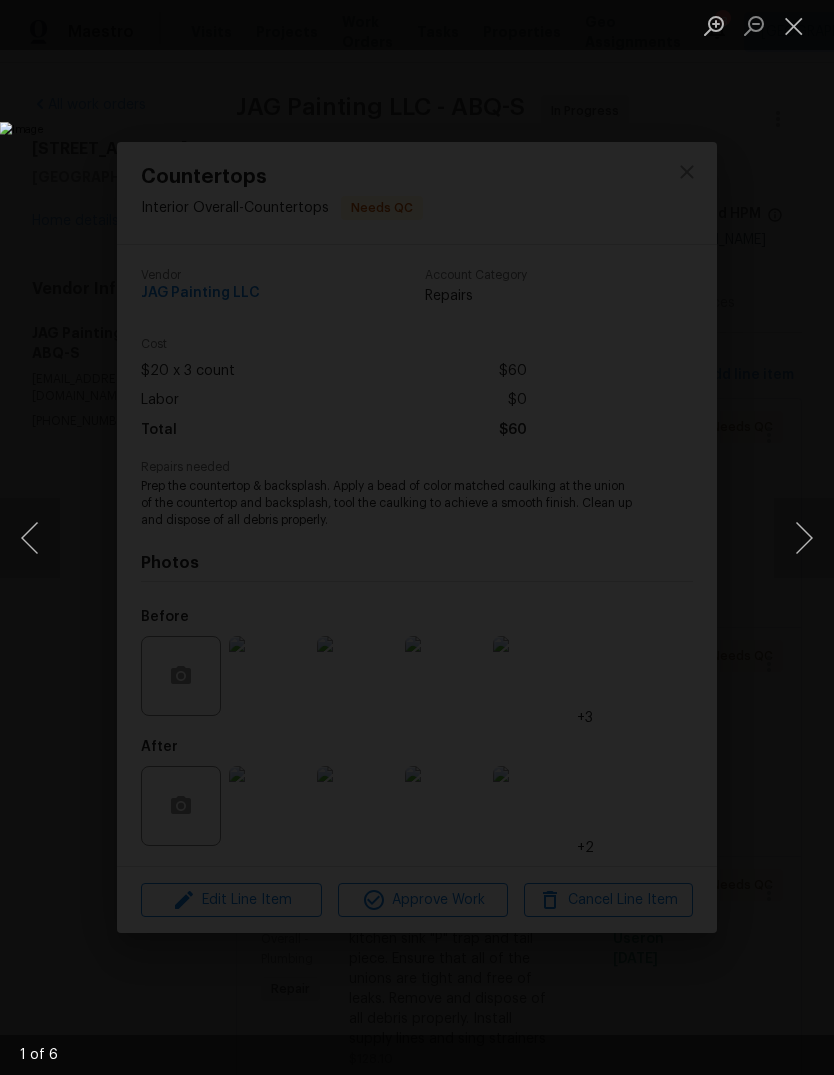 click at bounding box center [804, 538] 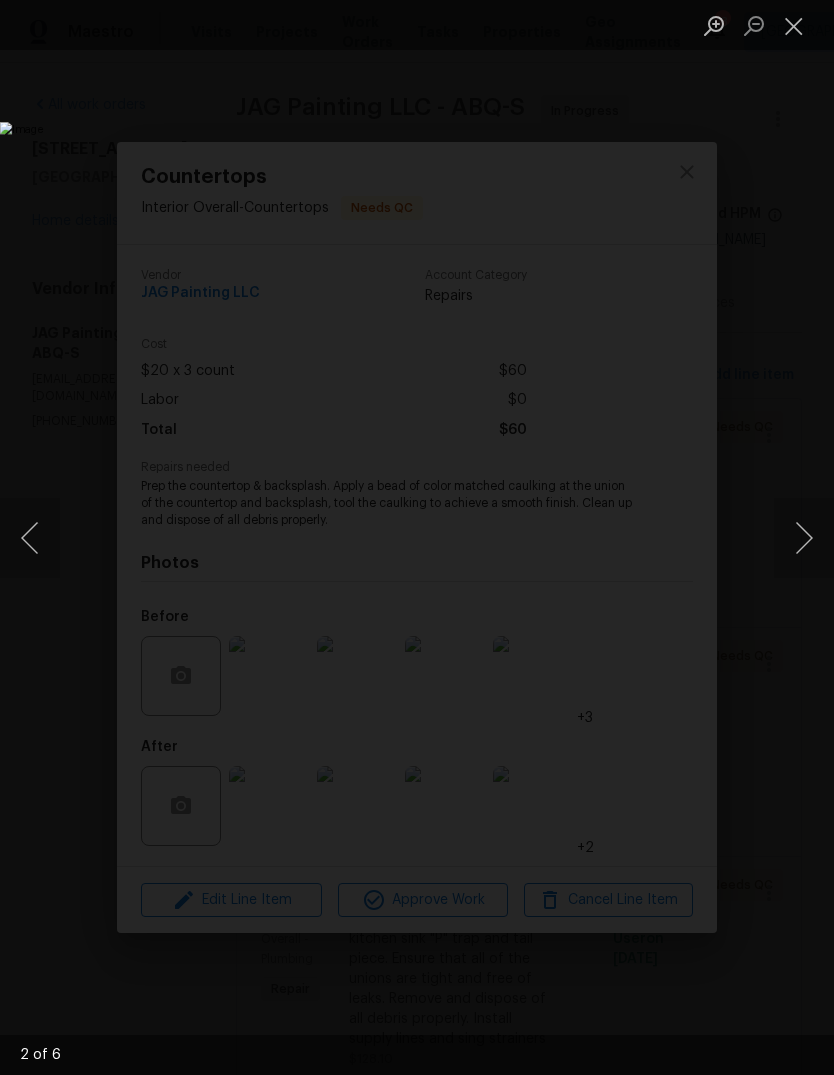 click at bounding box center [804, 538] 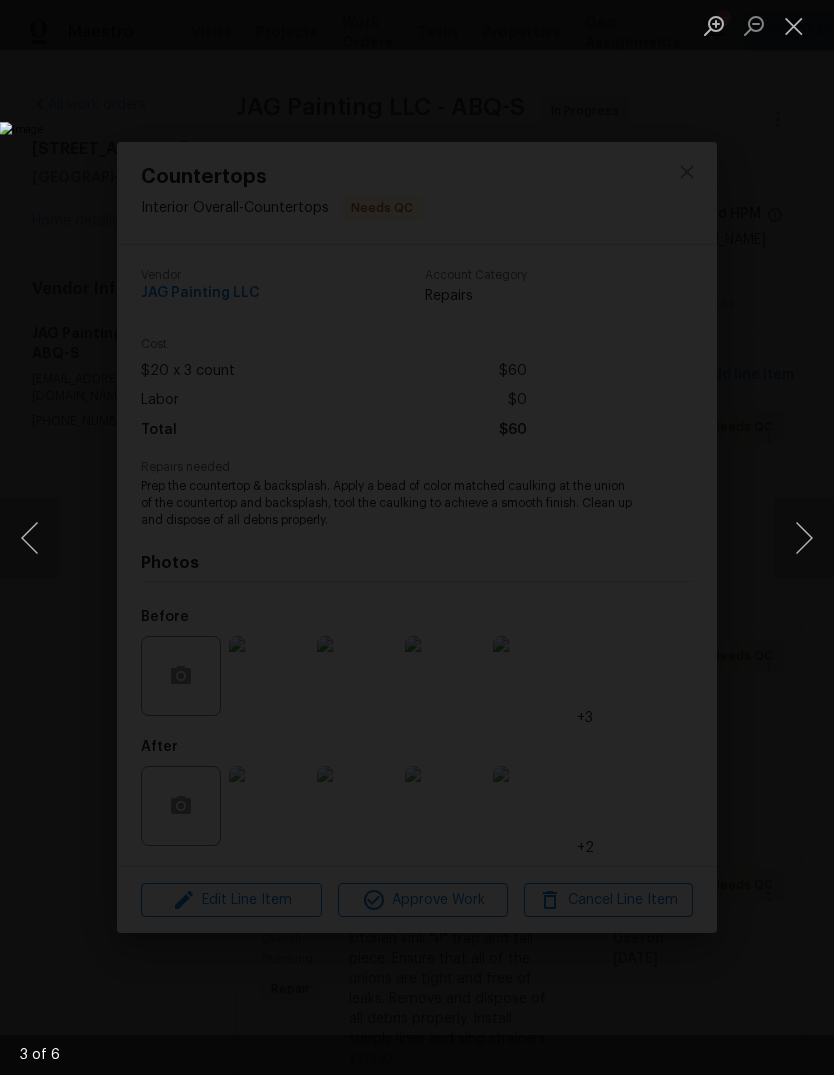 click at bounding box center (804, 538) 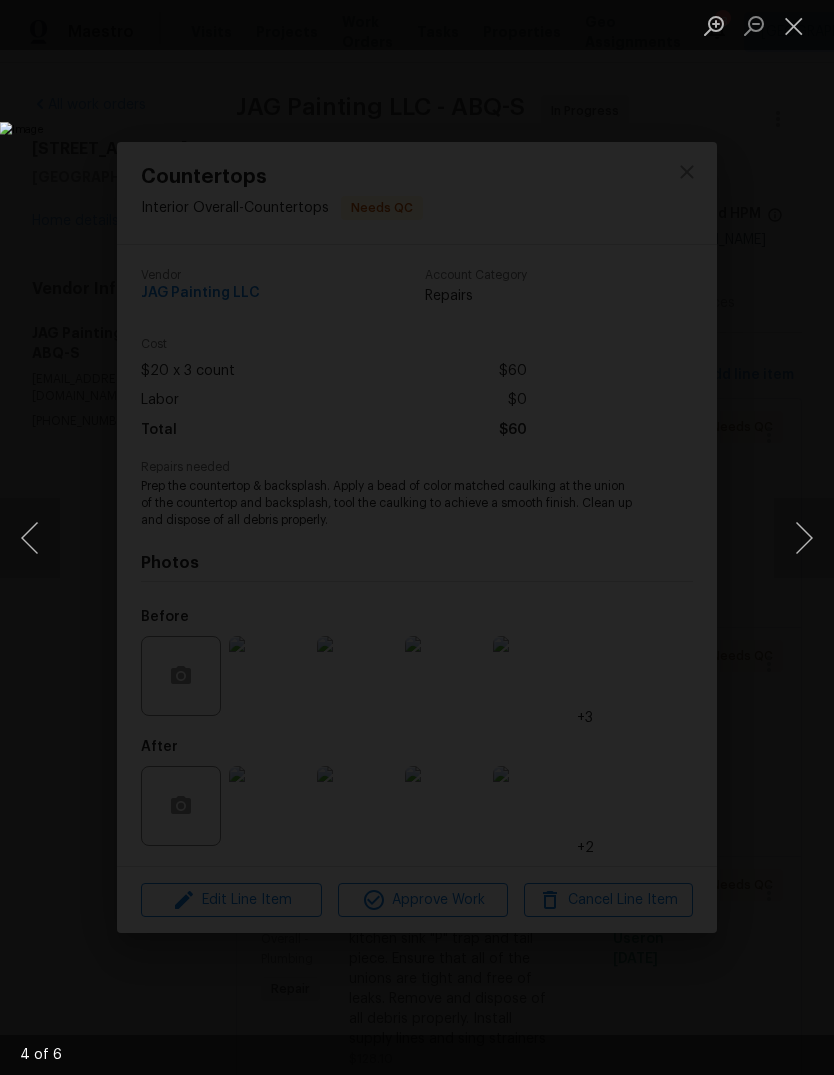 click at bounding box center (804, 538) 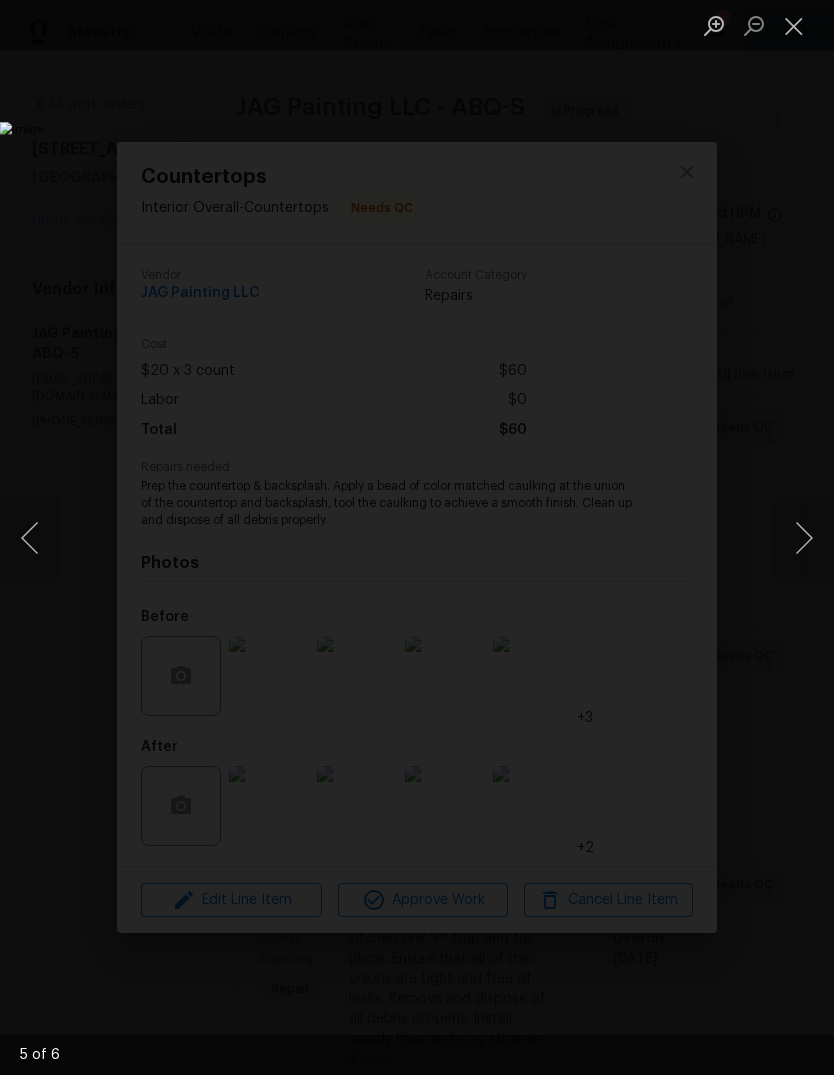 click at bounding box center [804, 538] 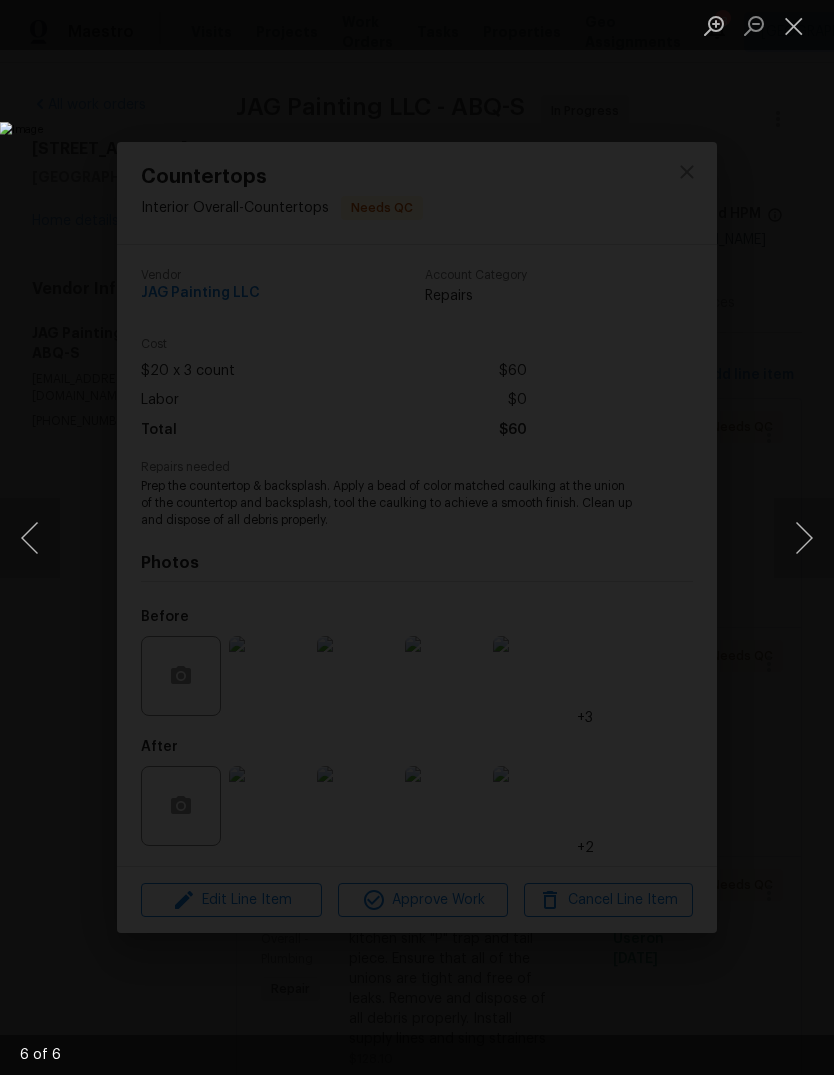 click at bounding box center (30, 538) 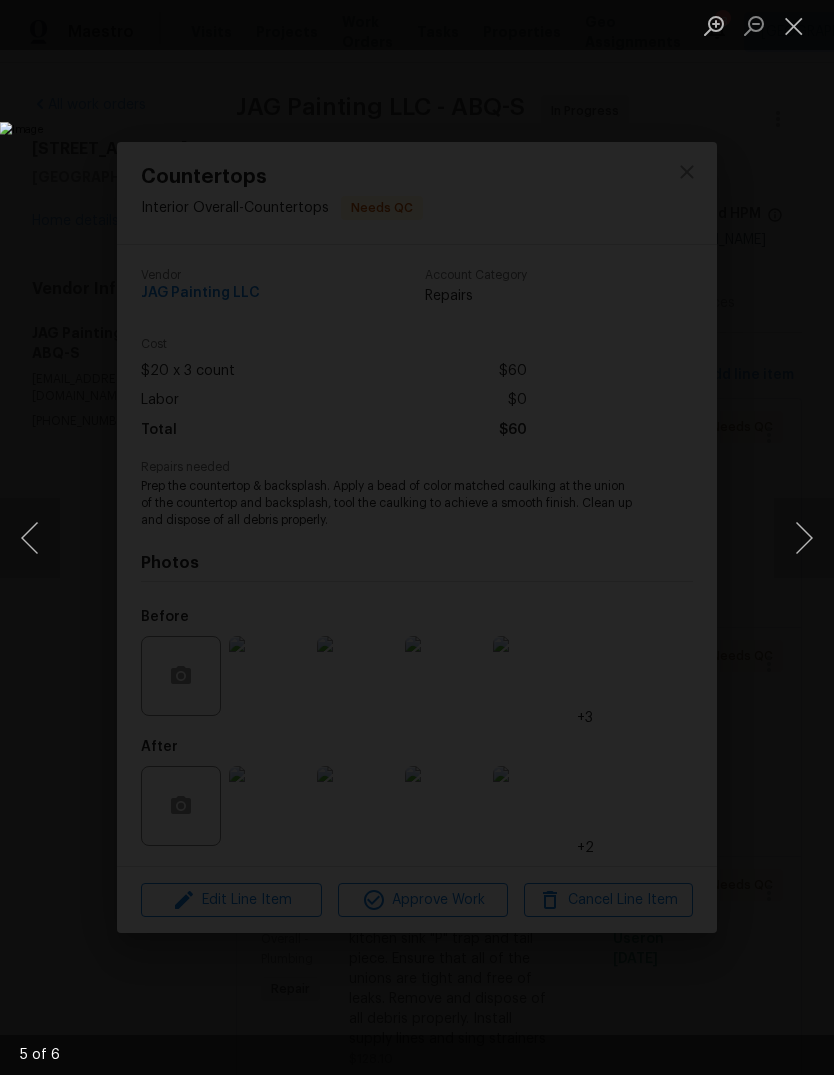 click at bounding box center (804, 538) 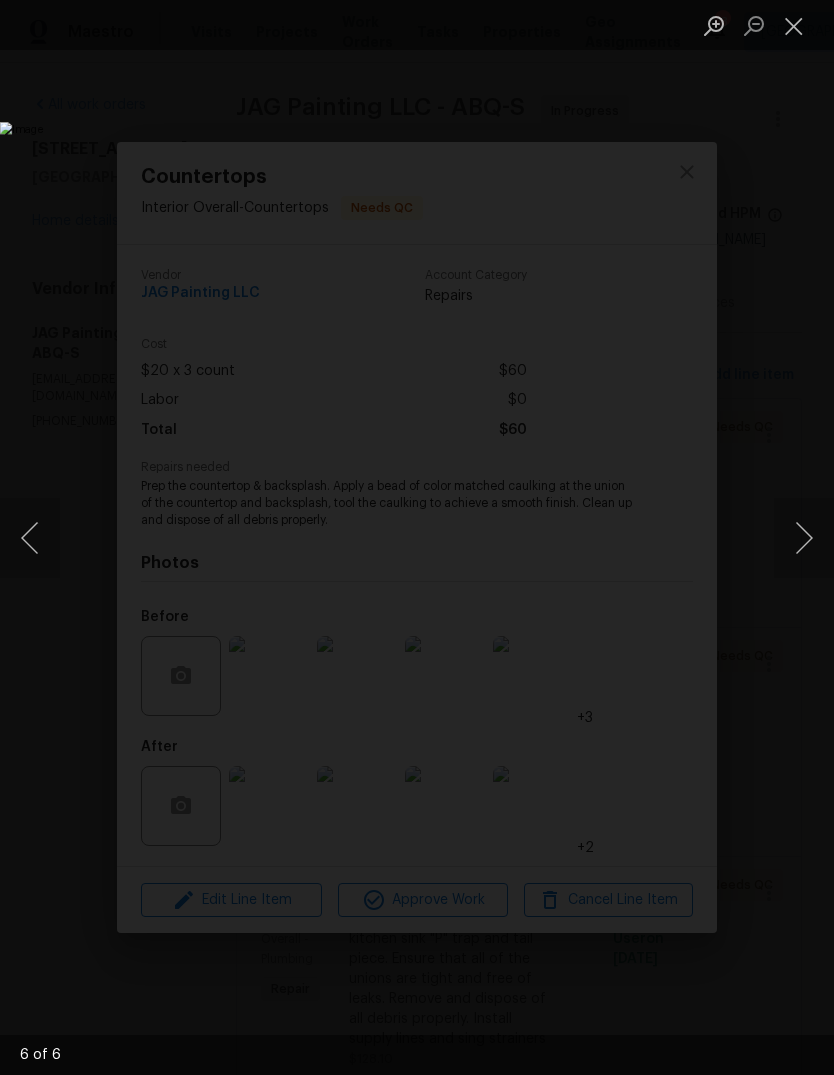 click at bounding box center [794, 25] 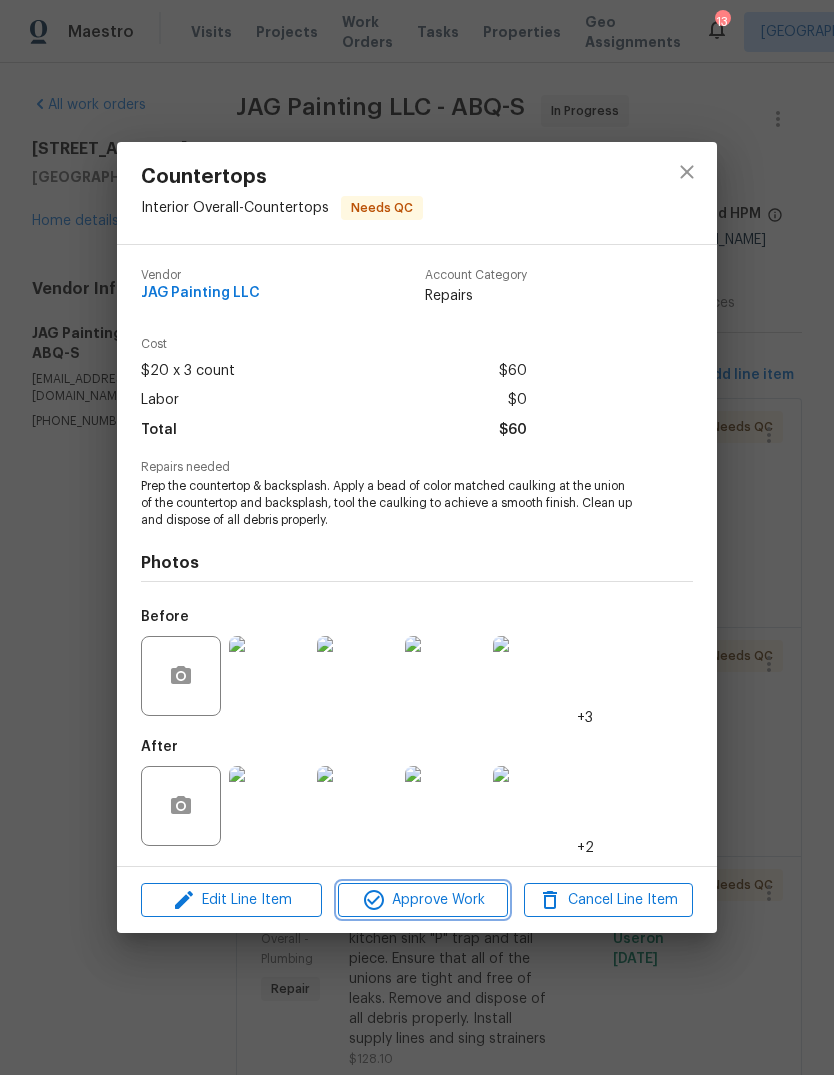 click on "Approve Work" at bounding box center (422, 900) 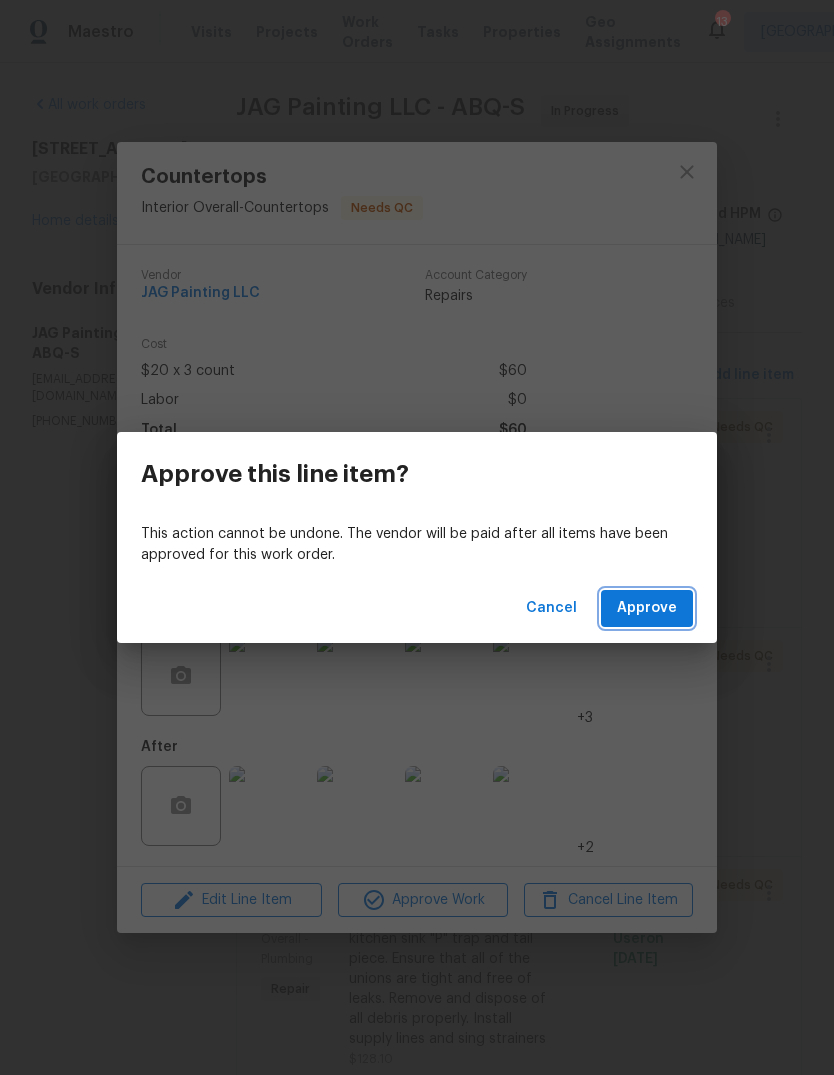 click on "Approve" at bounding box center (647, 608) 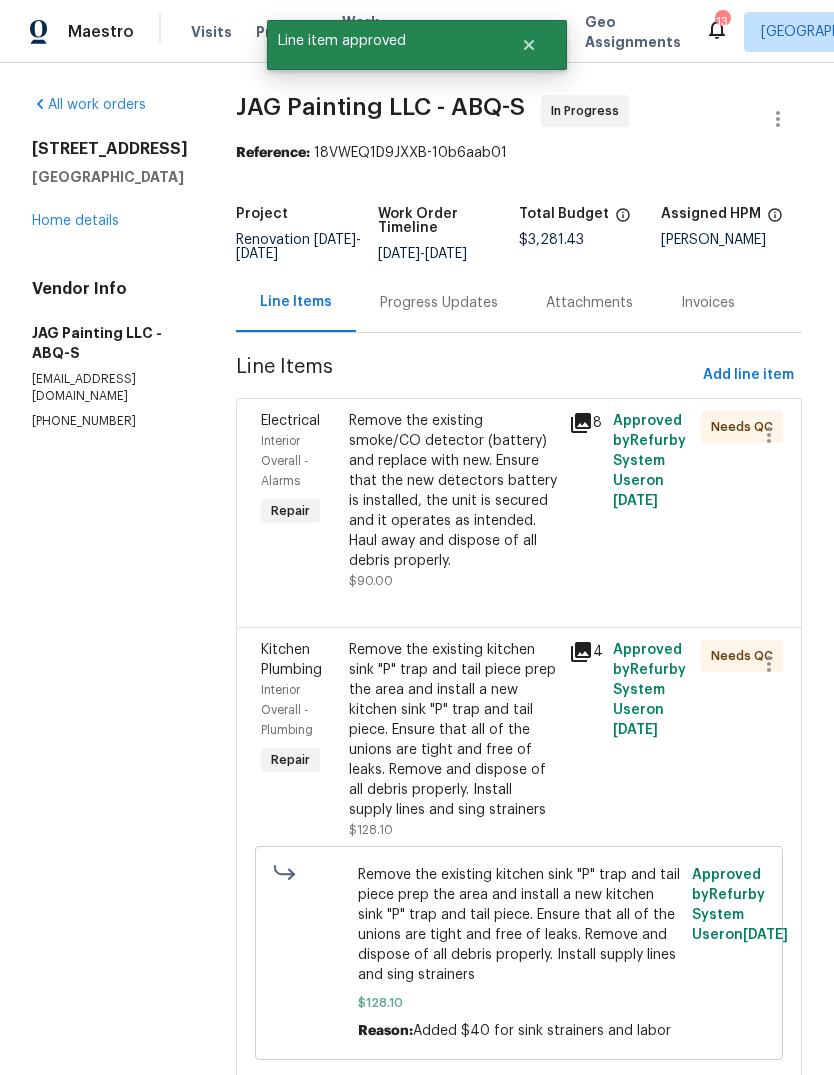click on "Remove the existing smoke/CO detector (battery) and replace with new. Ensure that the new detectors battery is installed, the unit is secured and it operates as intended. Haul away and dispose of all debris properly." at bounding box center (453, 491) 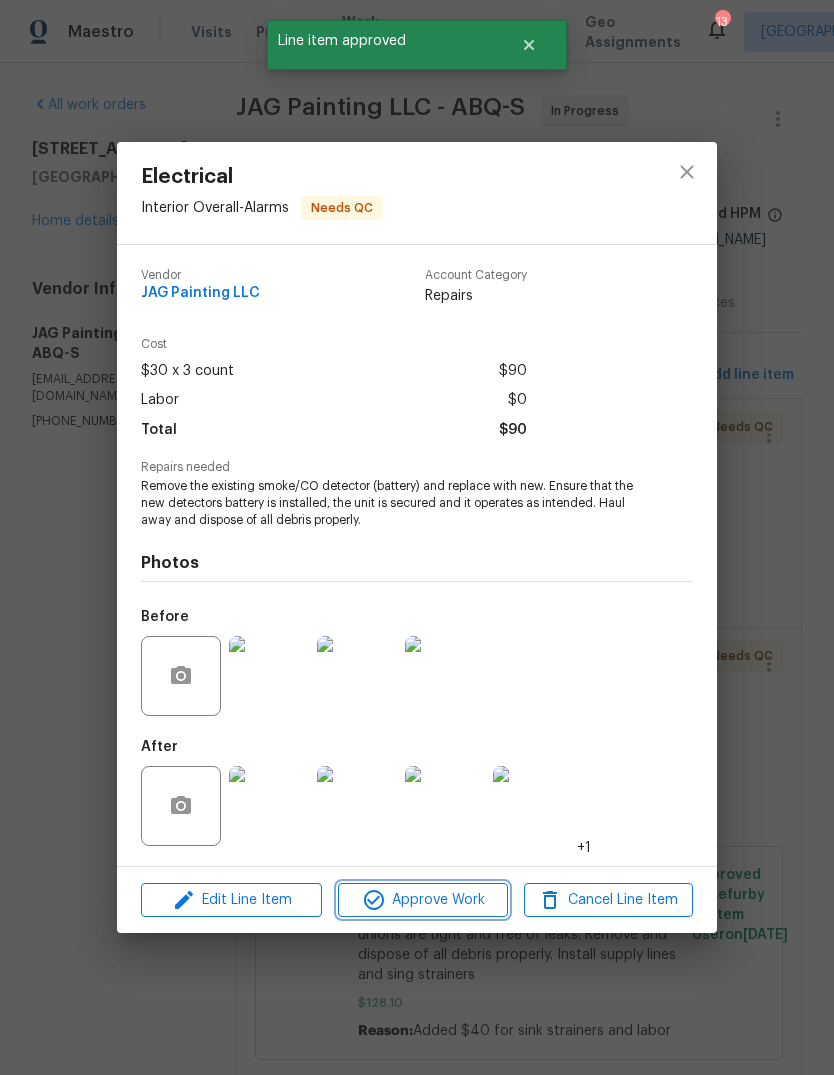 click on "Approve Work" at bounding box center (422, 900) 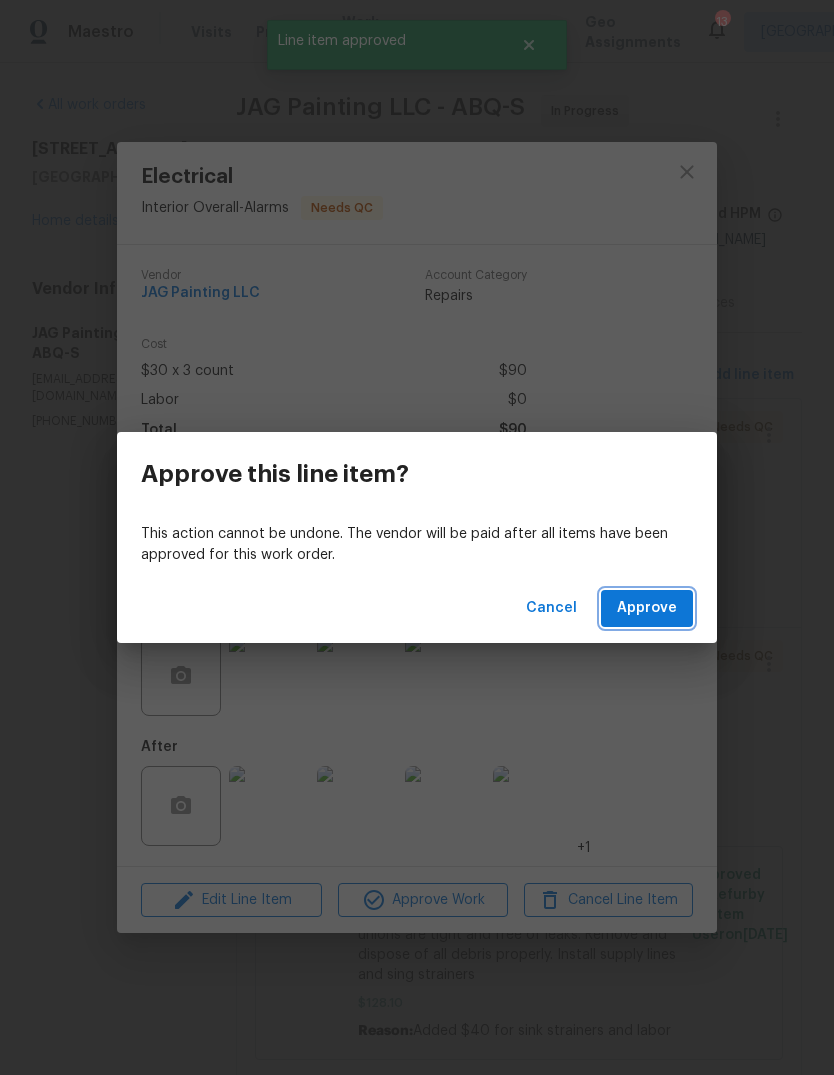 click on "Approve" at bounding box center [647, 608] 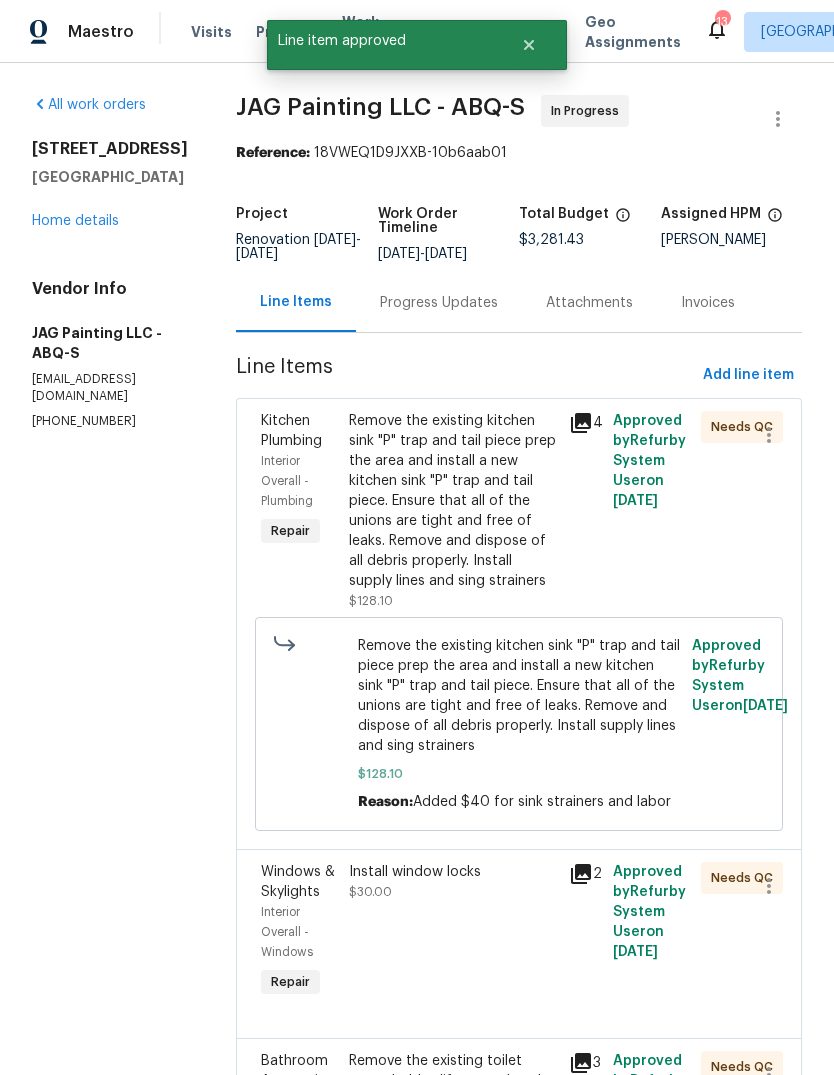 click on "Remove the existing kitchen sink "P" trap and tail piece prep the area and install a new kitchen sink "P" trap and tail piece. Ensure that all of the unions are tight and free of leaks. Remove and dispose of all debris properly. Install supply lines and sing strainers" at bounding box center [453, 501] 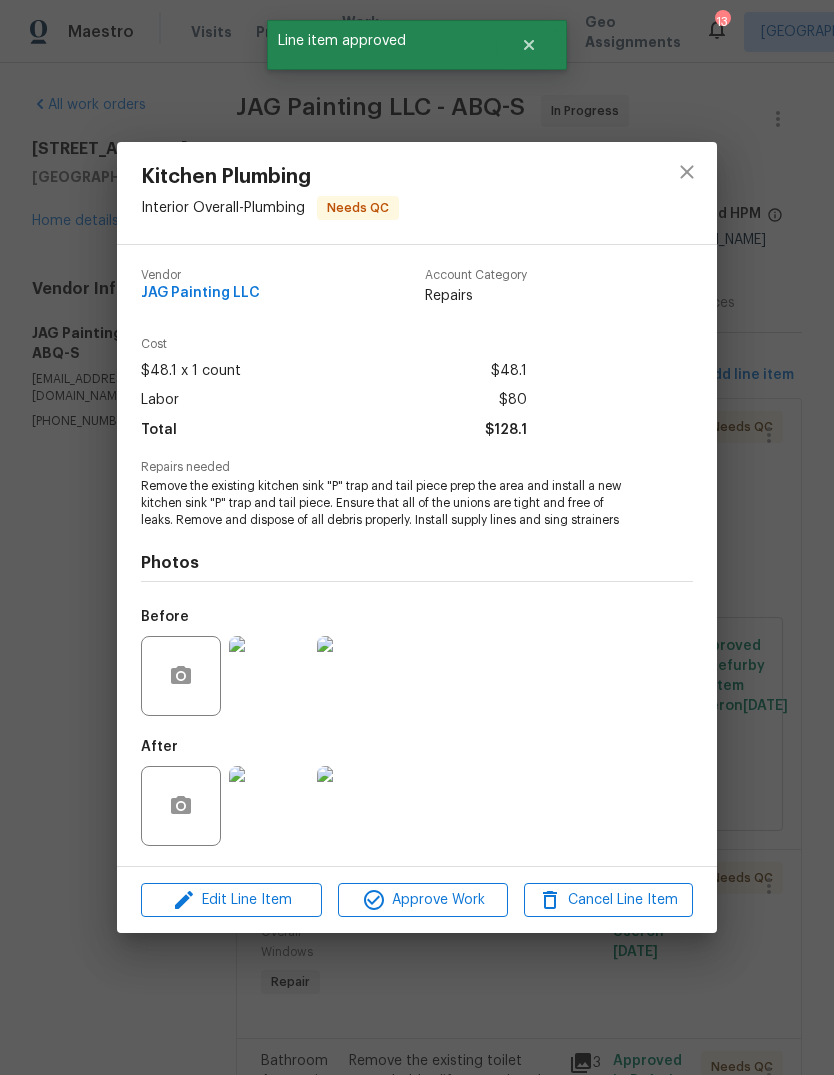 click at bounding box center (269, 806) 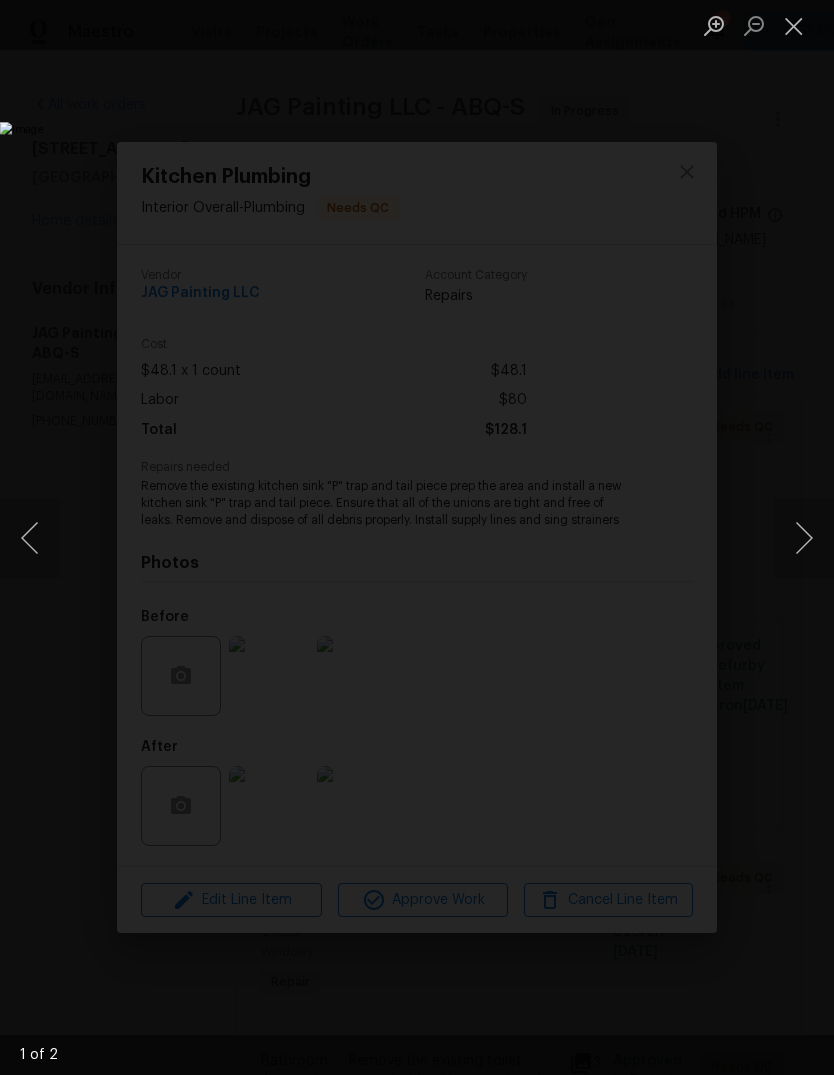 click at bounding box center (804, 538) 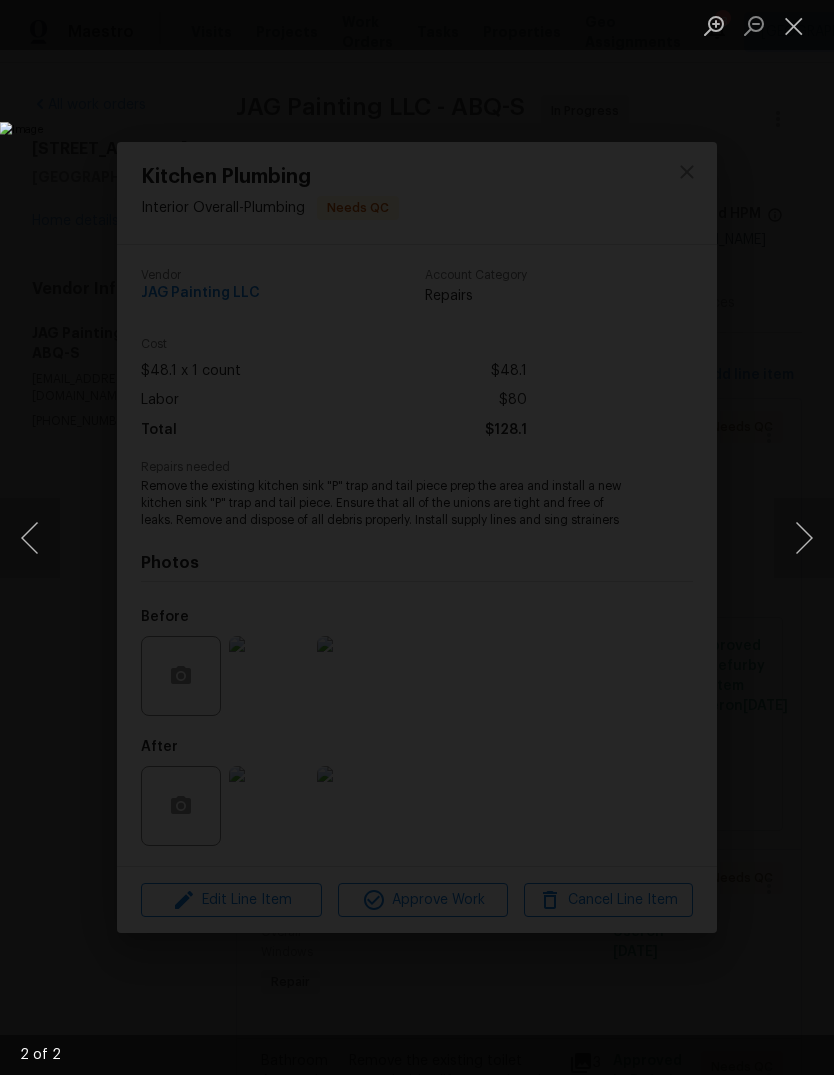 click at bounding box center [794, 25] 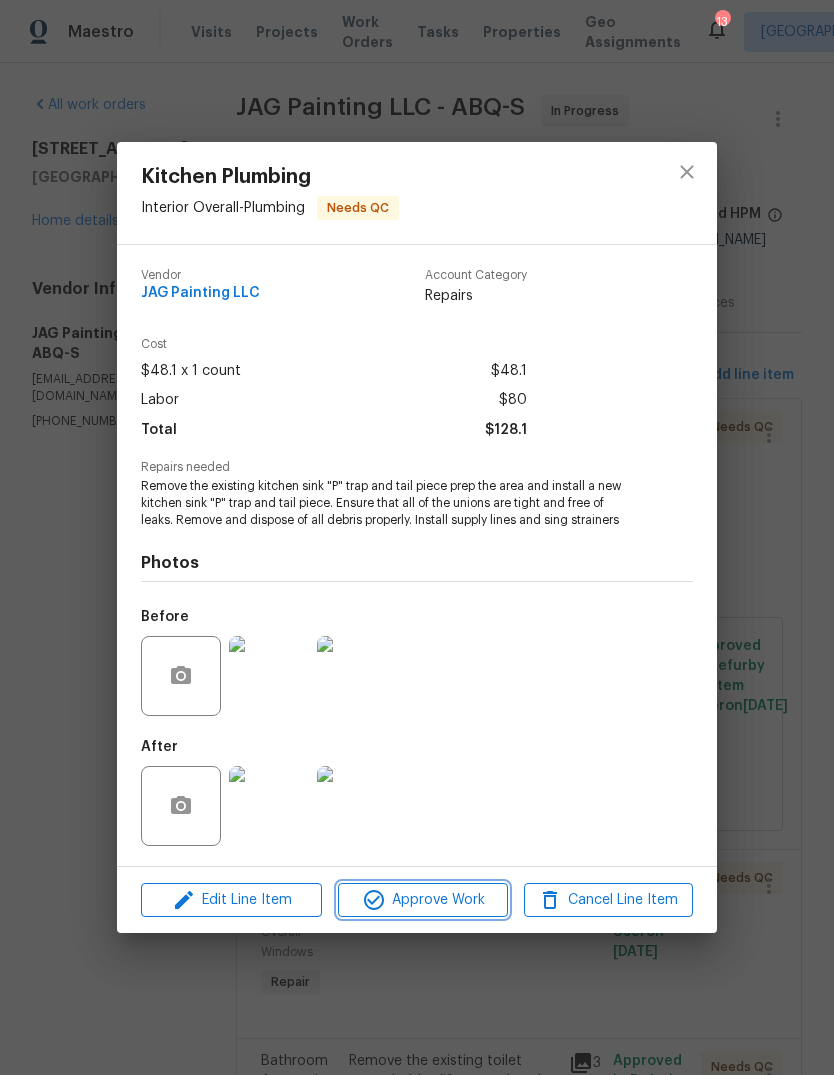 click on "Approve Work" at bounding box center (422, 900) 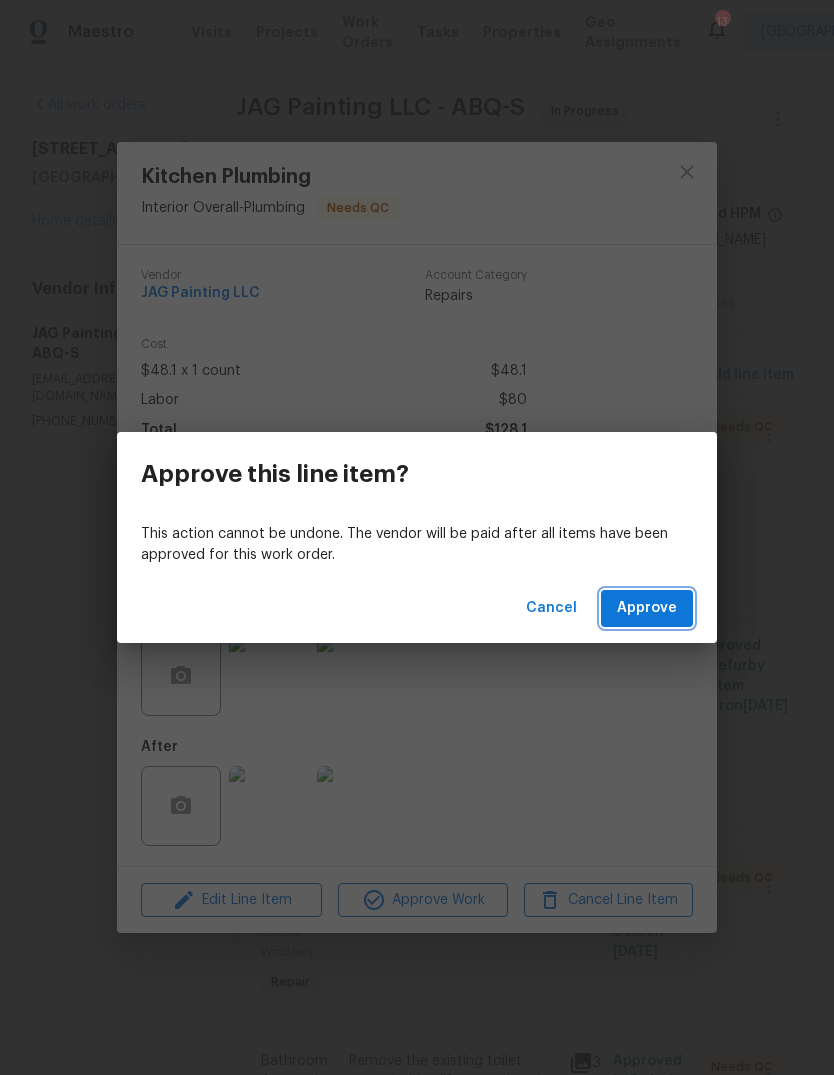 click on "Approve" at bounding box center [647, 608] 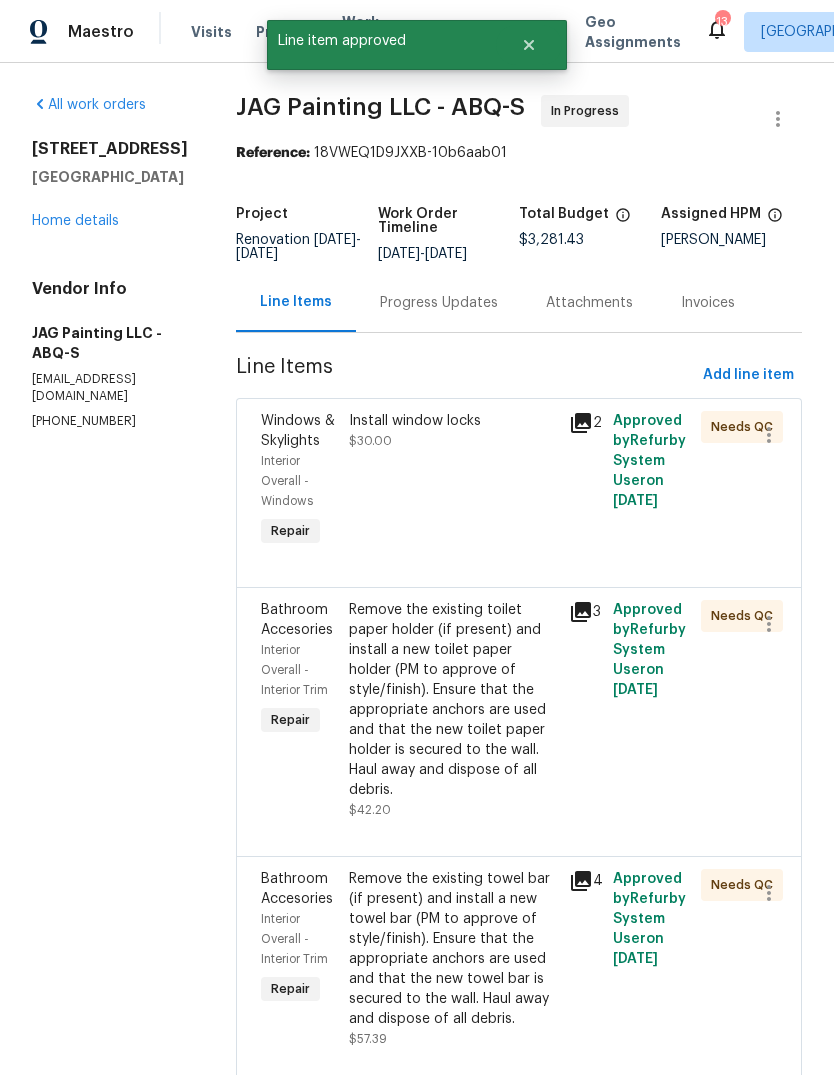 click on "Install window locks $30.00" at bounding box center [453, 481] 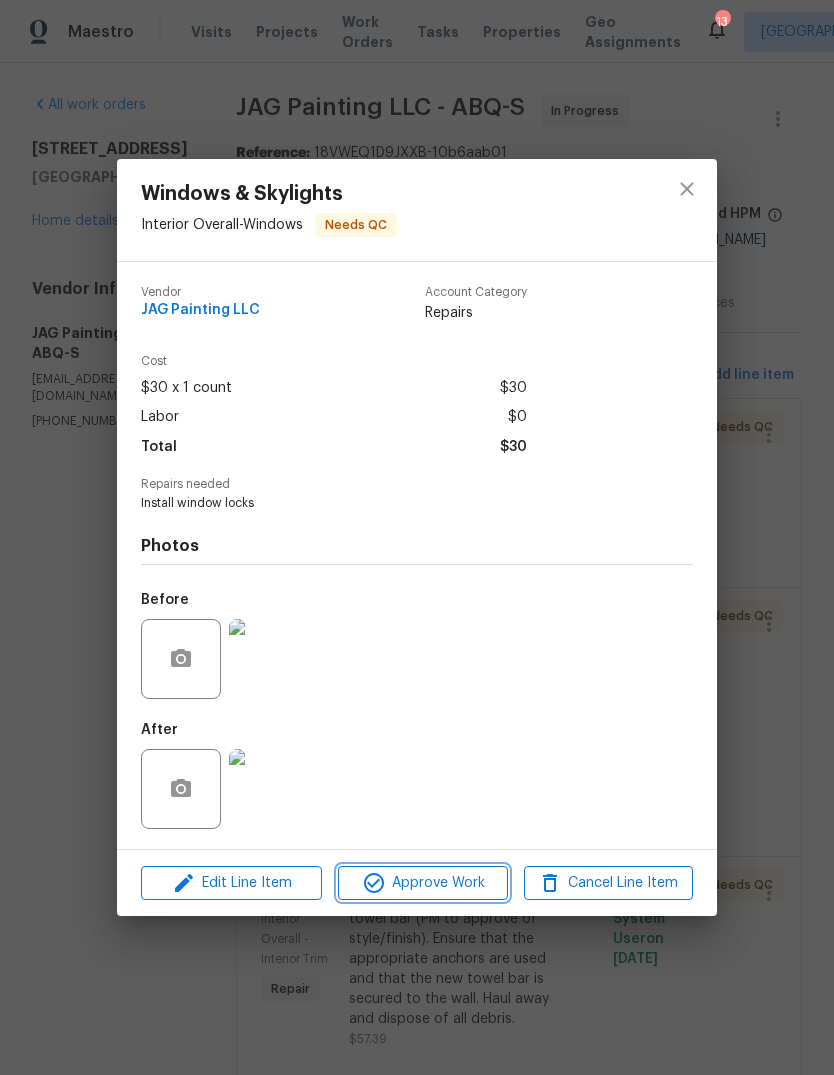 click on "Approve Work" at bounding box center (422, 883) 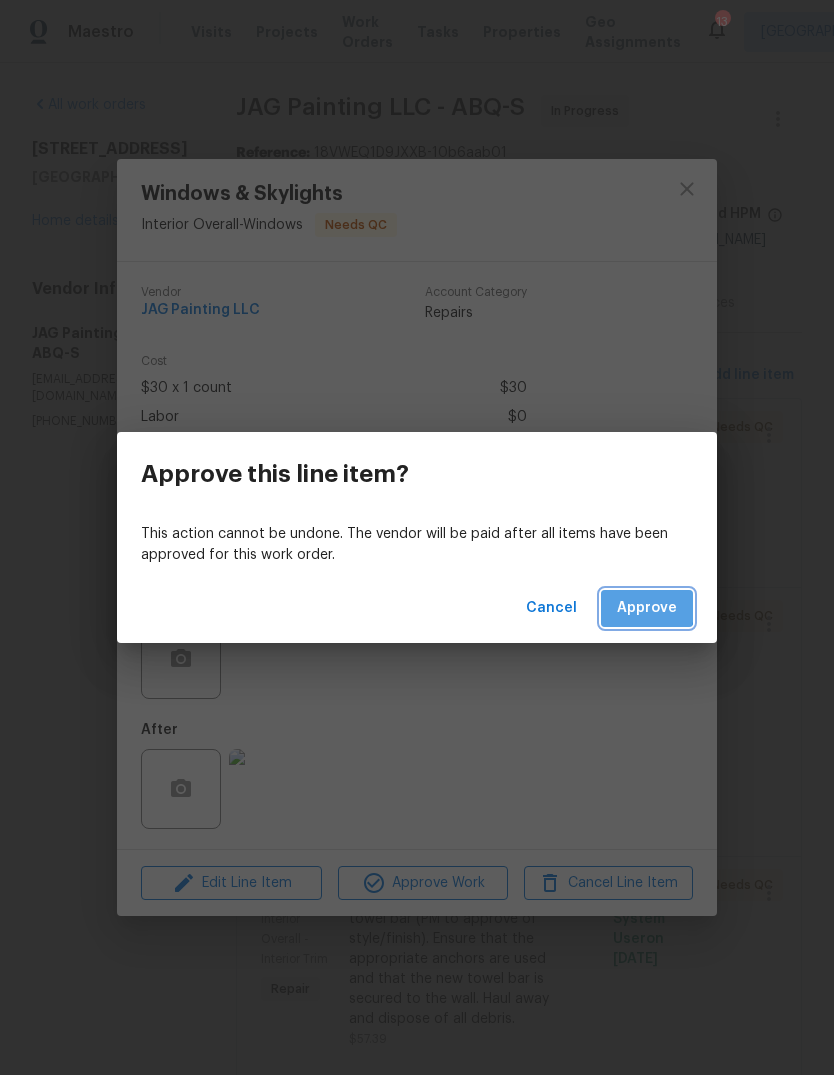 click on "Approve" at bounding box center [647, 608] 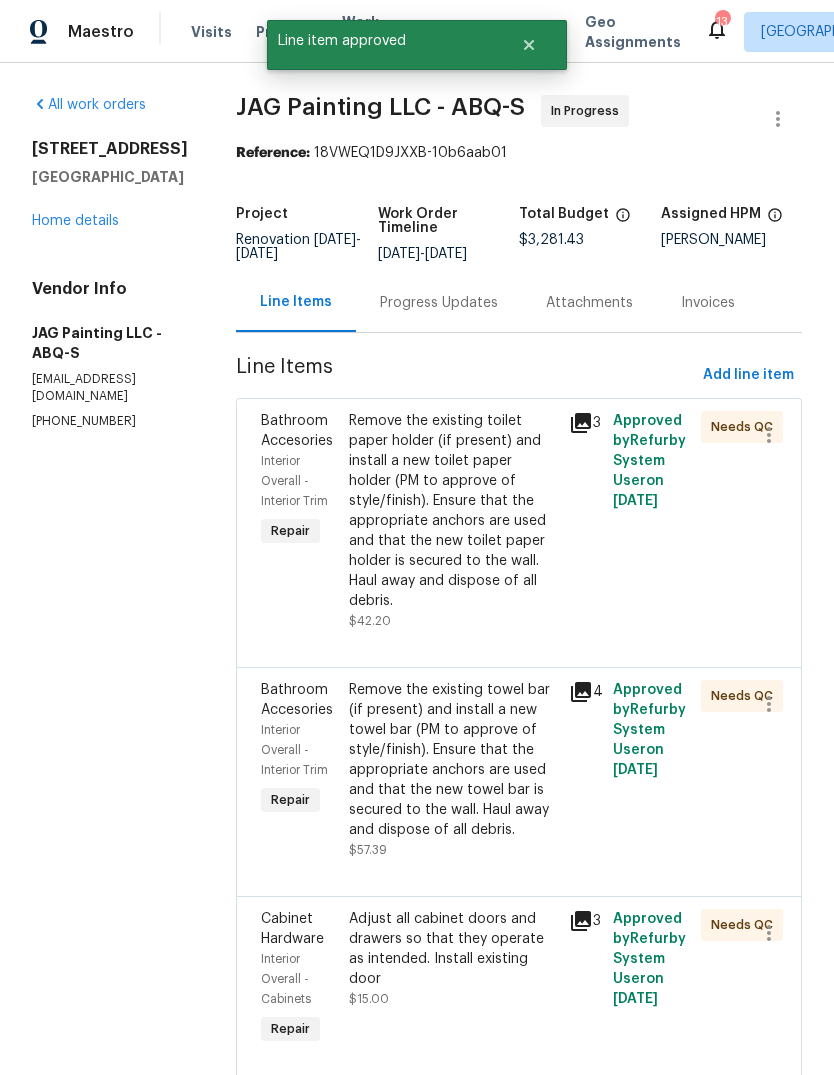 click on "Remove the existing toilet paper holder (if present) and install a new toilet paper holder (PM to approve of style/finish). Ensure that the appropriate anchors are used and that the new toilet paper holder is secured to the wall. Haul away and dispose of all debris." at bounding box center (453, 511) 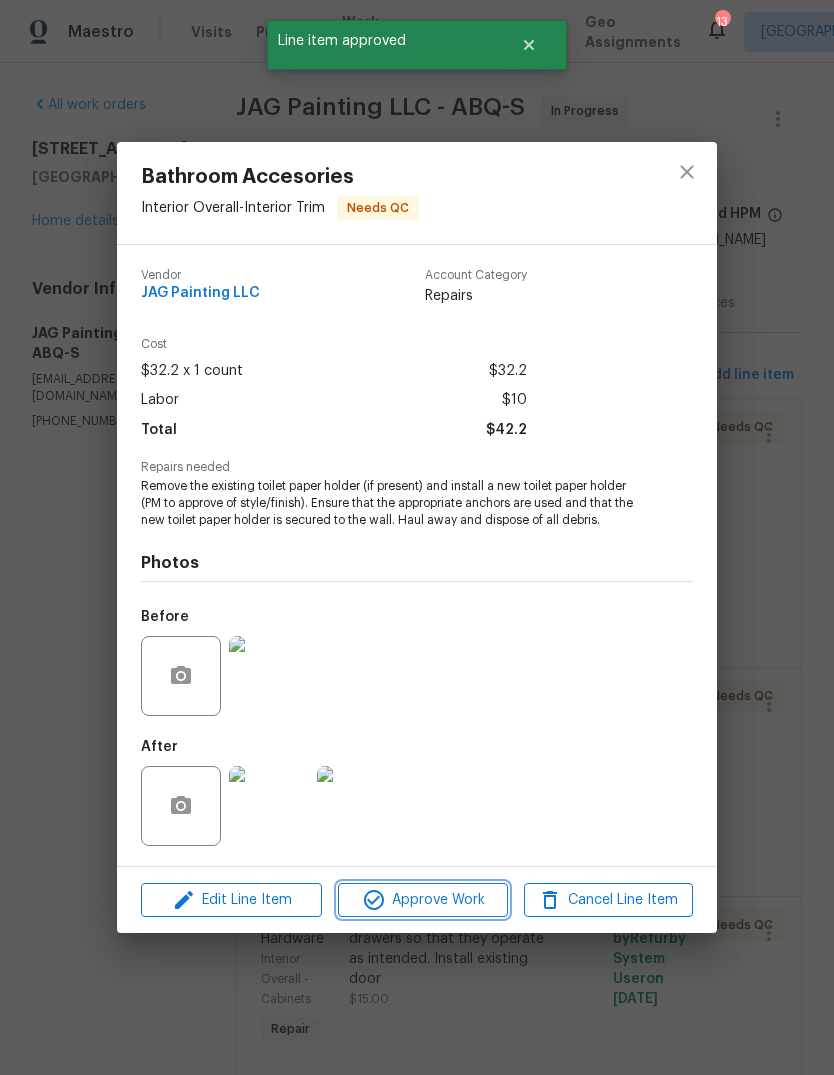 click on "Approve Work" at bounding box center [422, 900] 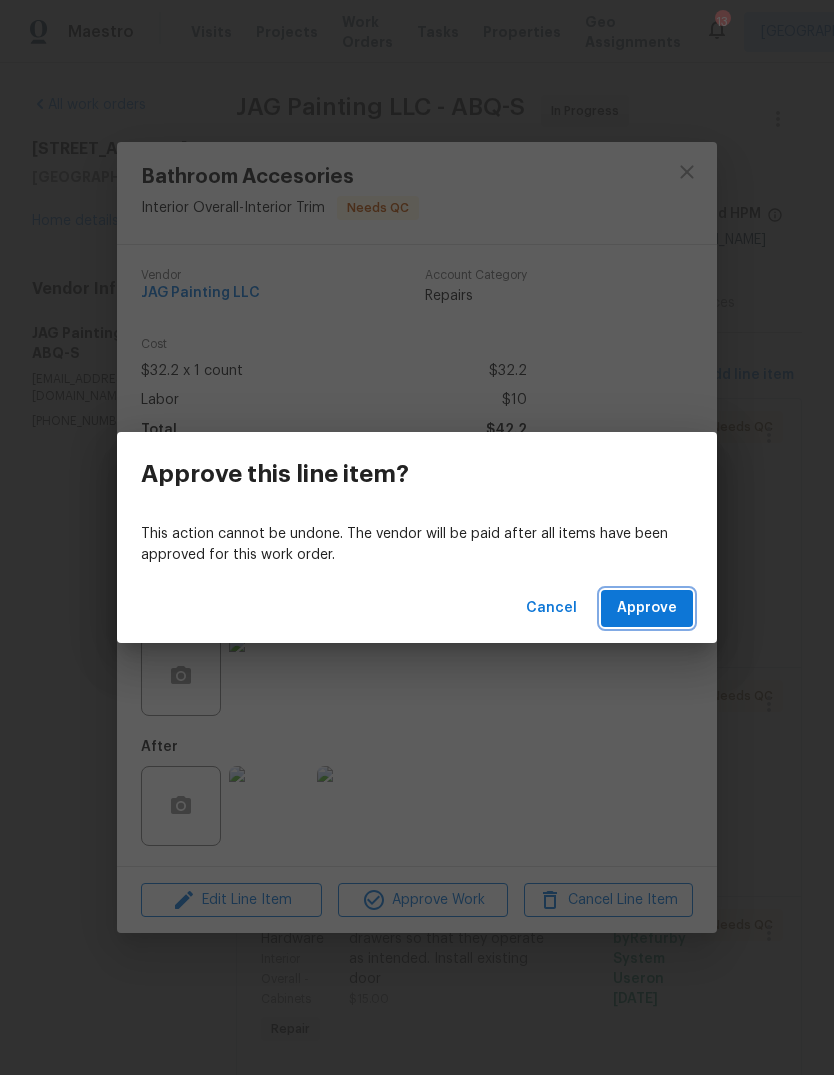 click on "Approve" at bounding box center (647, 608) 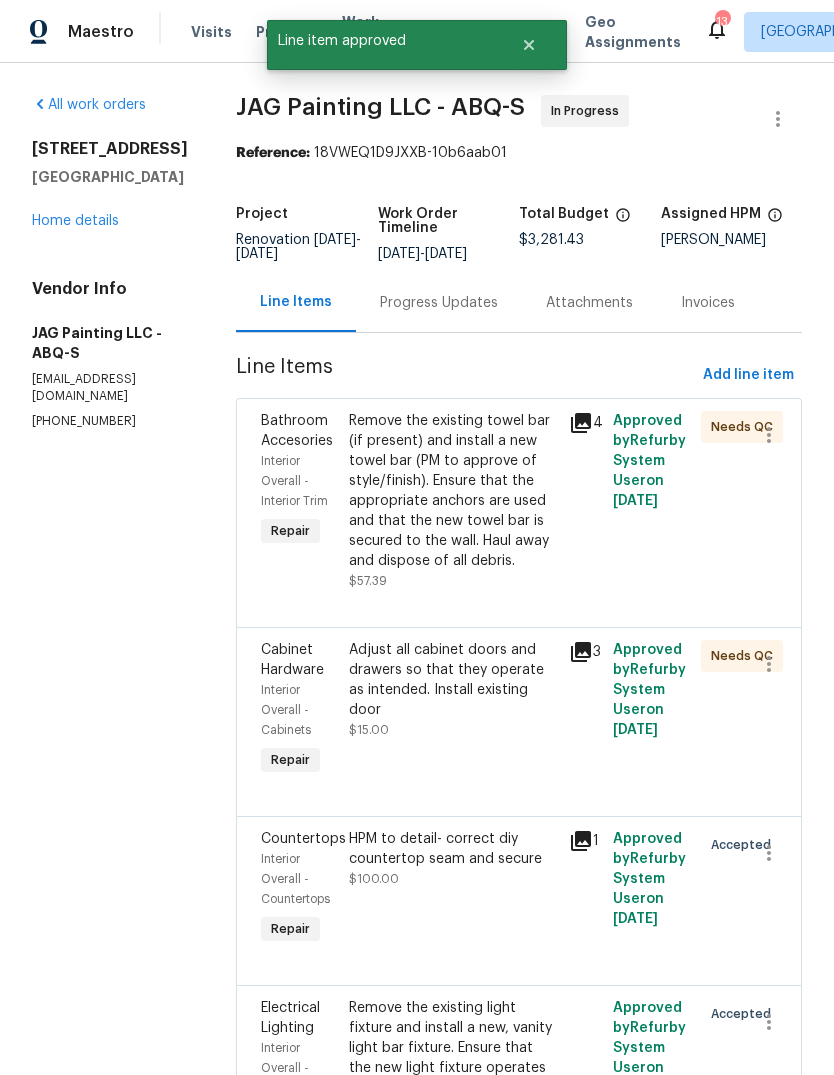 click on "Remove the existing towel bar (if present) and install a new towel bar (PM to approve of style/finish). Ensure that the appropriate anchors are used and that the new towel bar is secured to the wall. Haul away and dispose of all debris." at bounding box center [453, 491] 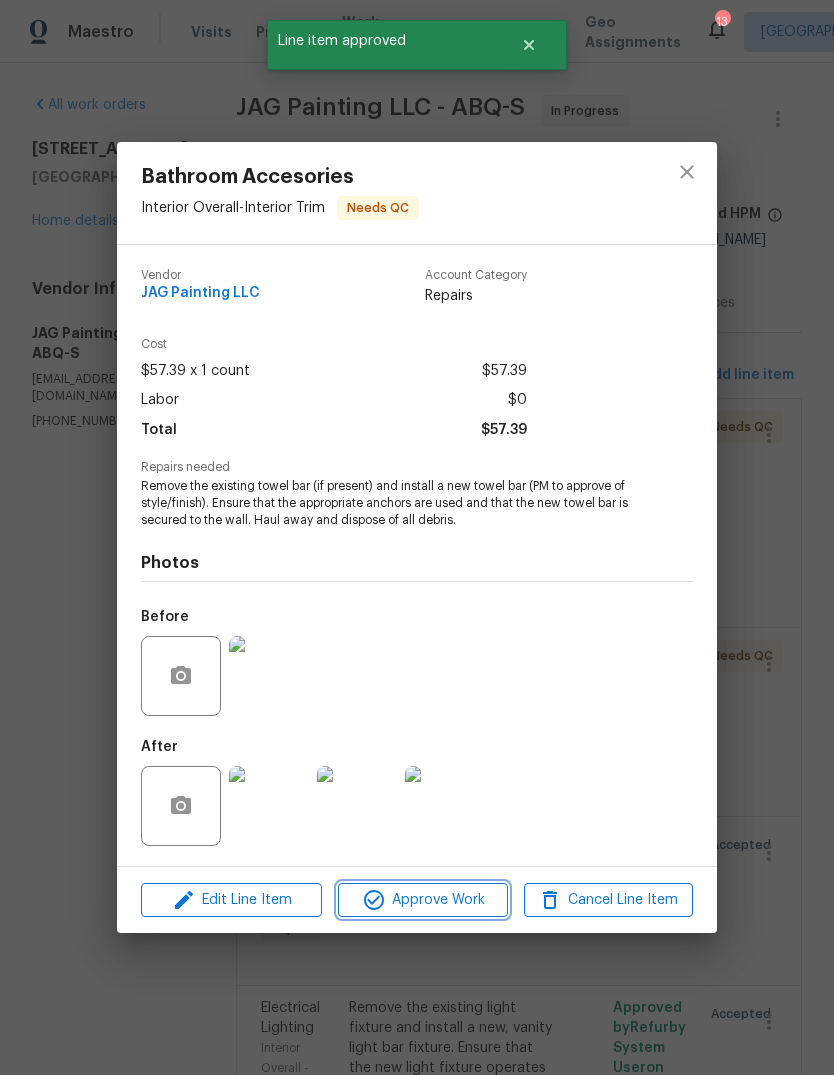 click on "Approve Work" at bounding box center (422, 900) 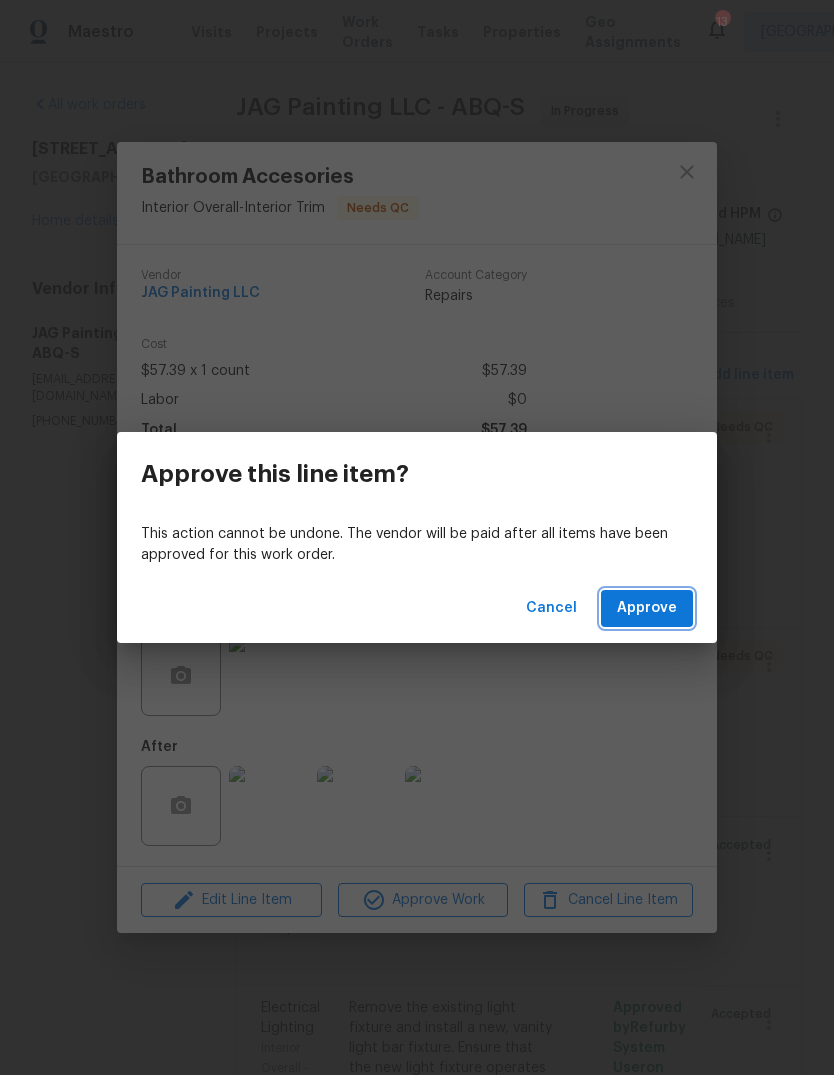 click on "Approve" at bounding box center [647, 608] 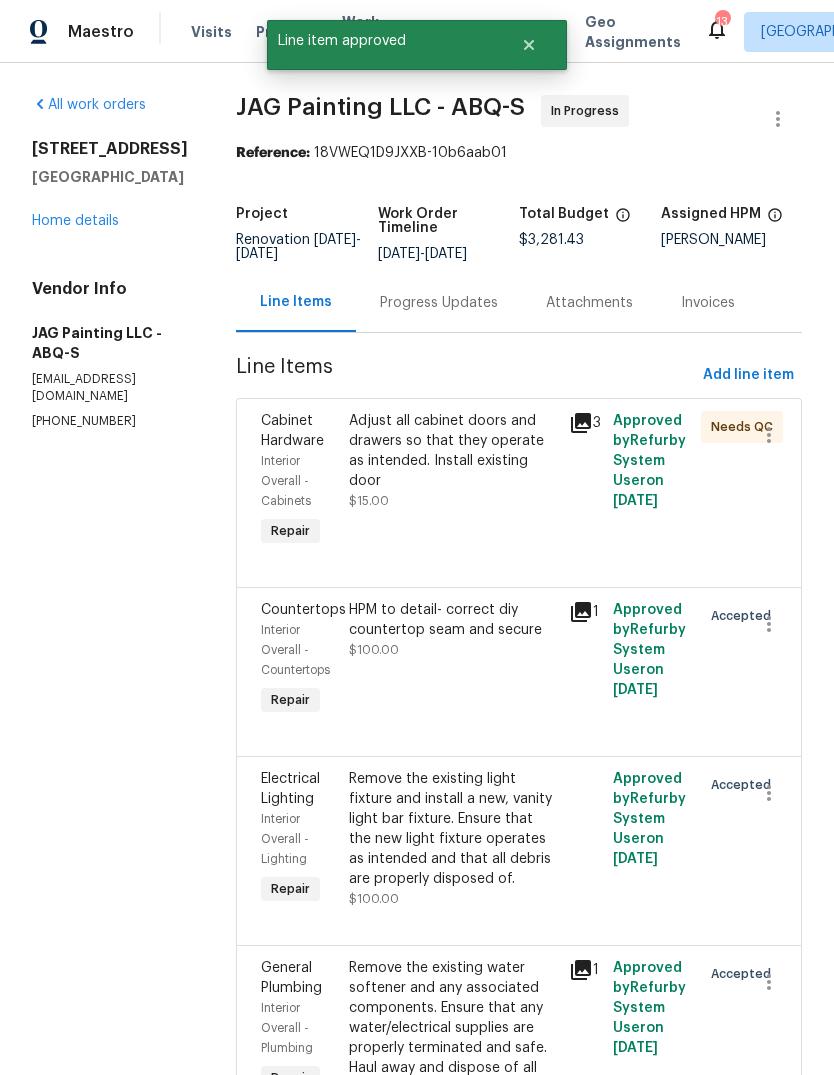 click on "Adjust all cabinet doors and drawers so that they operate as intended. Install existing door $15.00" at bounding box center (453, 481) 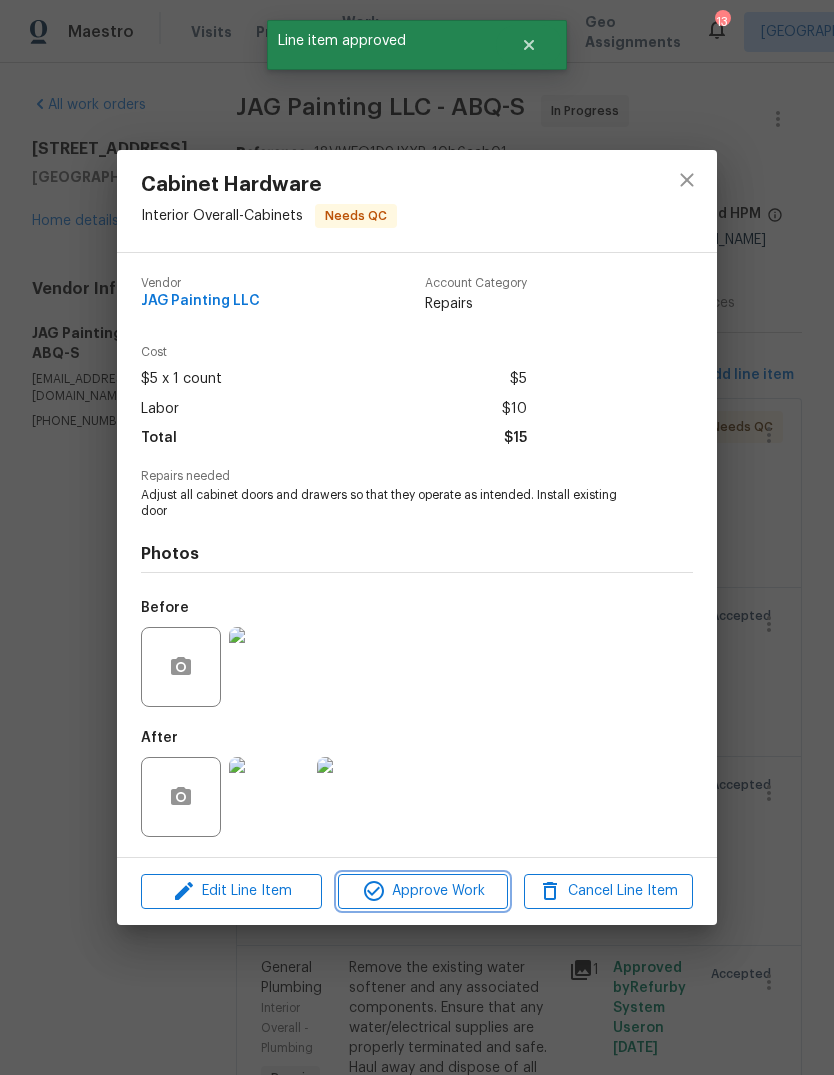 click on "Approve Work" at bounding box center (422, 891) 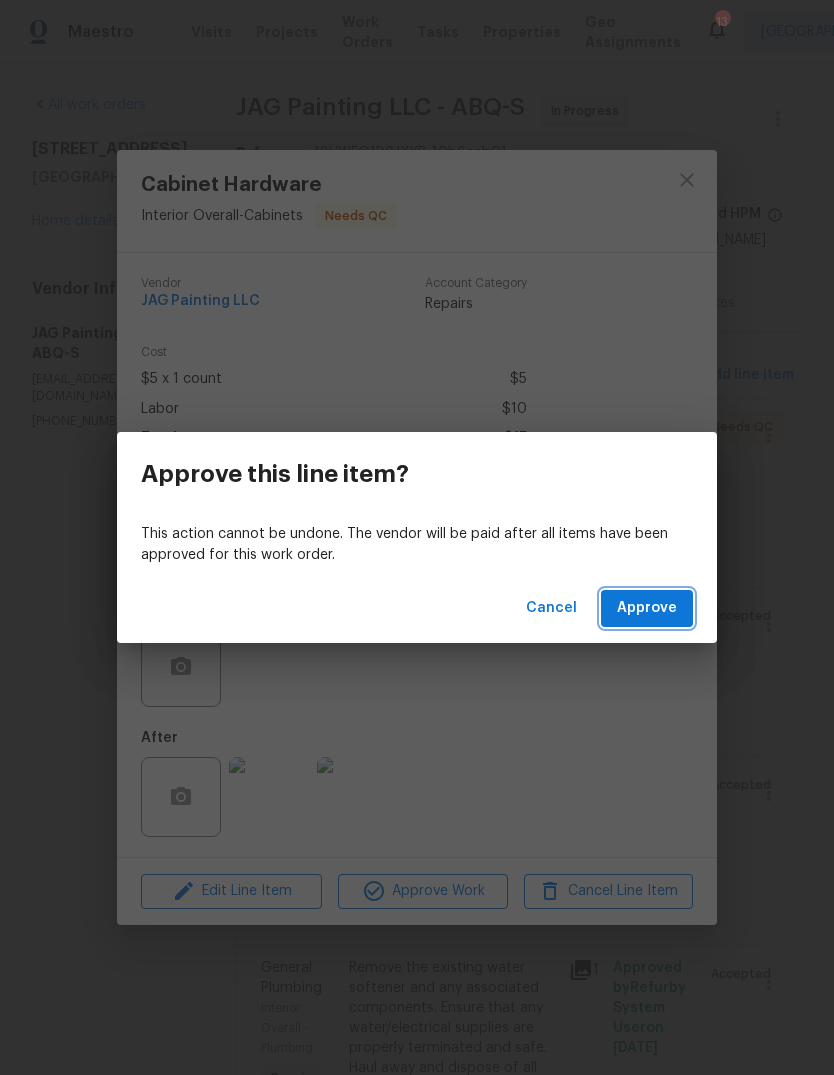 click on "Approve" at bounding box center [647, 608] 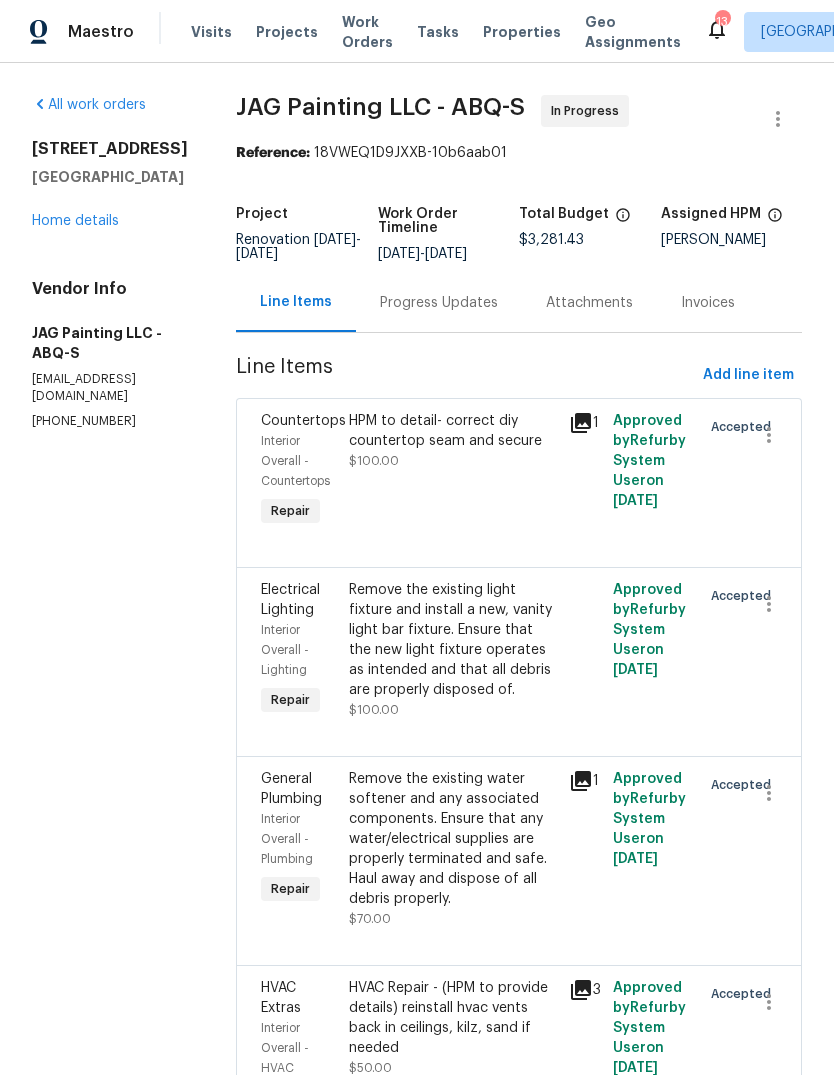 scroll, scrollTop: 0, scrollLeft: 0, axis: both 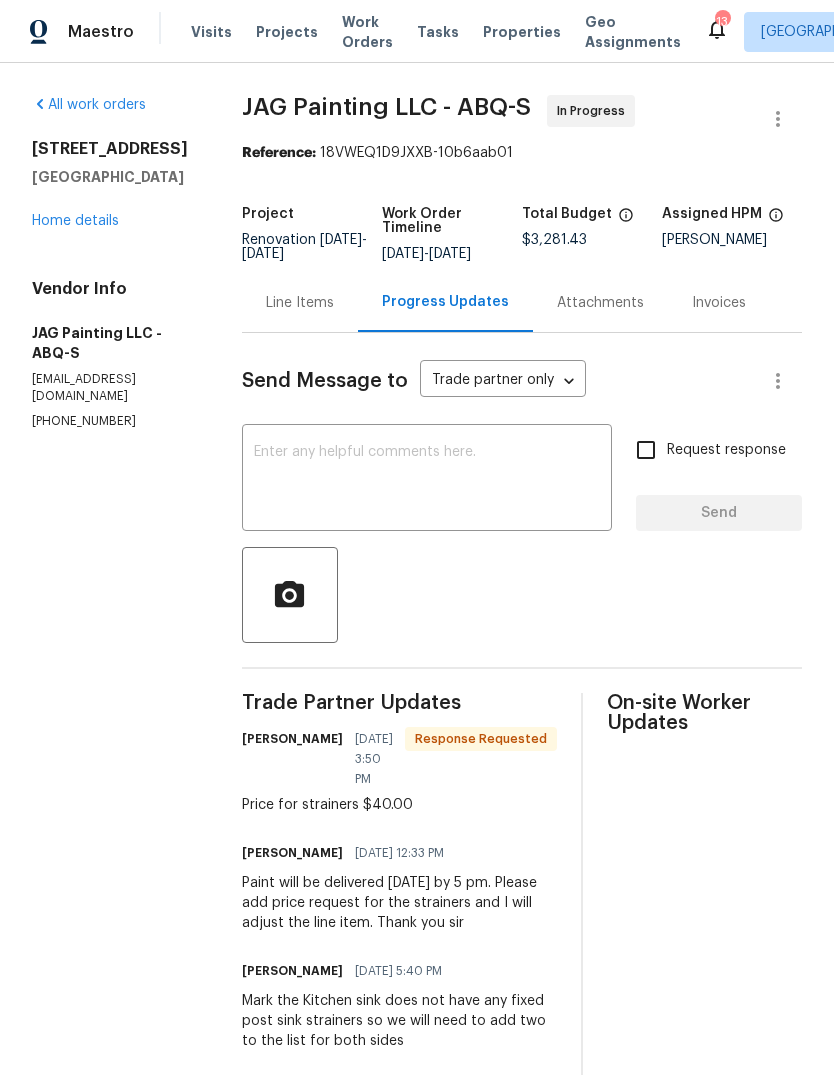 click at bounding box center [427, 480] 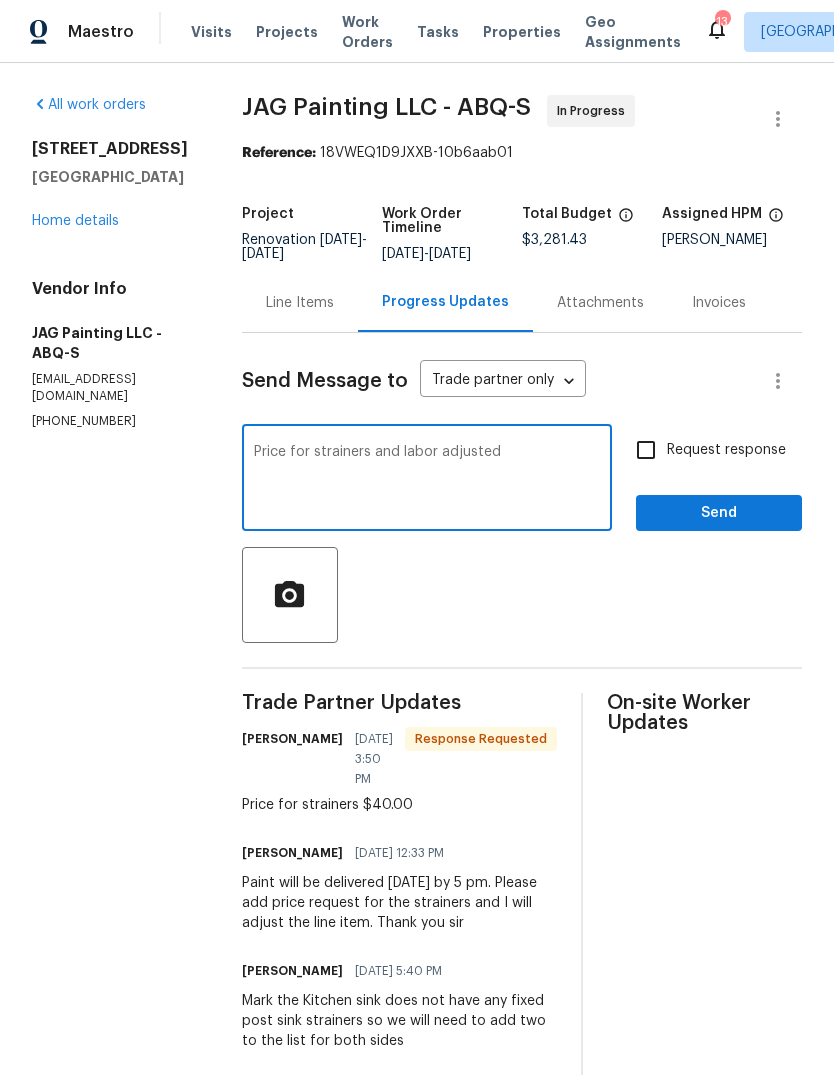 type on "Price for strainers and labor adjusted" 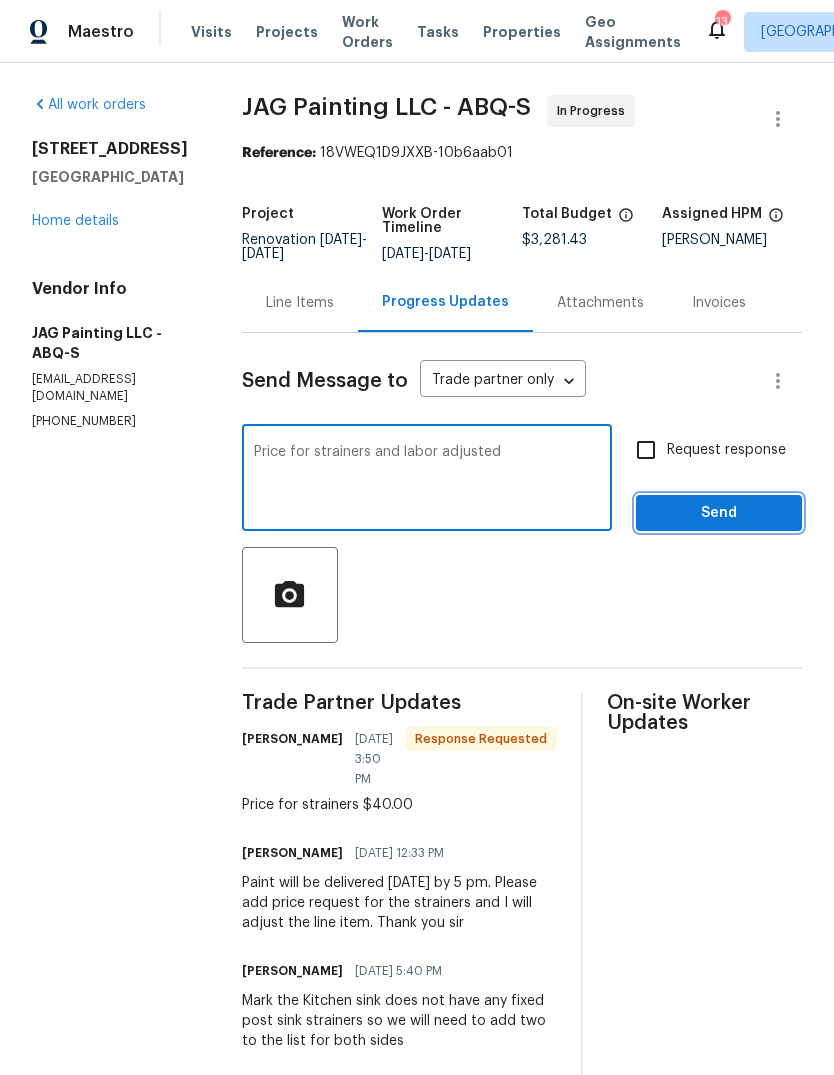 click on "Send" at bounding box center (719, 513) 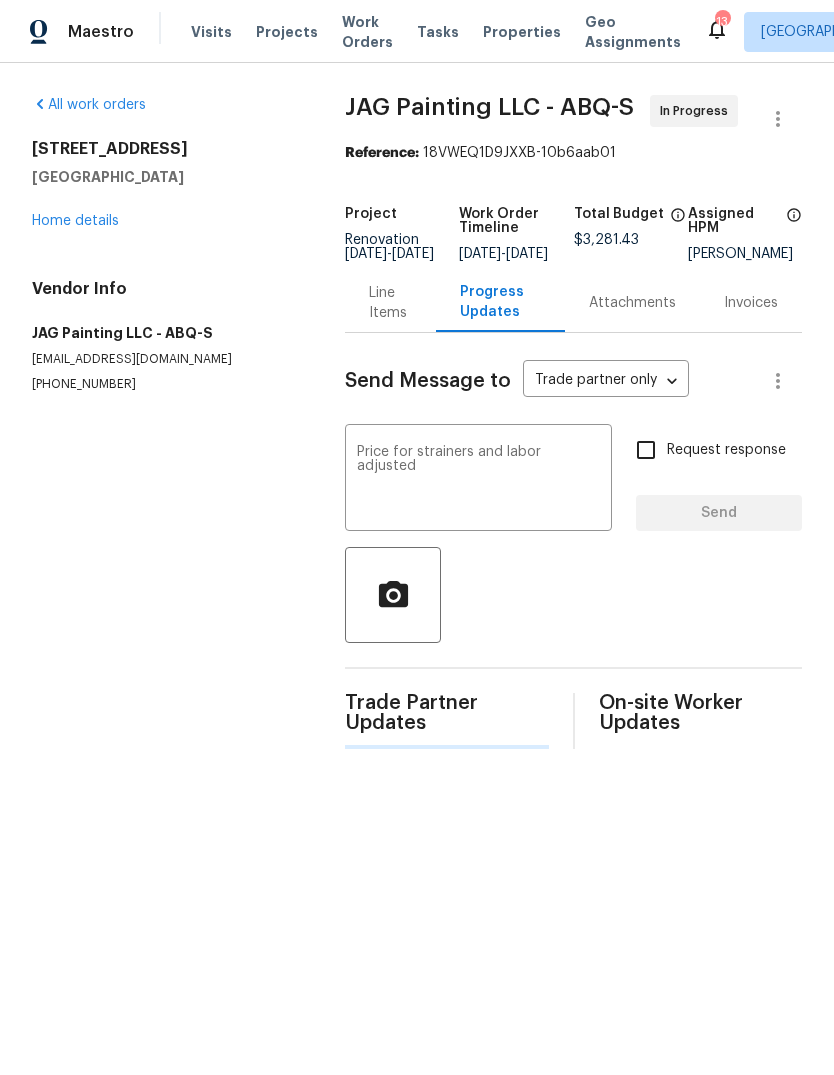 type 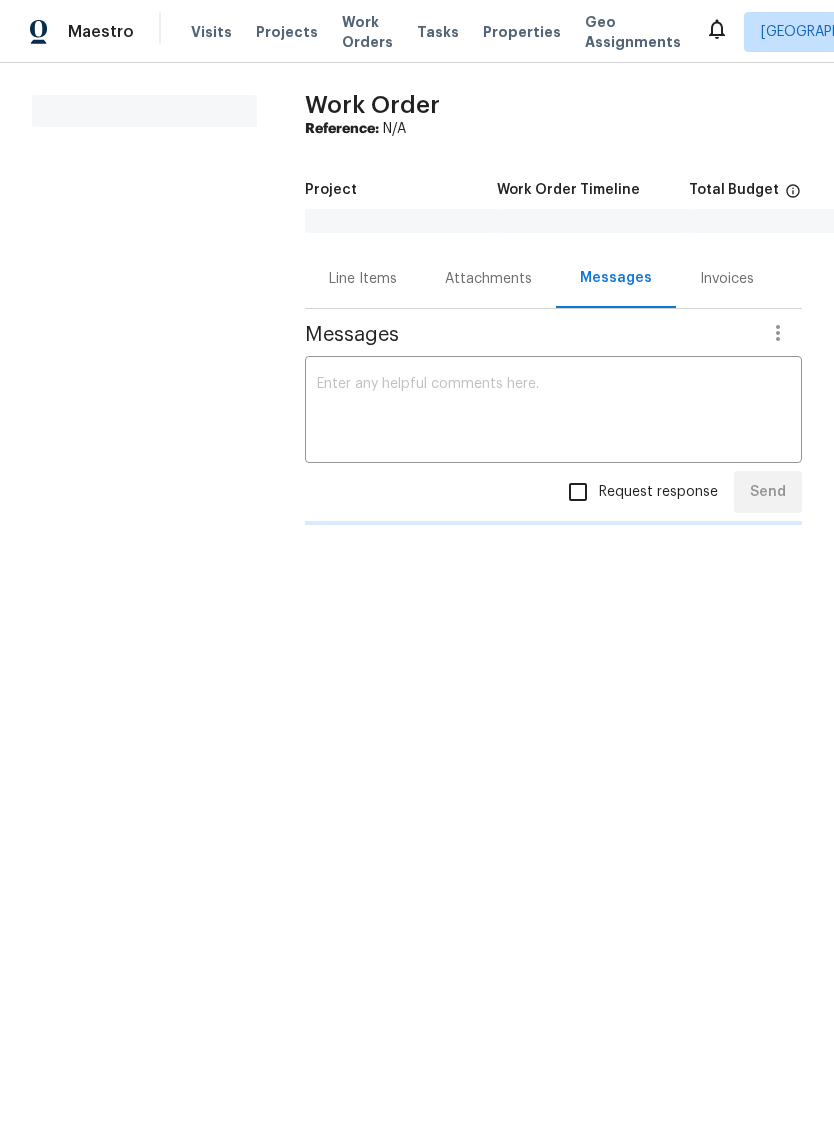 scroll, scrollTop: 0, scrollLeft: 0, axis: both 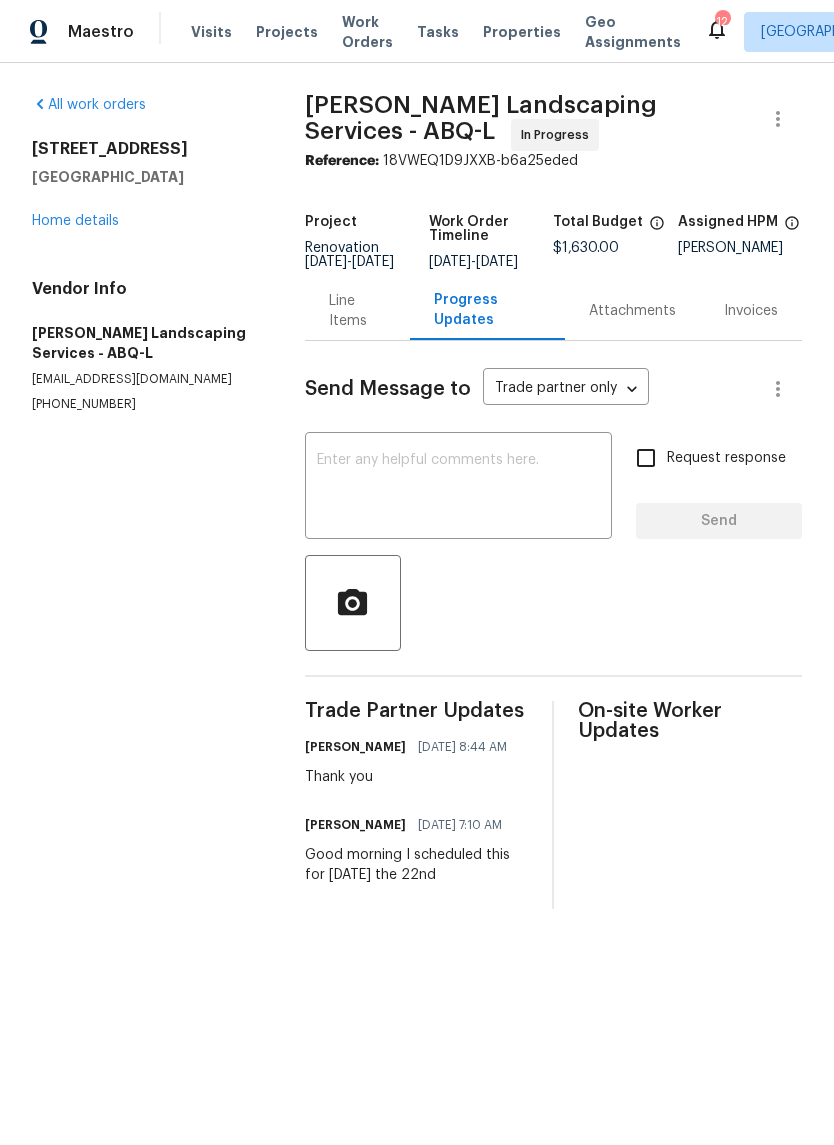 click on "Geo Assignments" at bounding box center (633, 32) 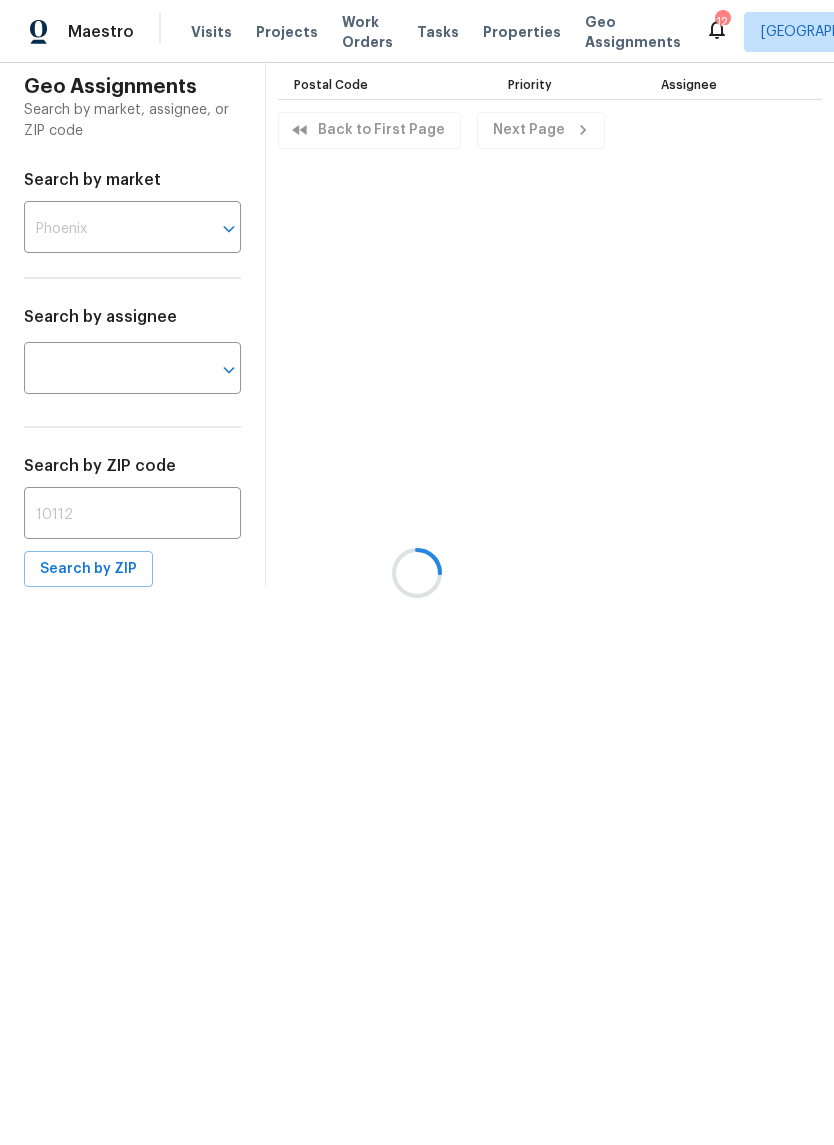 click at bounding box center [417, 572] 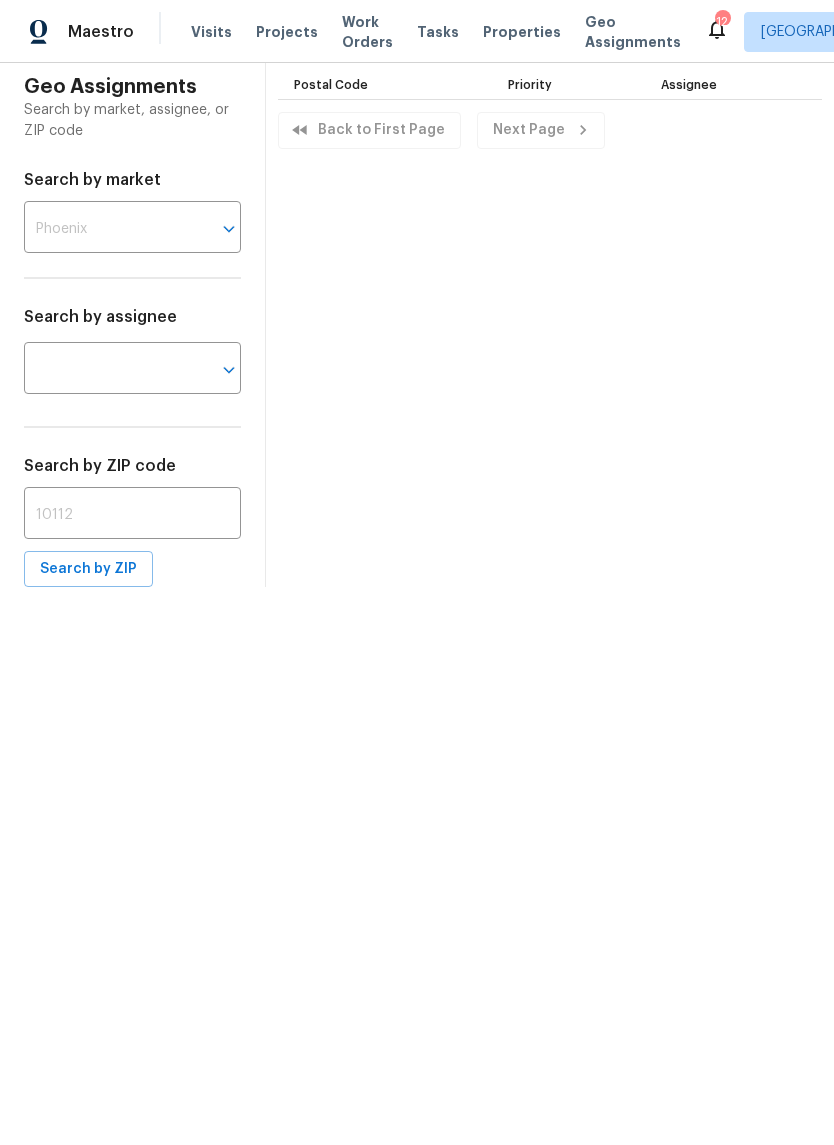 click 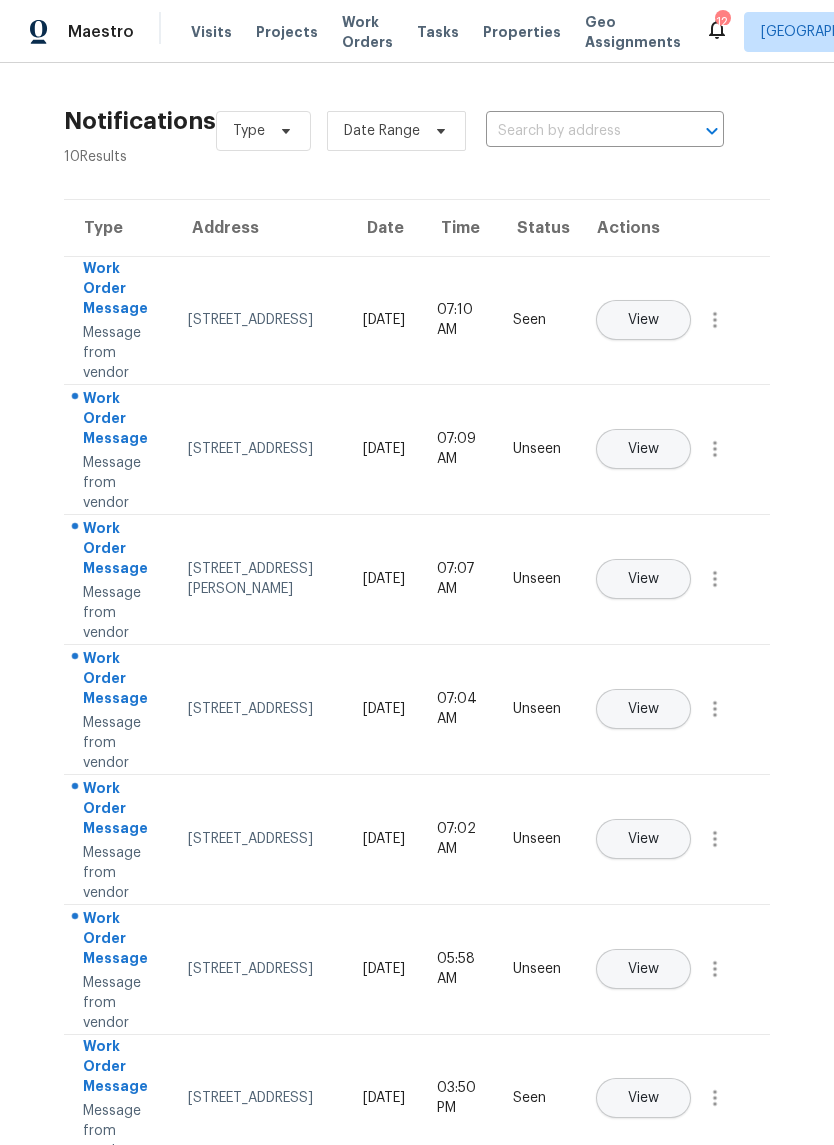 click on "View" at bounding box center [643, 449] 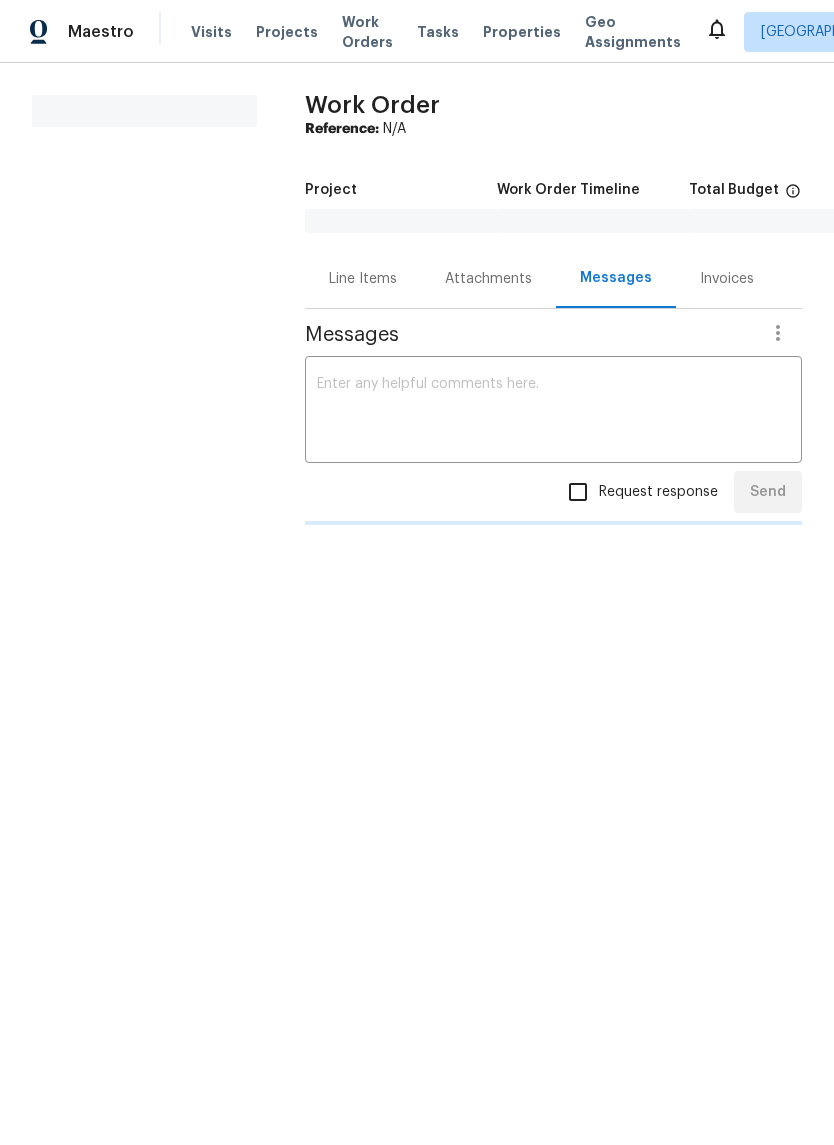 scroll, scrollTop: 0, scrollLeft: 0, axis: both 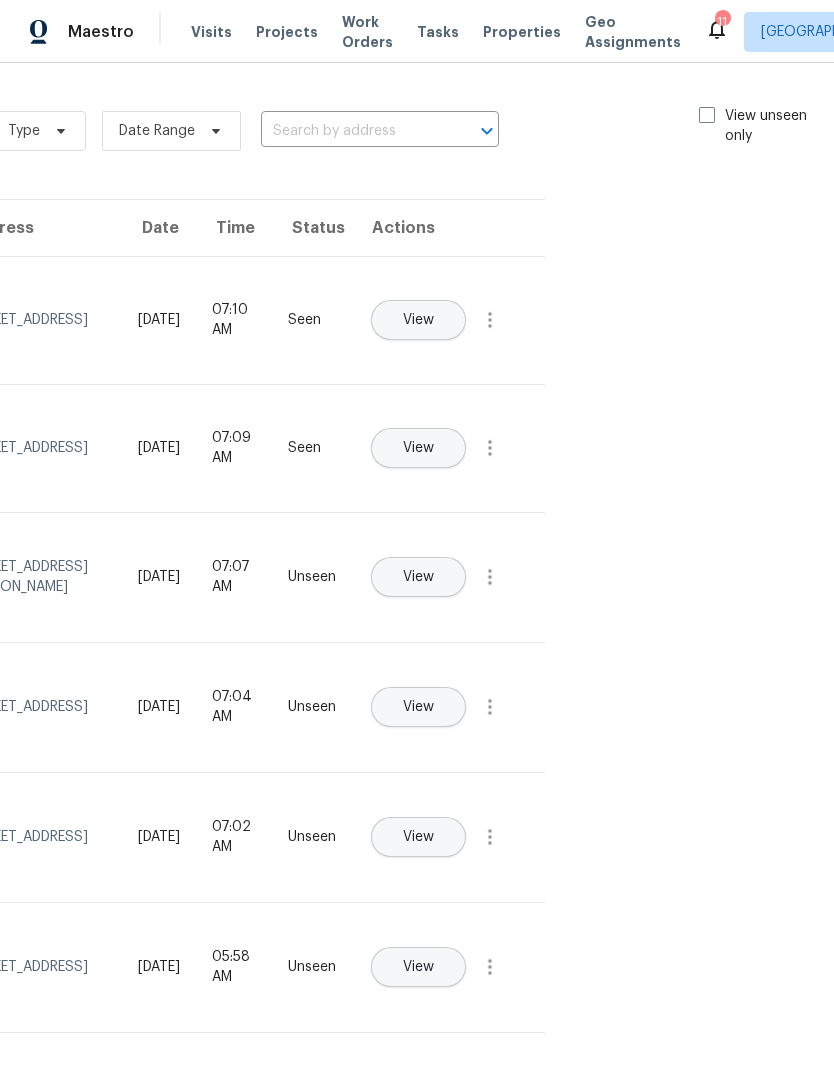 click at bounding box center [707, 115] 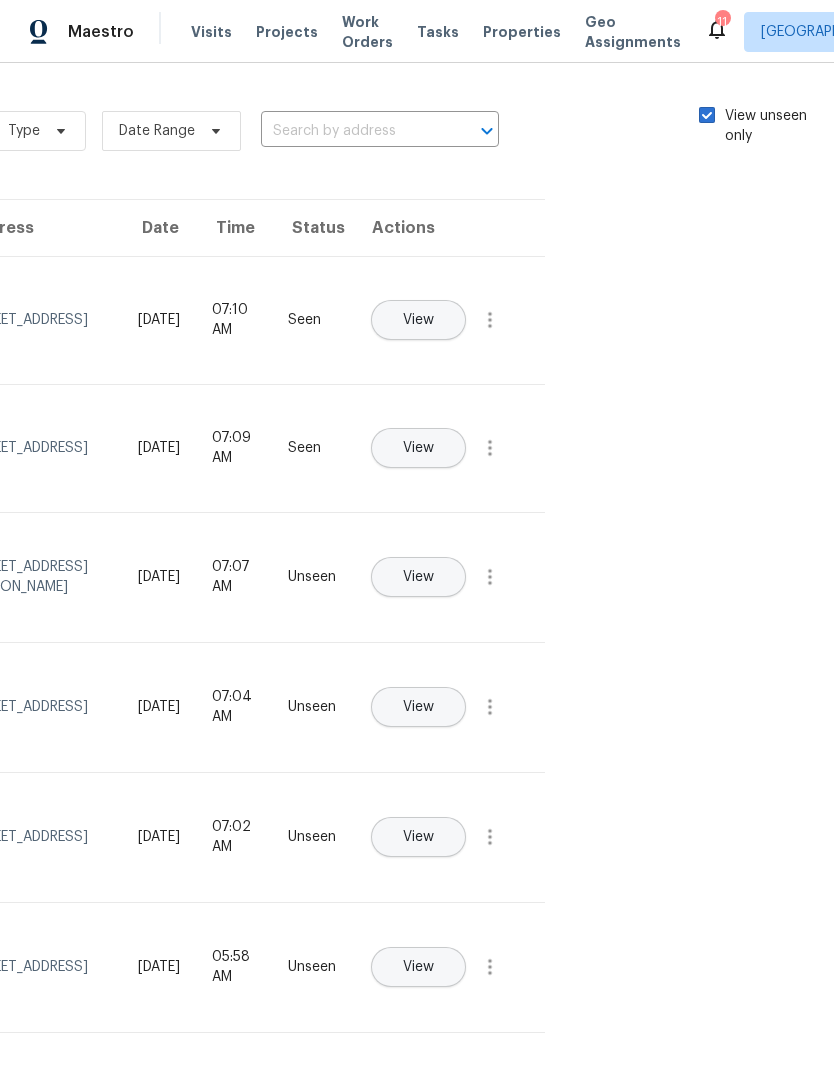 checkbox on "true" 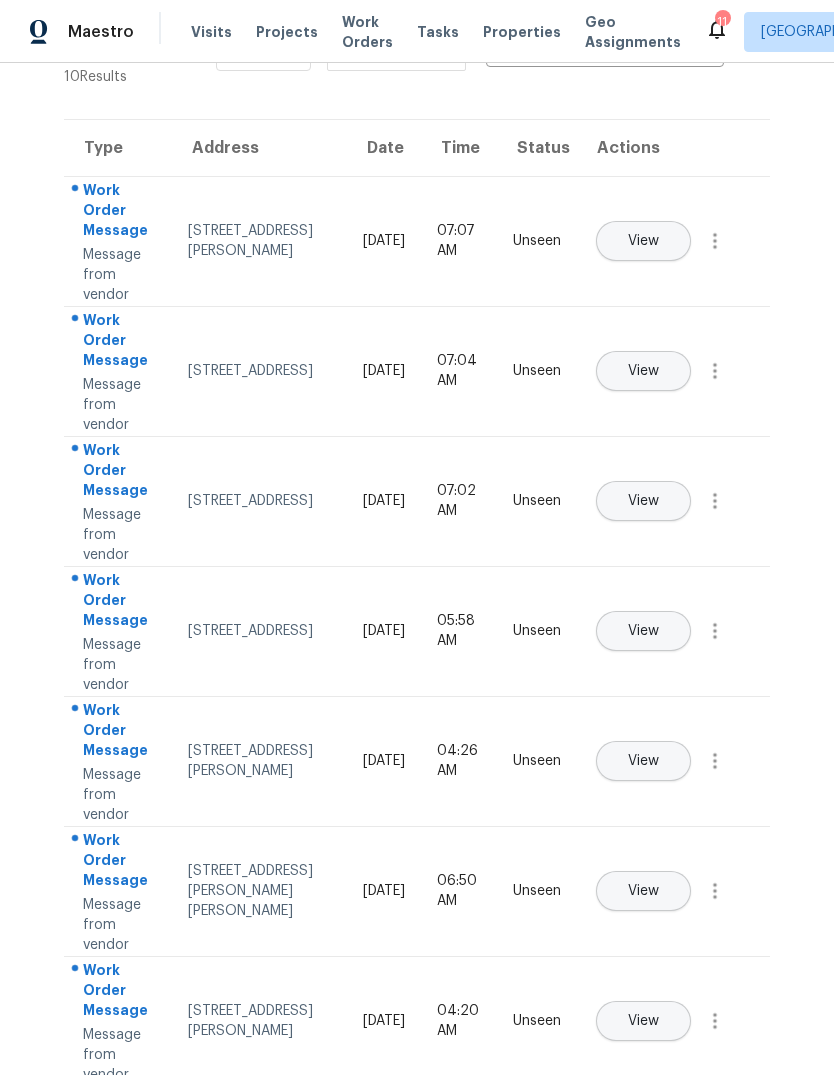 scroll, scrollTop: 81, scrollLeft: 0, axis: vertical 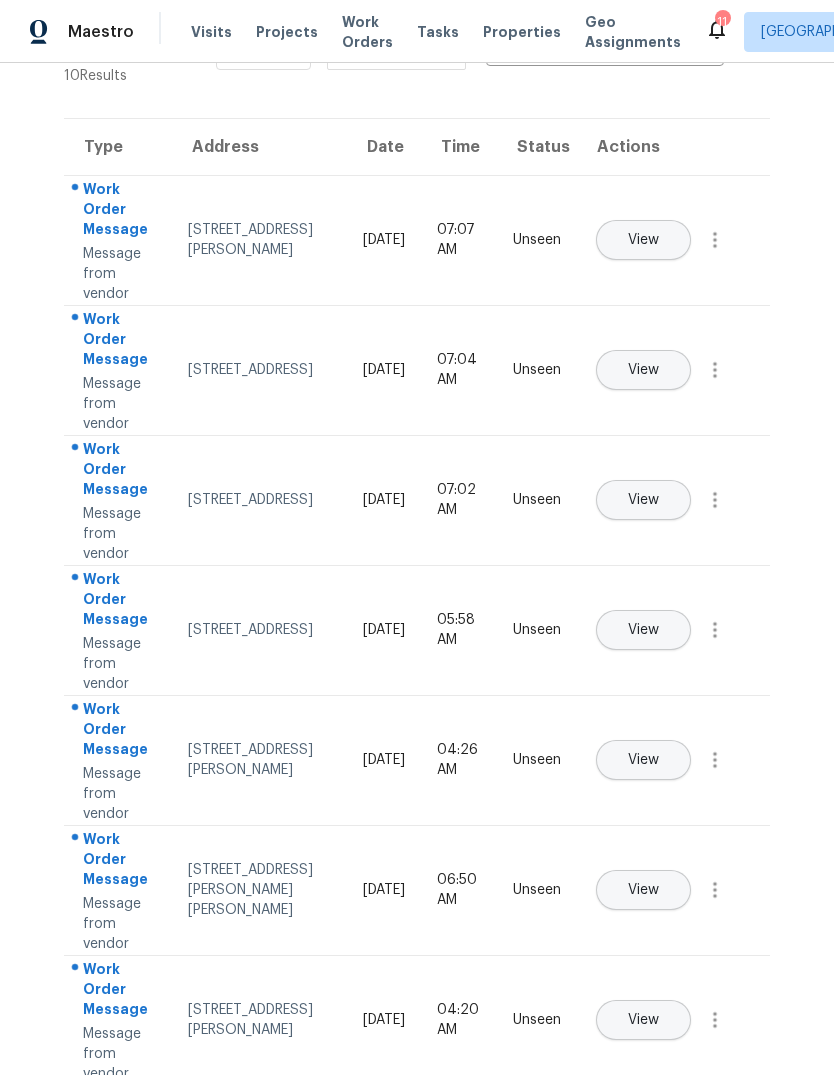 click on "View" at bounding box center [643, 240] 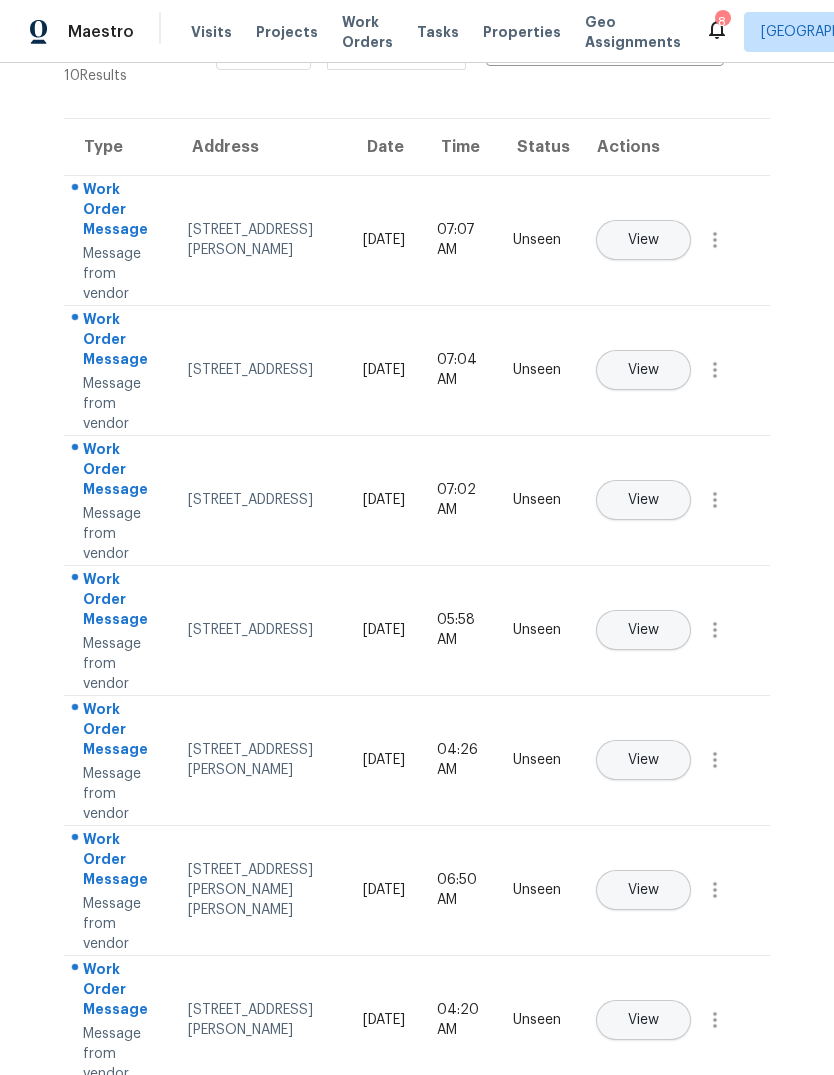 click on "View" at bounding box center (643, 500) 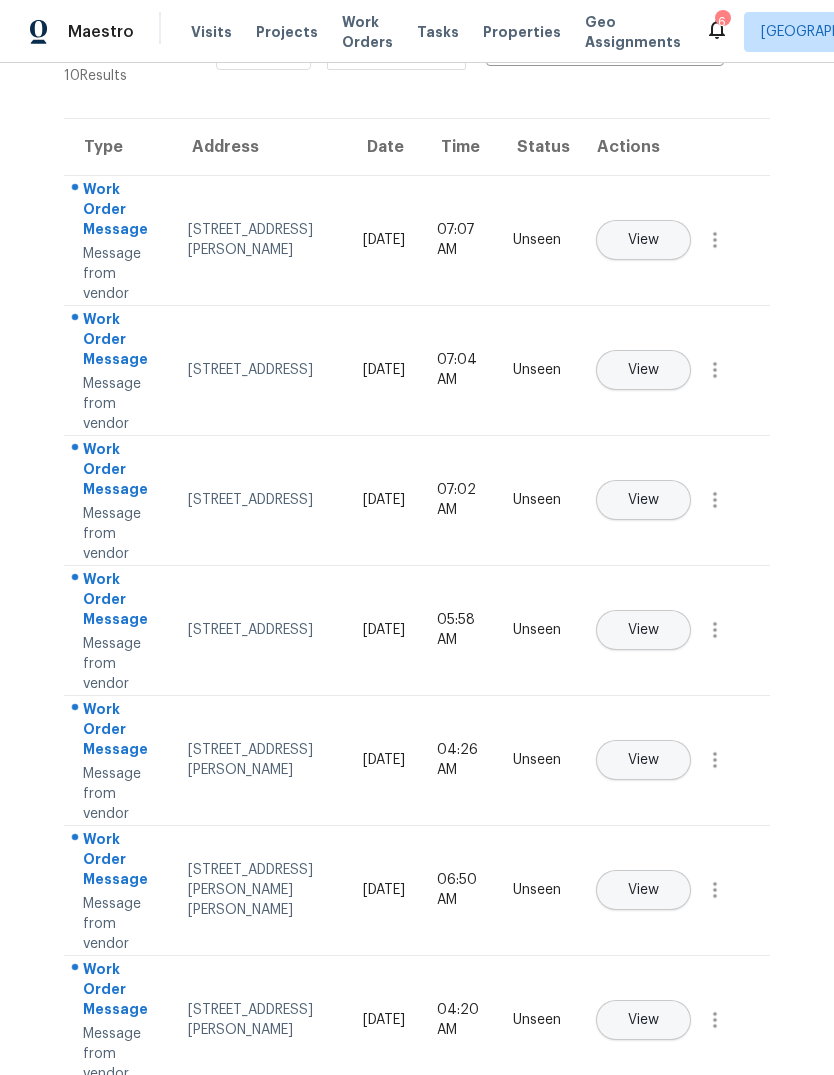 click on "View" at bounding box center [643, 890] 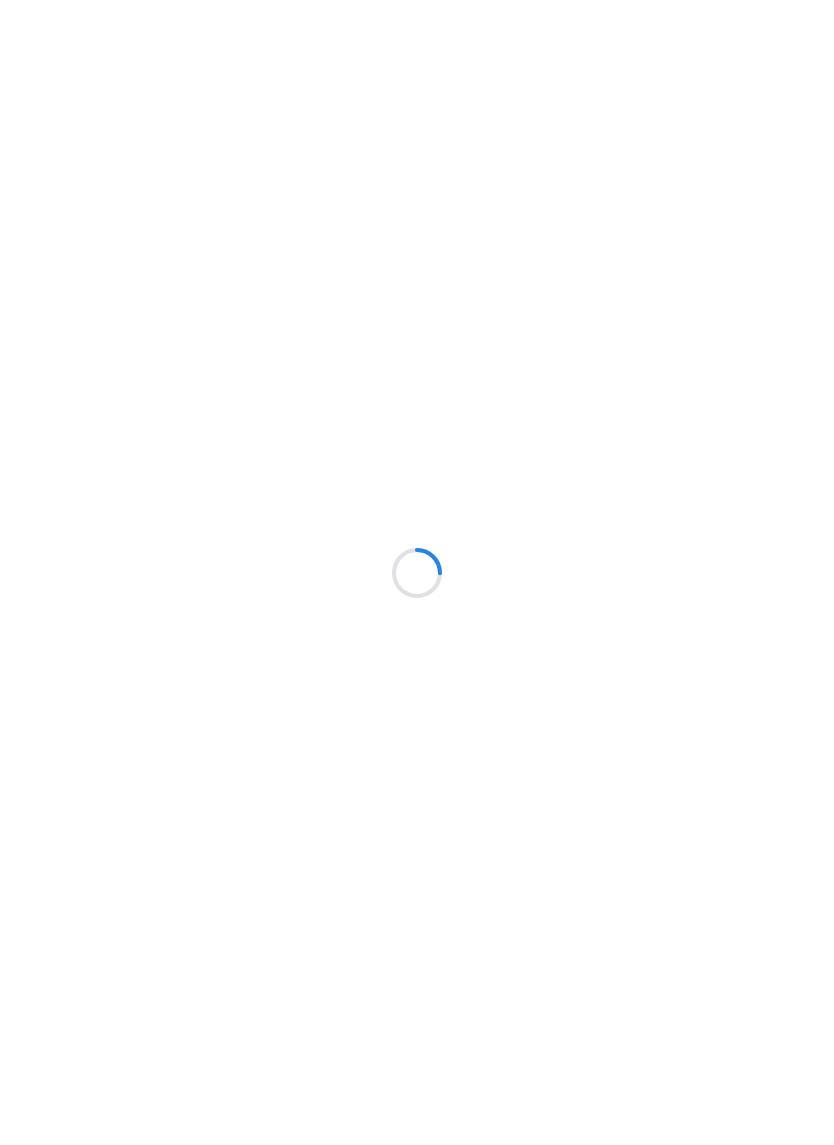 scroll, scrollTop: 0, scrollLeft: 0, axis: both 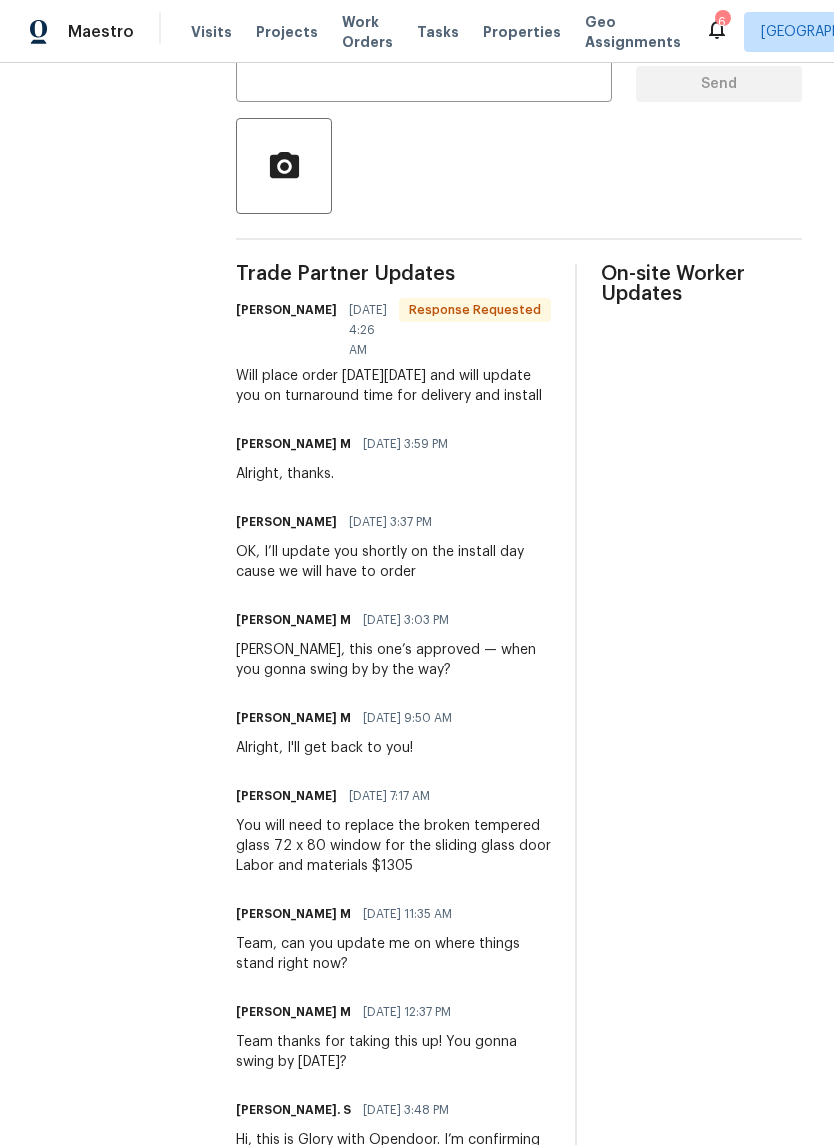click on "You will need to replace the broken tempered glass 72 x 80 window for the sliding glass door
Labor and materials $1305" at bounding box center [393, 846] 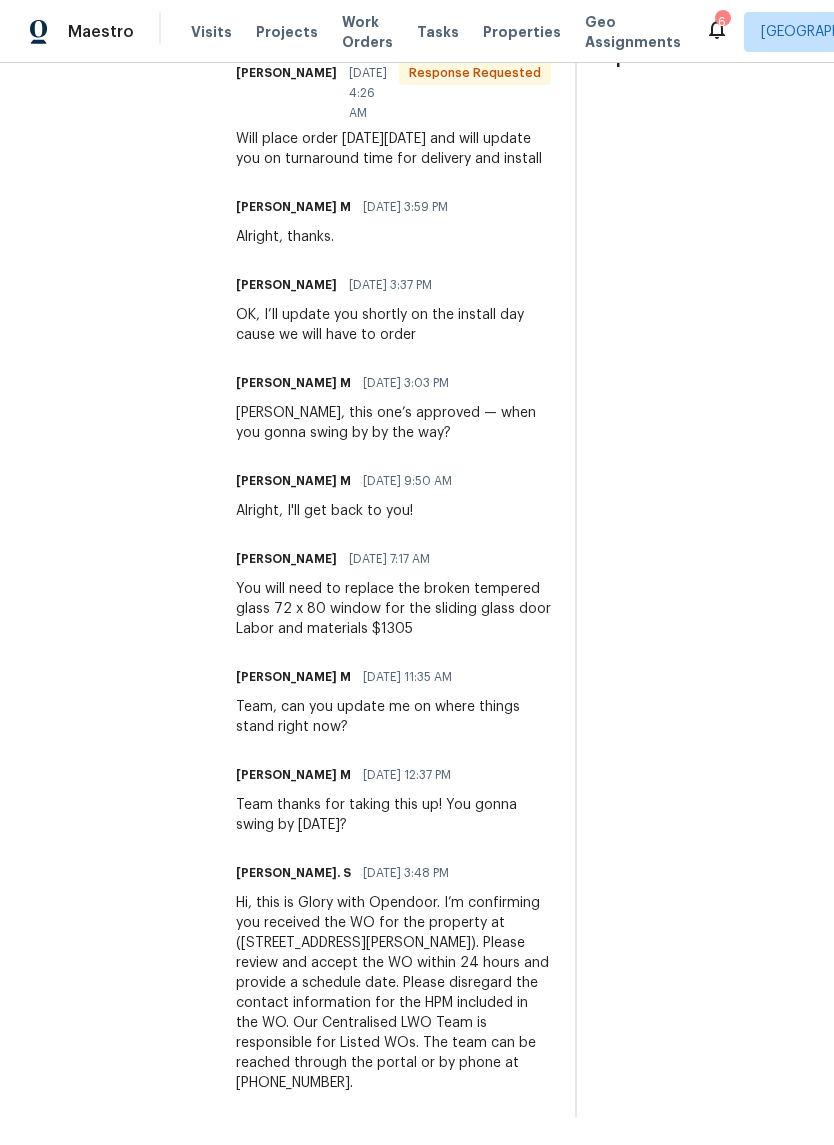 scroll, scrollTop: 673, scrollLeft: 0, axis: vertical 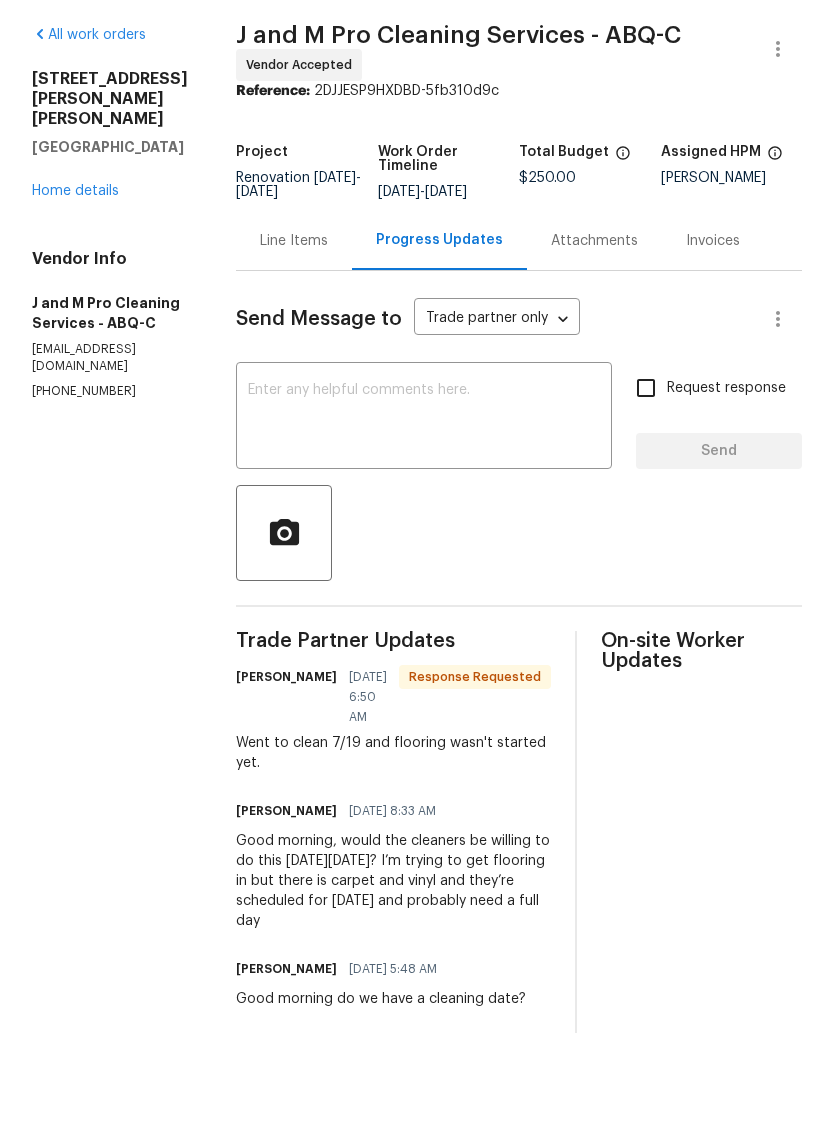 click on "Line Items" at bounding box center [294, 311] 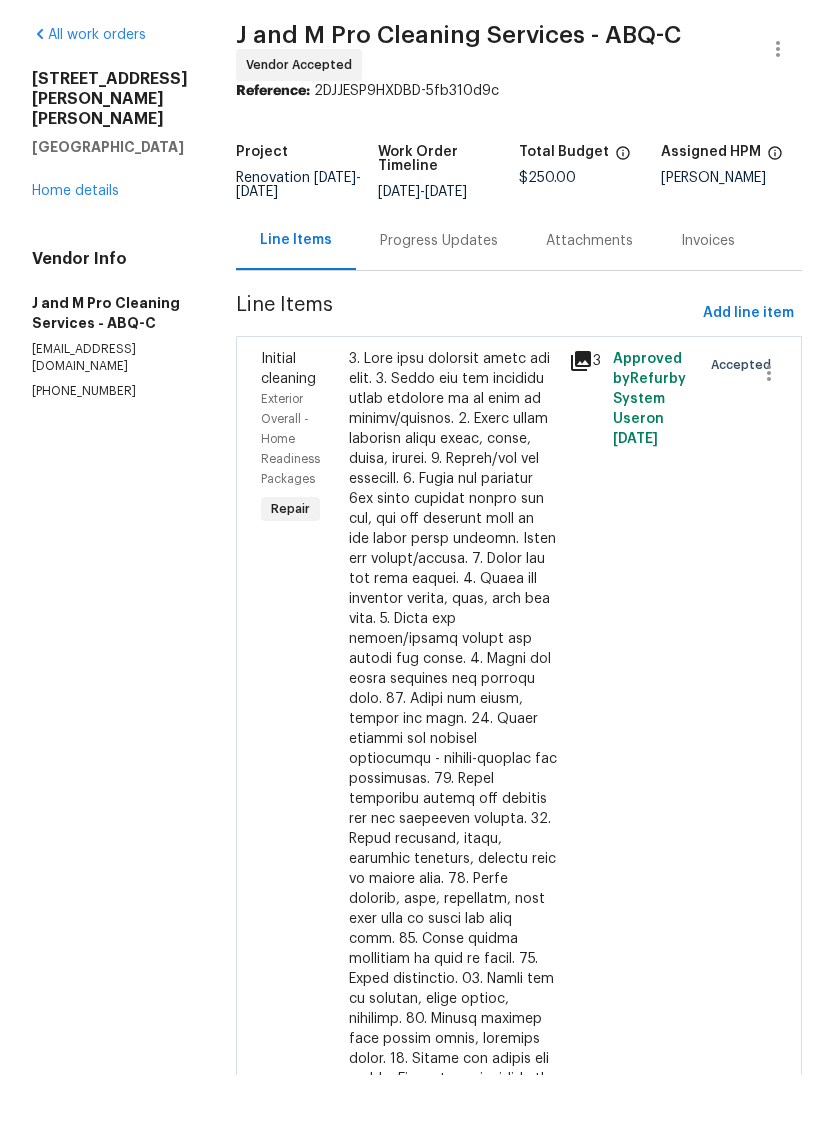 click on "Home details" at bounding box center (75, 261) 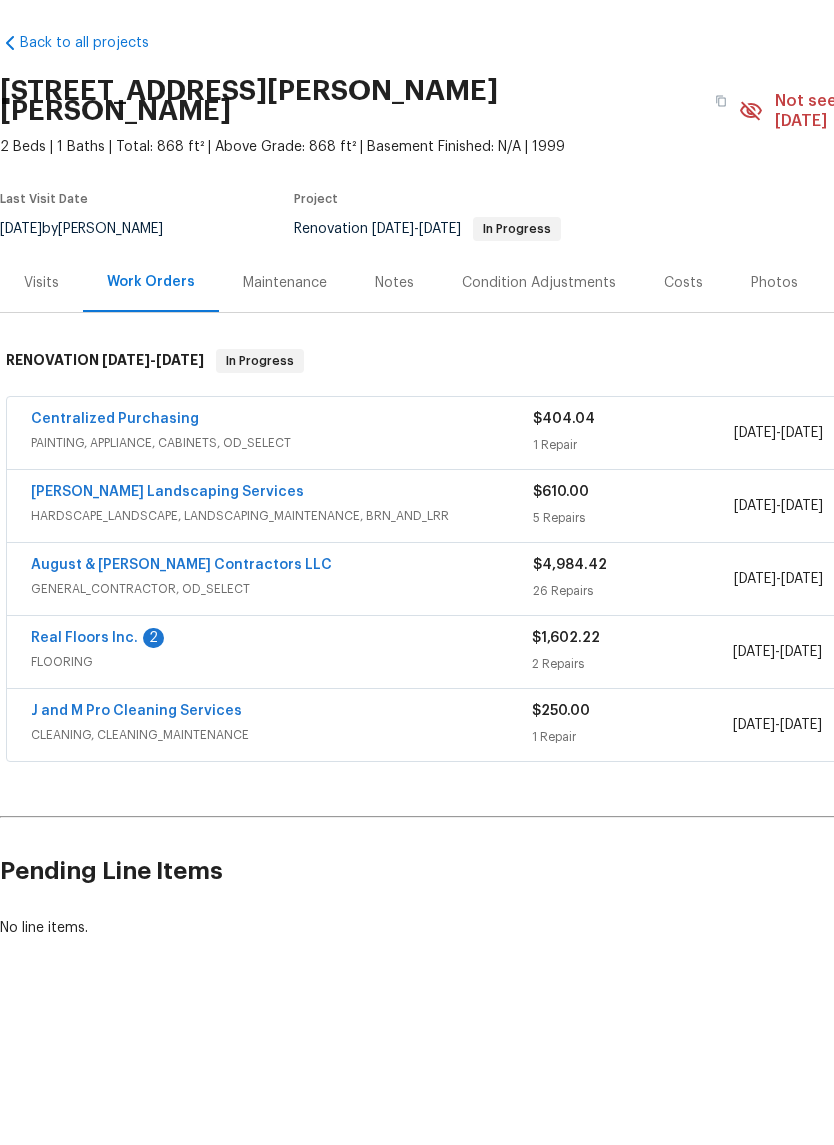 click on "Real Floors Inc." at bounding box center [84, 708] 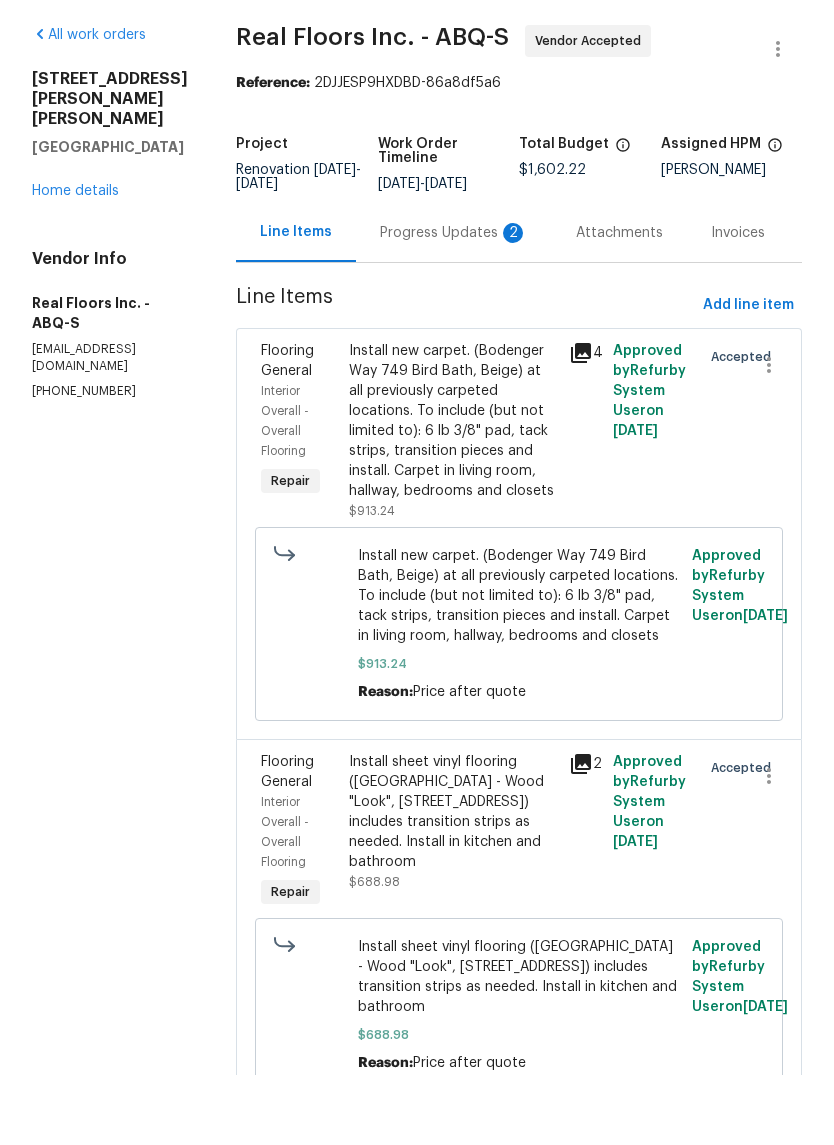 click on "Progress Updates 2" at bounding box center (454, 303) 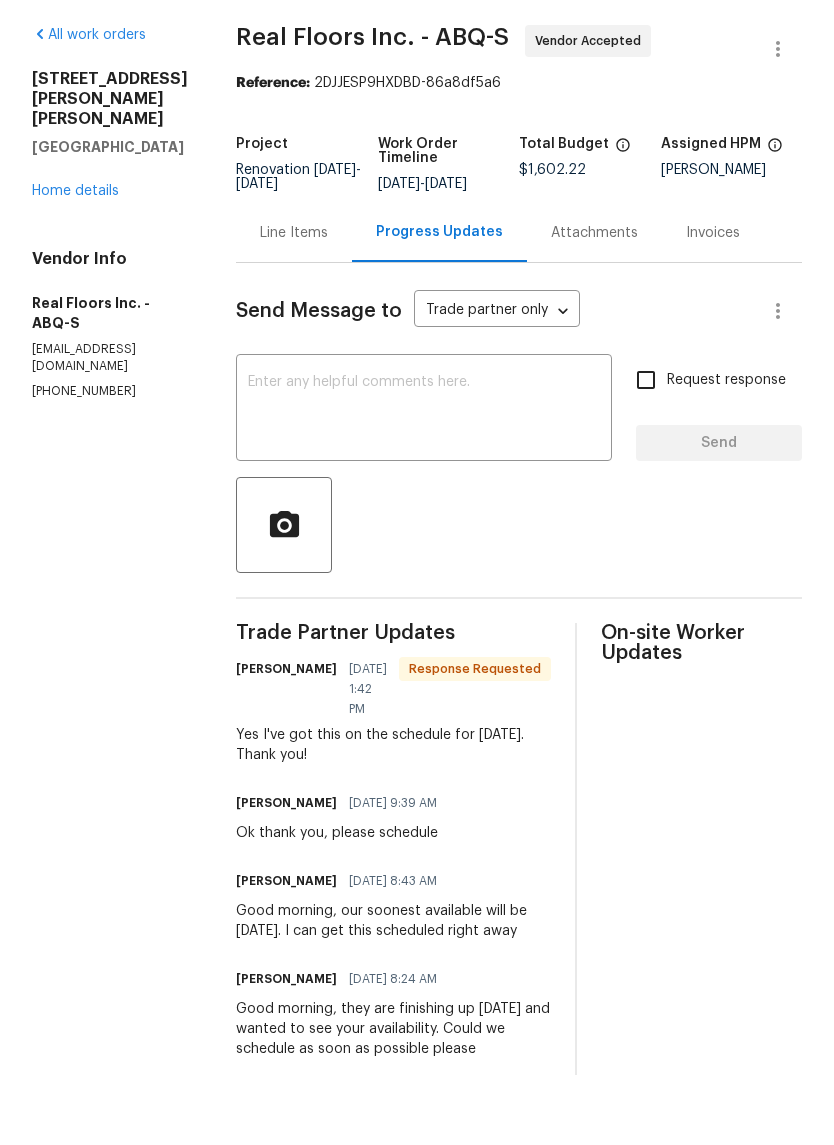click on "x ​" at bounding box center [424, 480] 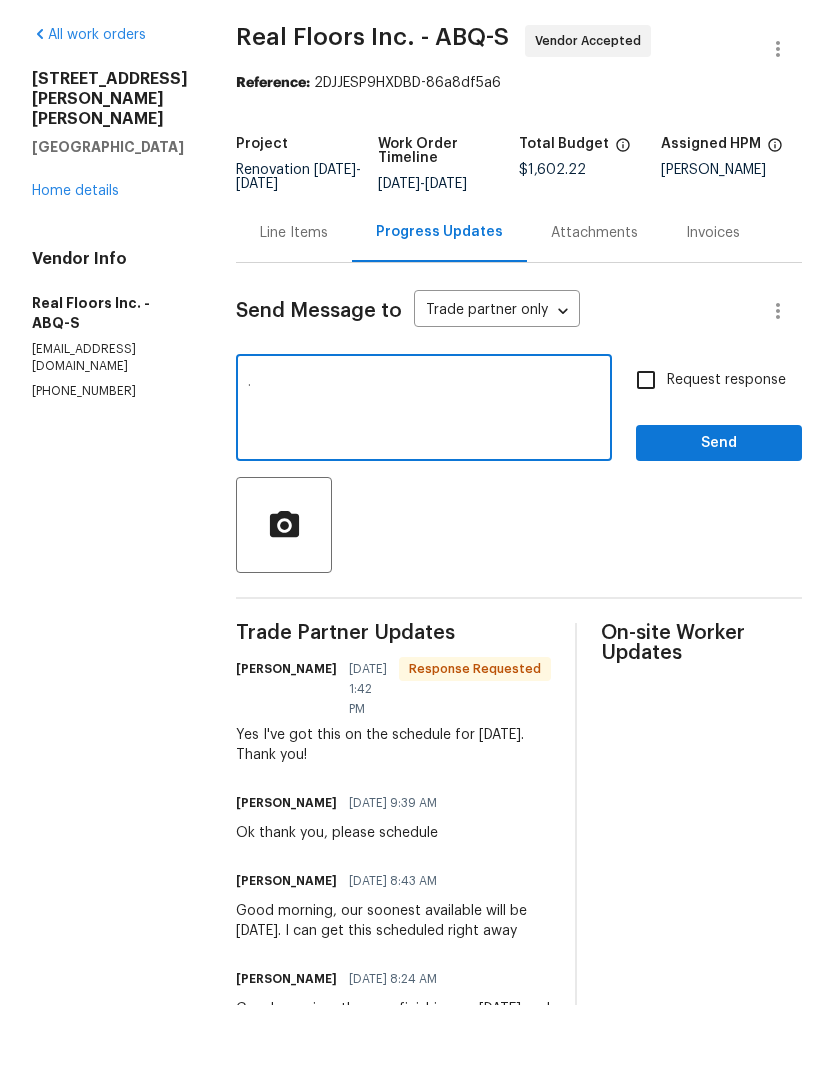type on "." 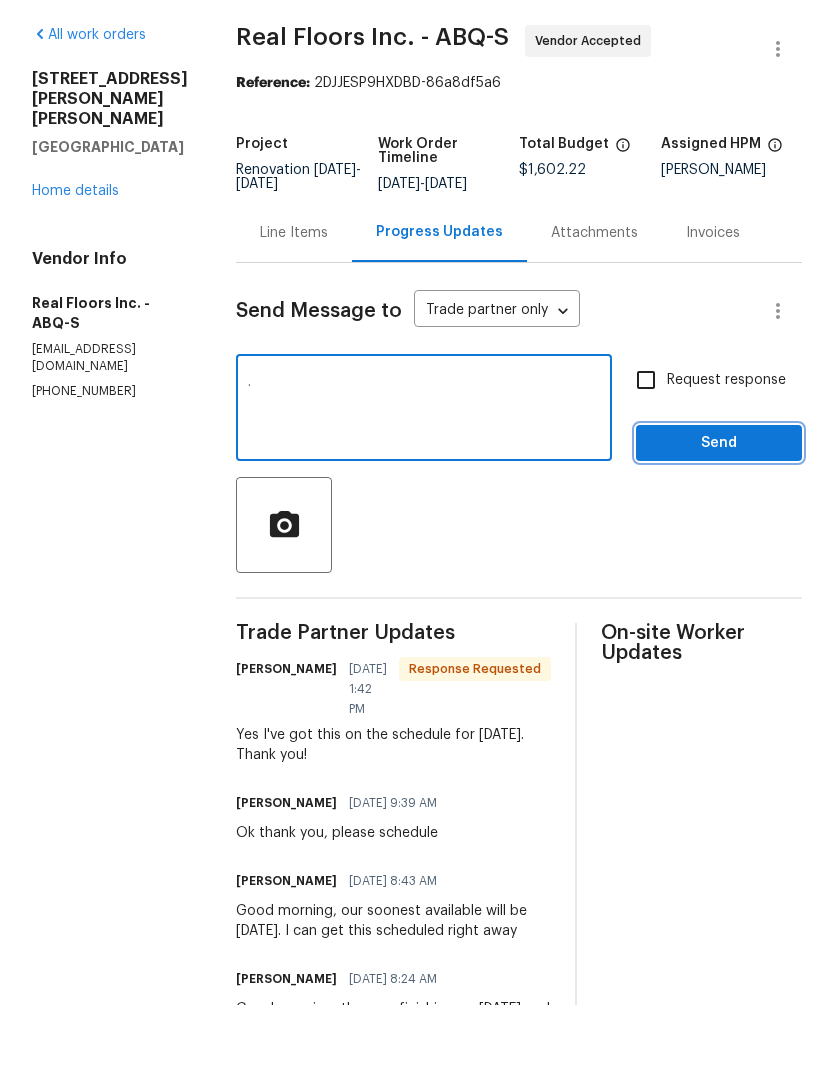 click on "Send" at bounding box center [719, 513] 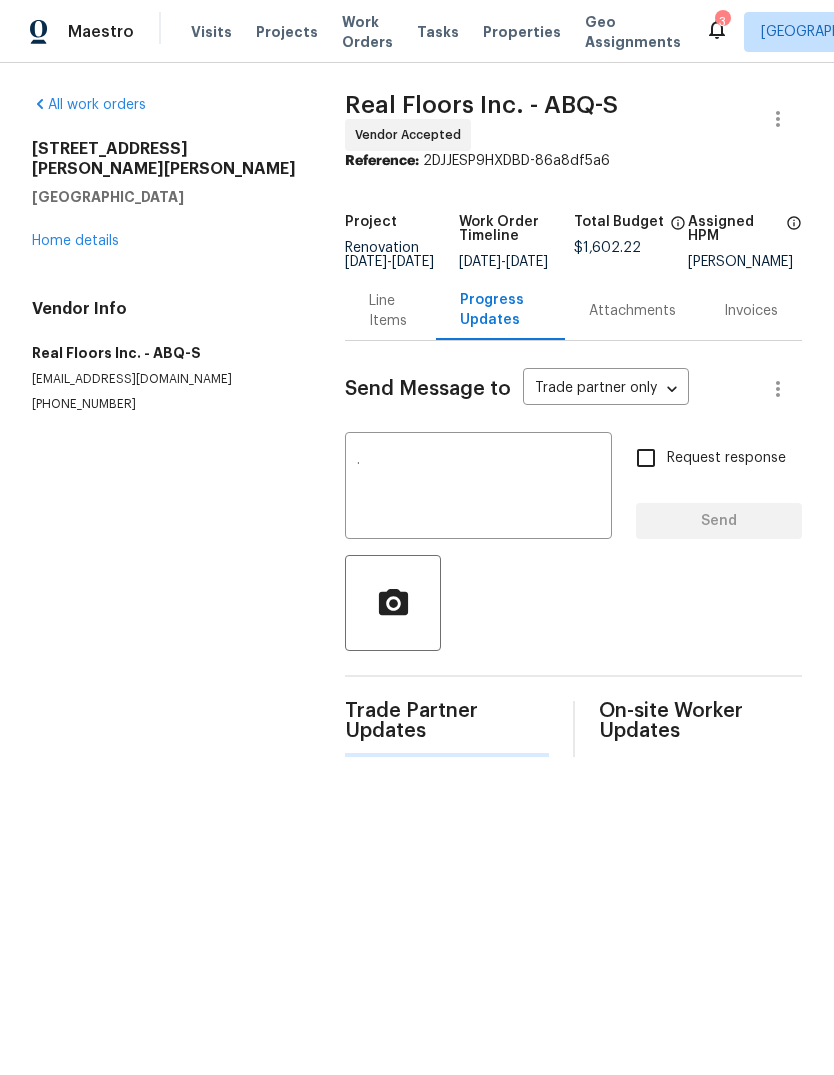 type 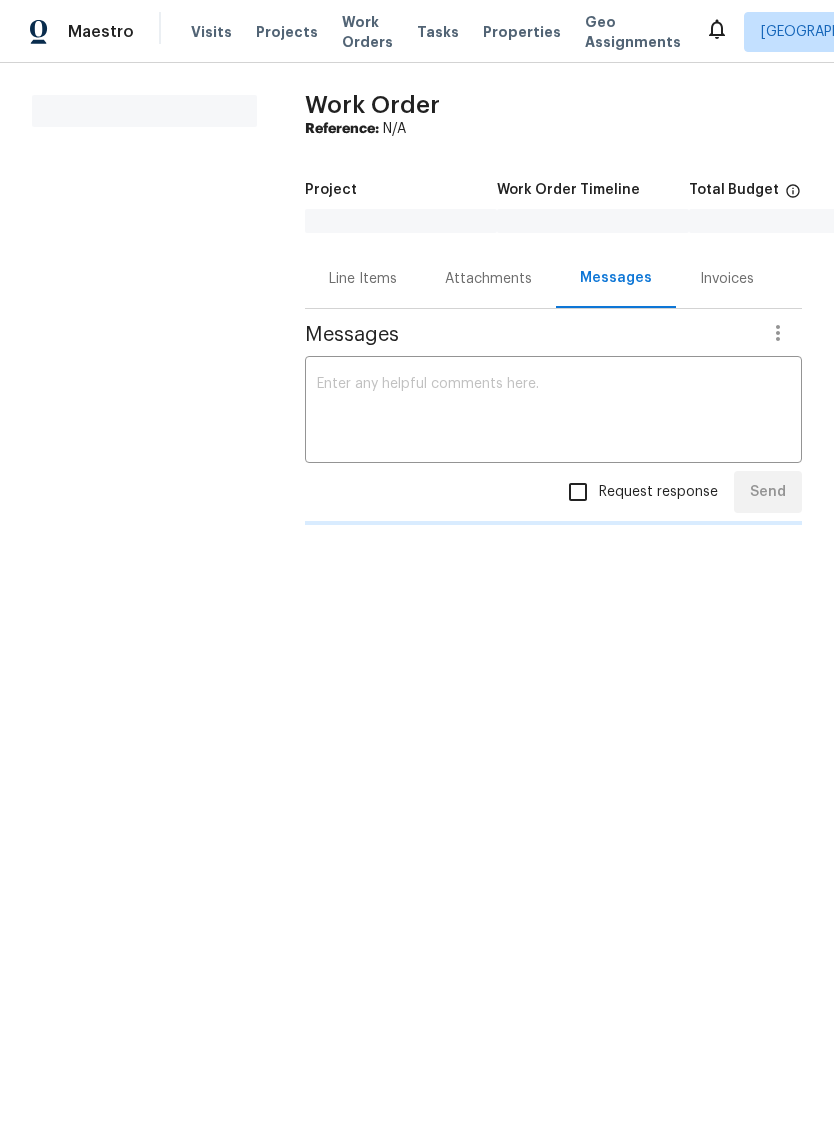 scroll, scrollTop: 0, scrollLeft: 0, axis: both 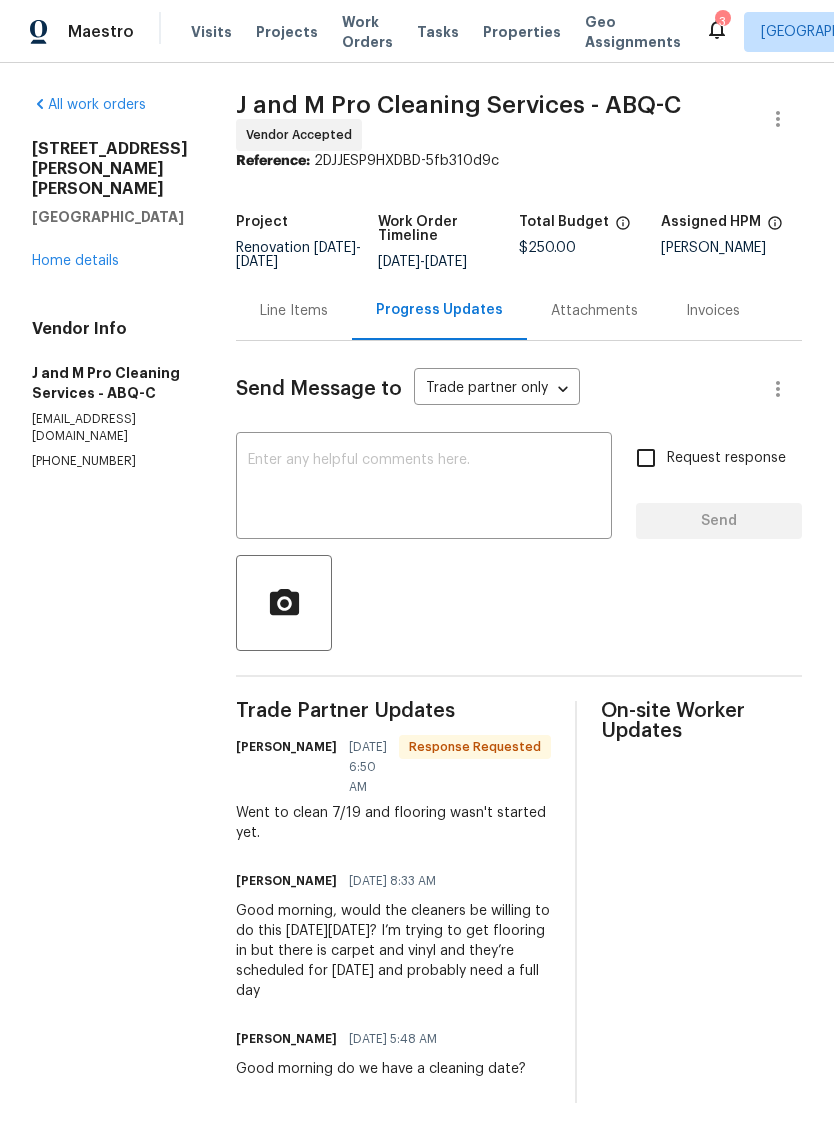 click at bounding box center (424, 488) 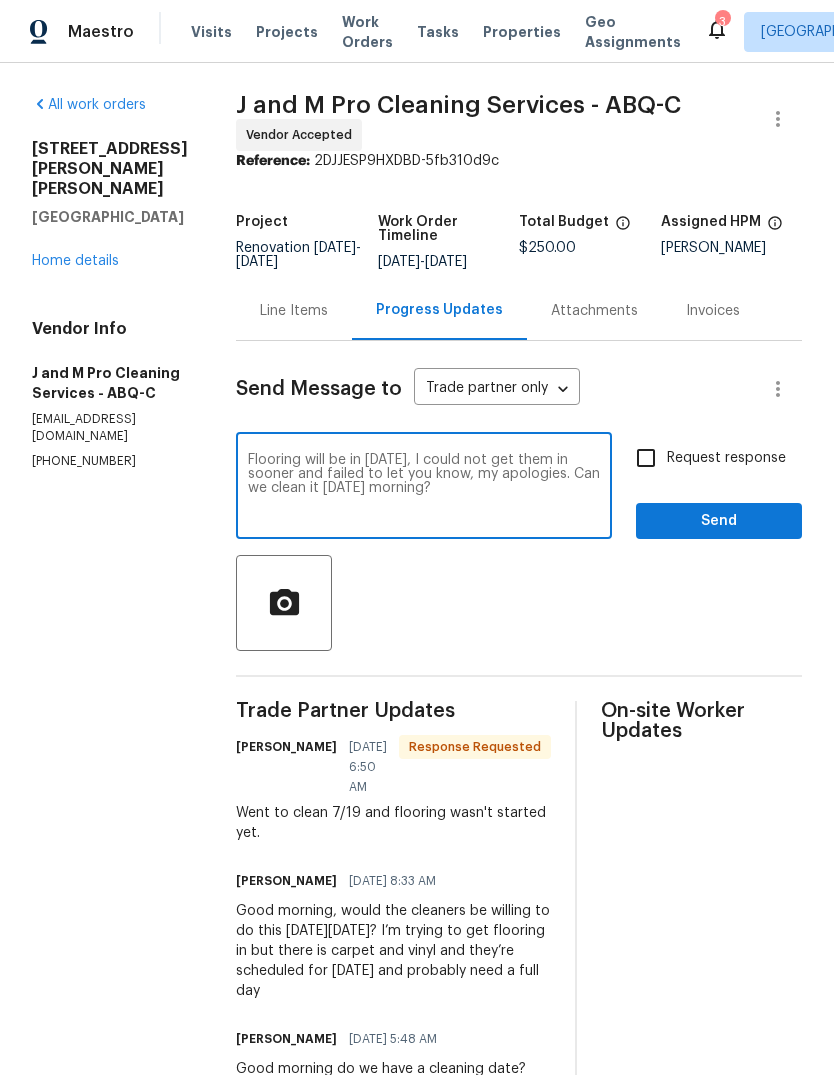 type on "Flooring will be in today 7/21, I could not get them in sooner and failed to let you know, my apologies. Can we clean it Tuesday 7/22 morning?" 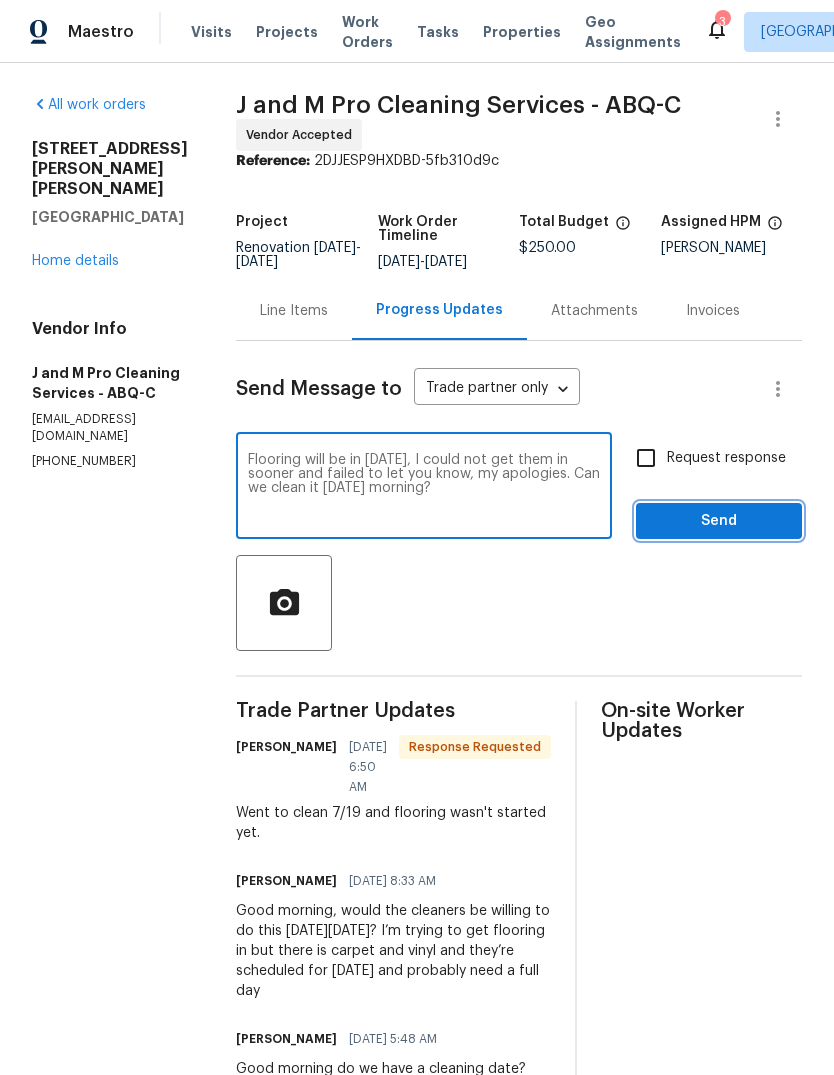 click on "Send" at bounding box center (719, 521) 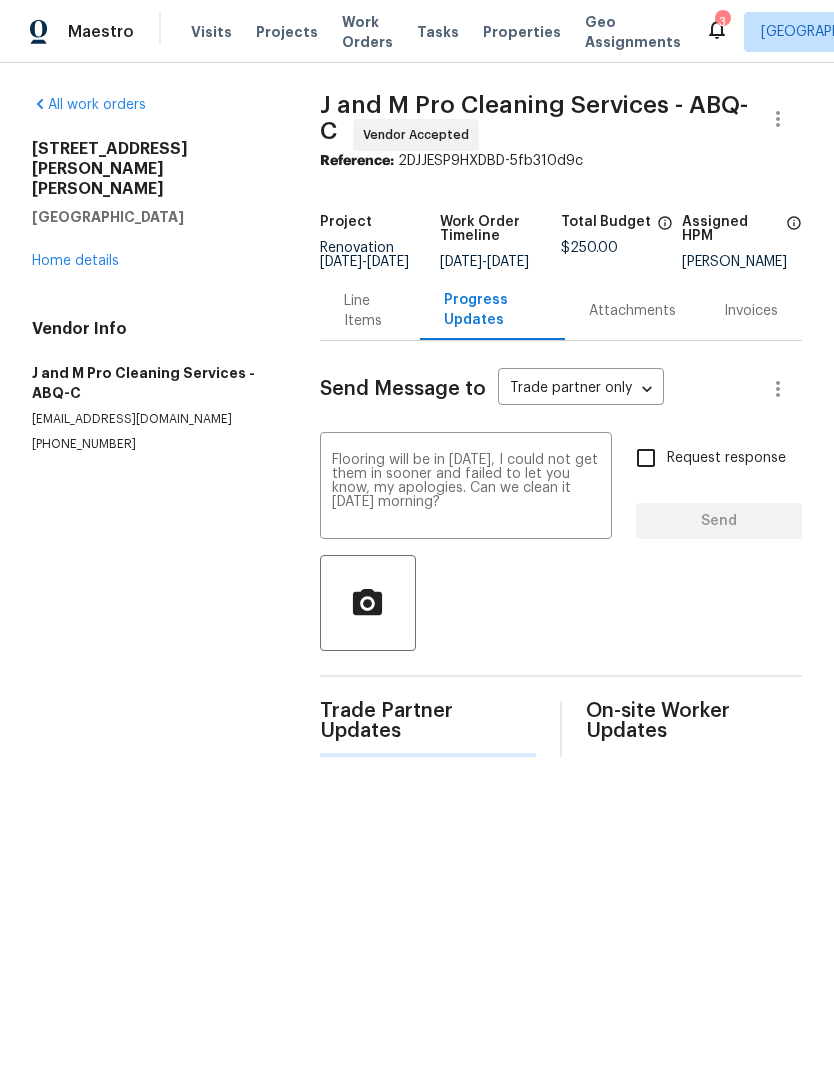 type 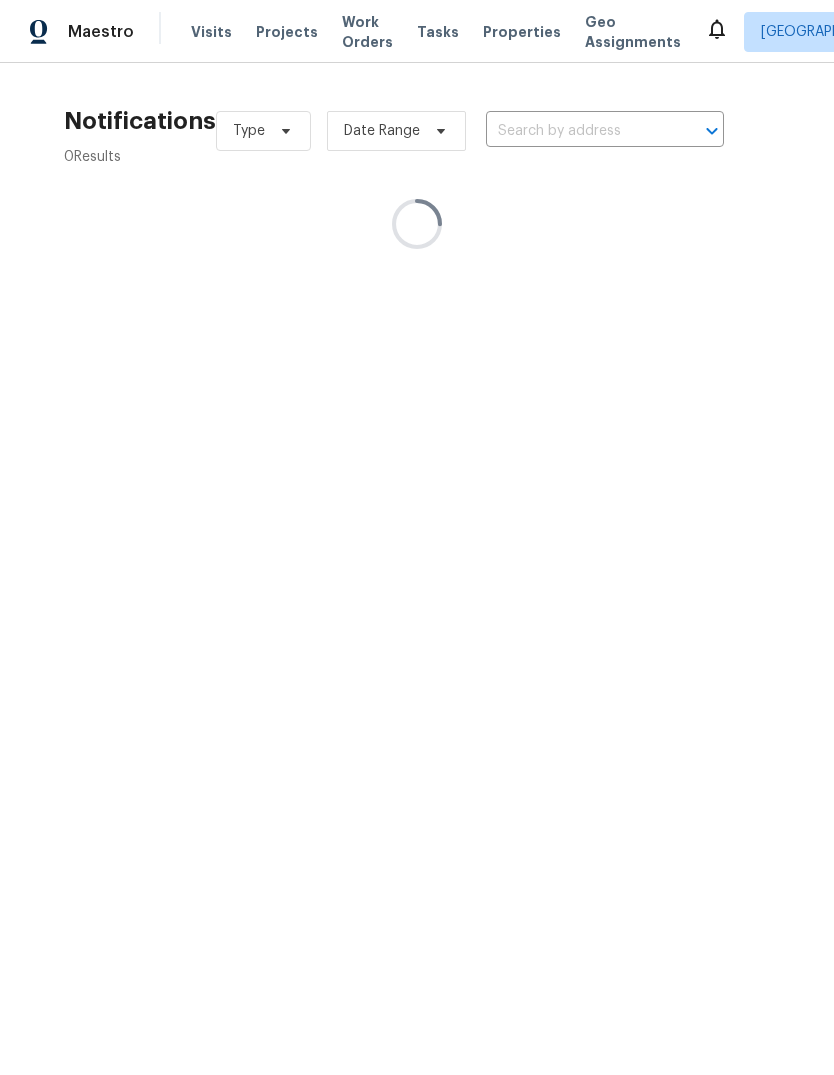 scroll, scrollTop: 0, scrollLeft: 0, axis: both 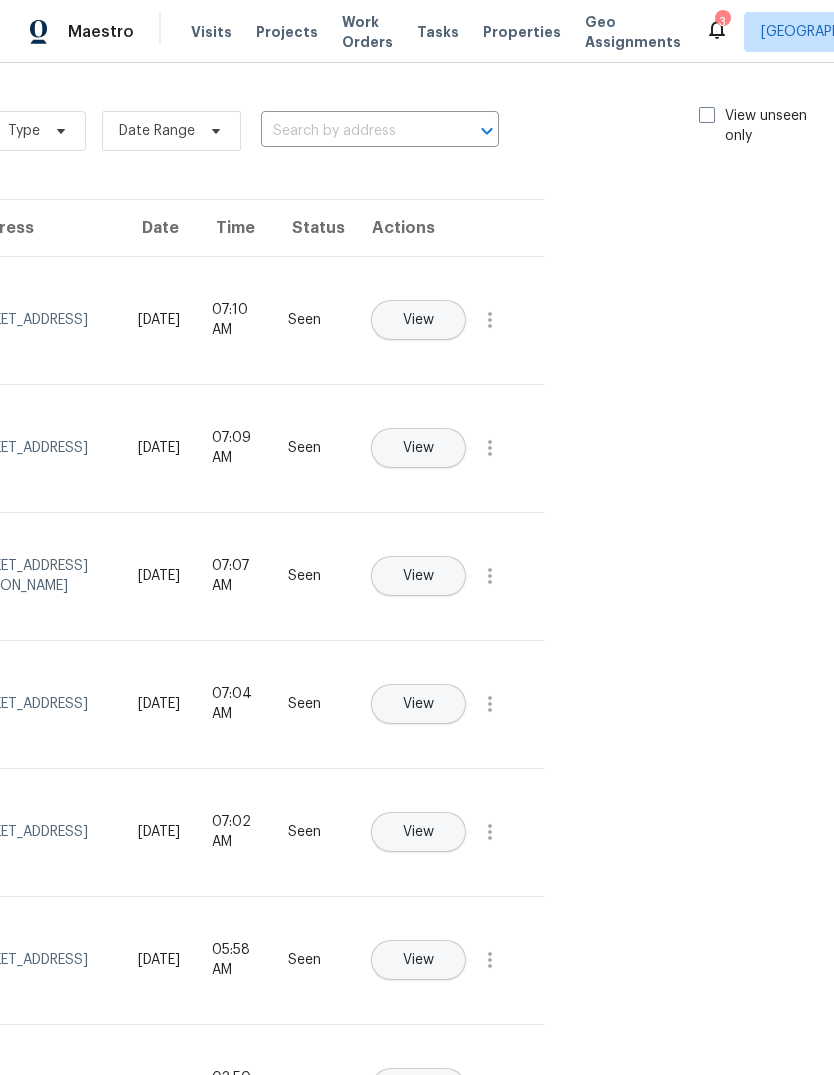click at bounding box center (707, 115) 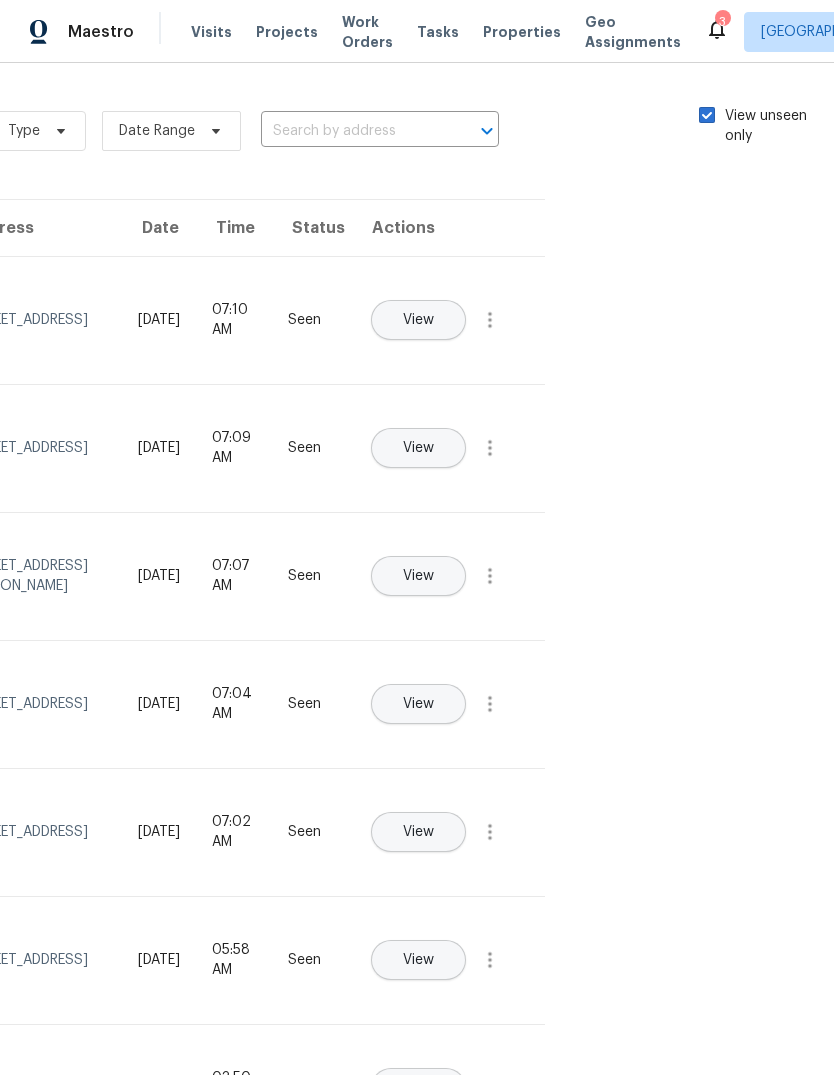 checkbox on "true" 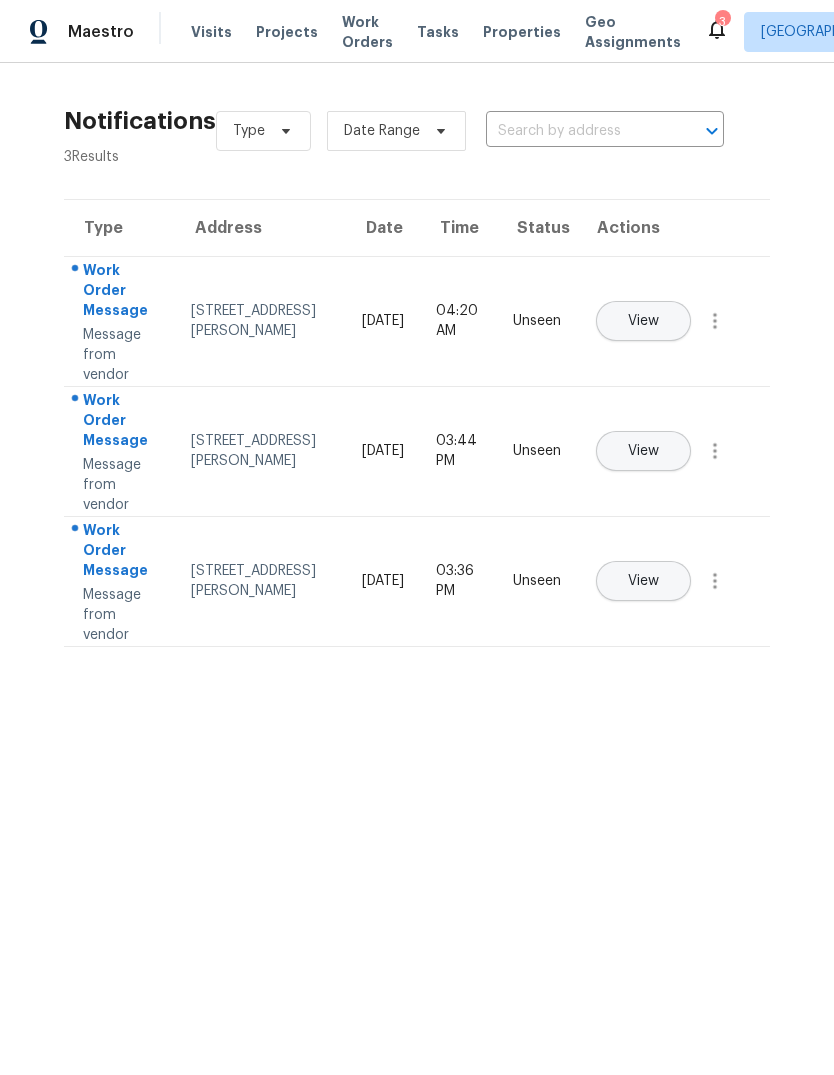 scroll, scrollTop: 0, scrollLeft: 0, axis: both 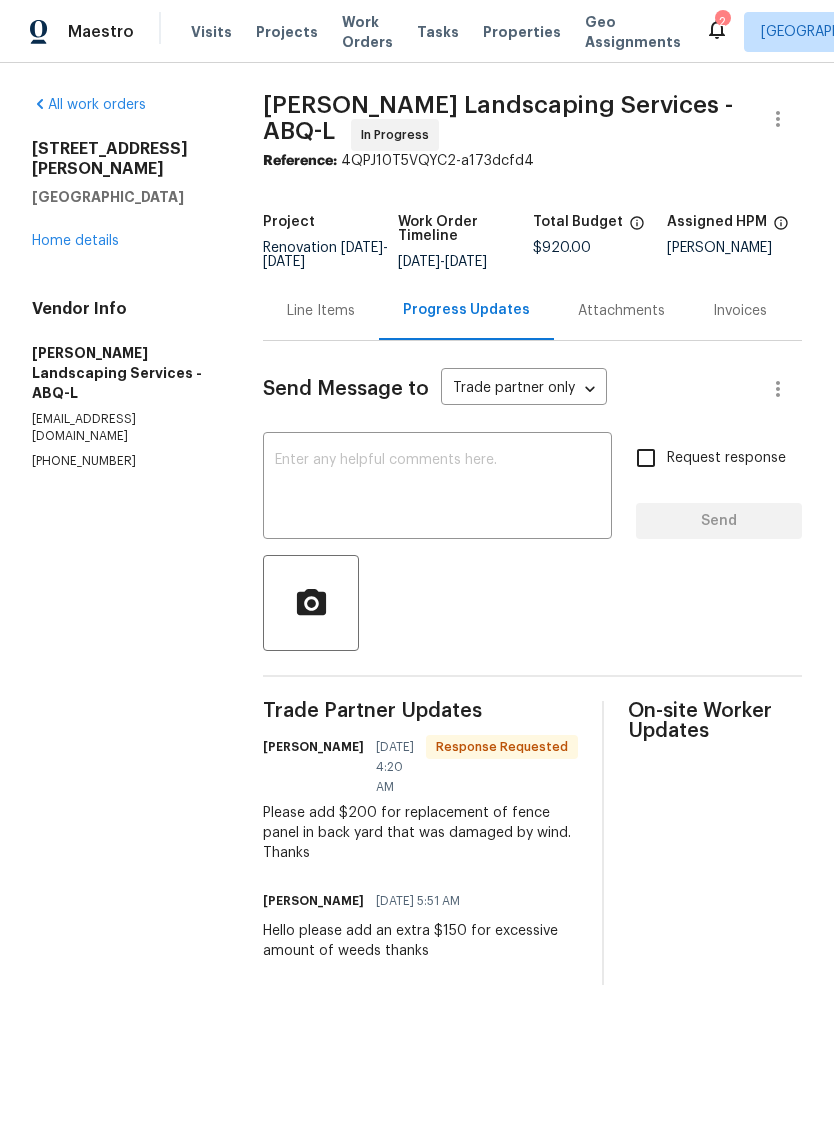 click on "Line Items" at bounding box center [321, 311] 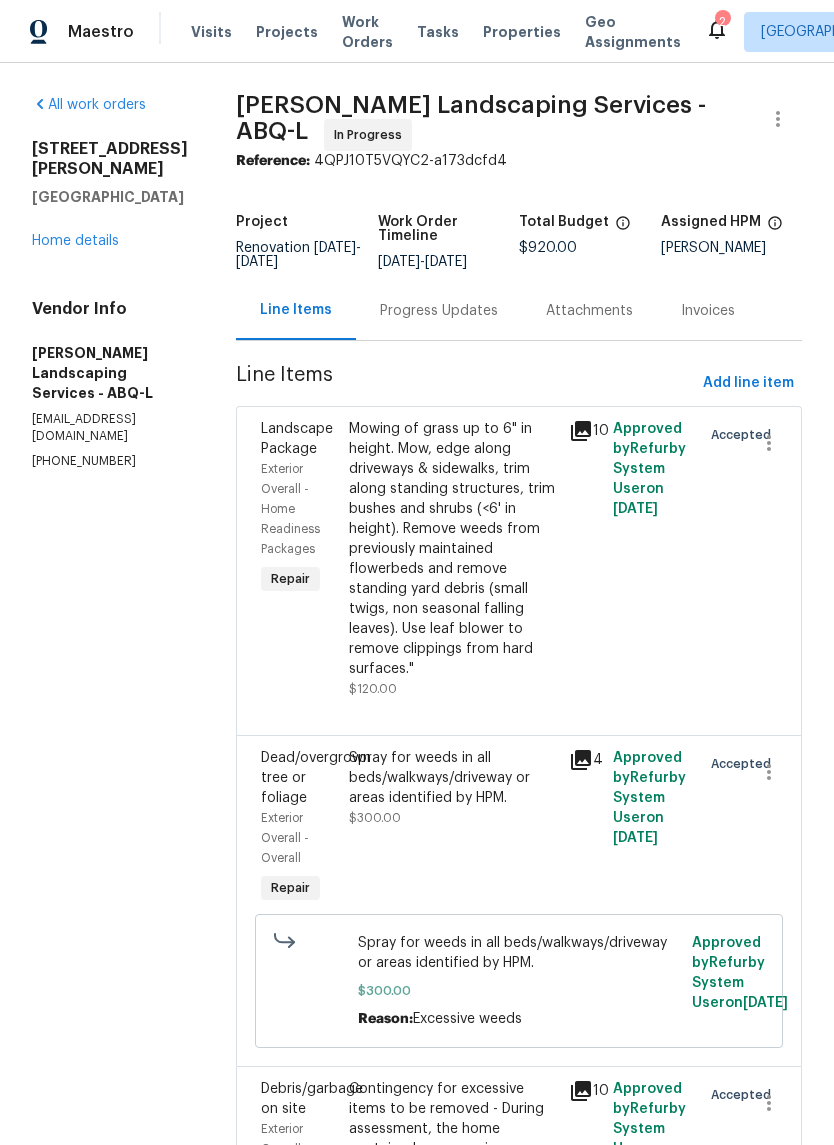 scroll, scrollTop: 0, scrollLeft: 0, axis: both 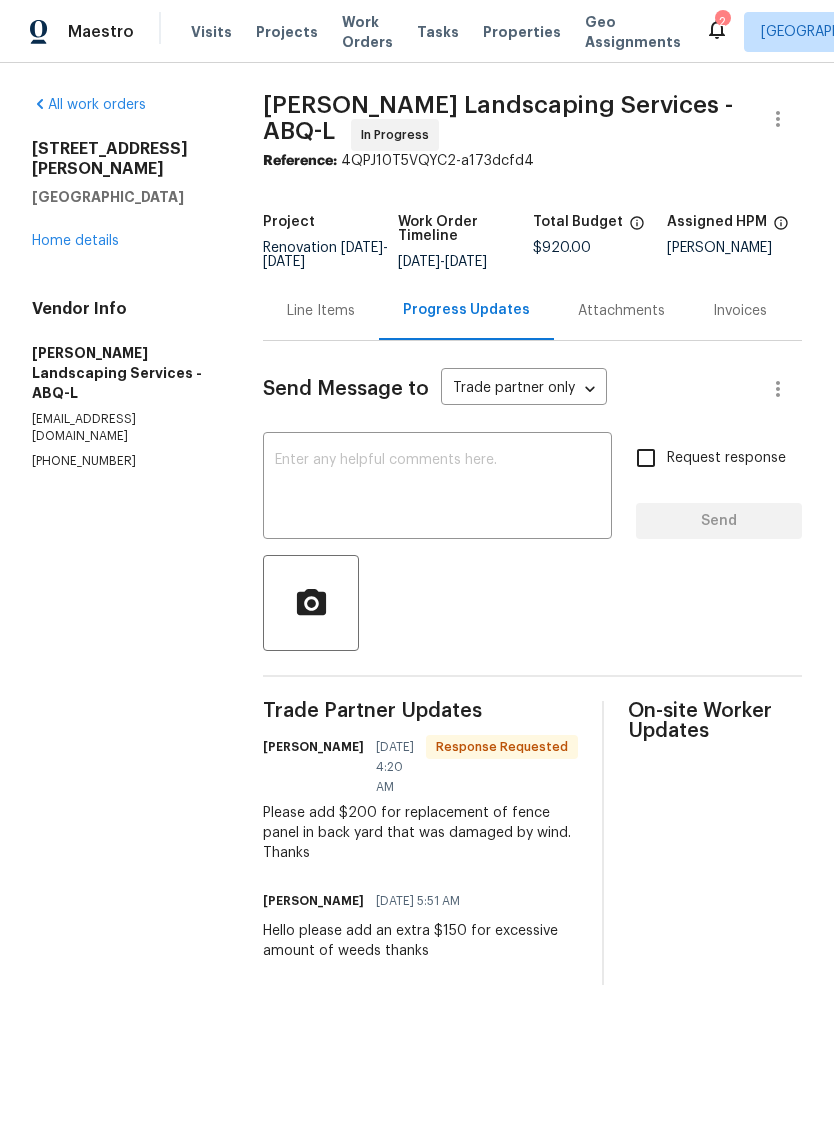 click on "Line Items" at bounding box center [321, 311] 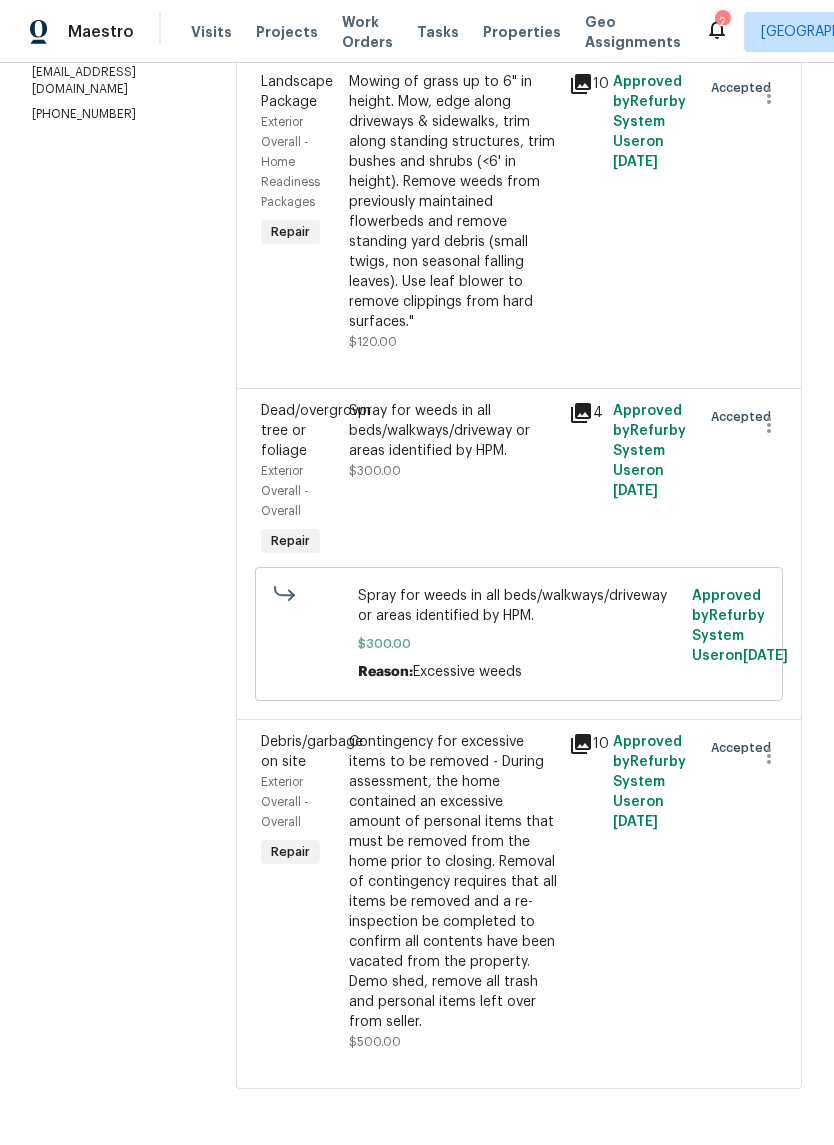 scroll, scrollTop: 380, scrollLeft: 0, axis: vertical 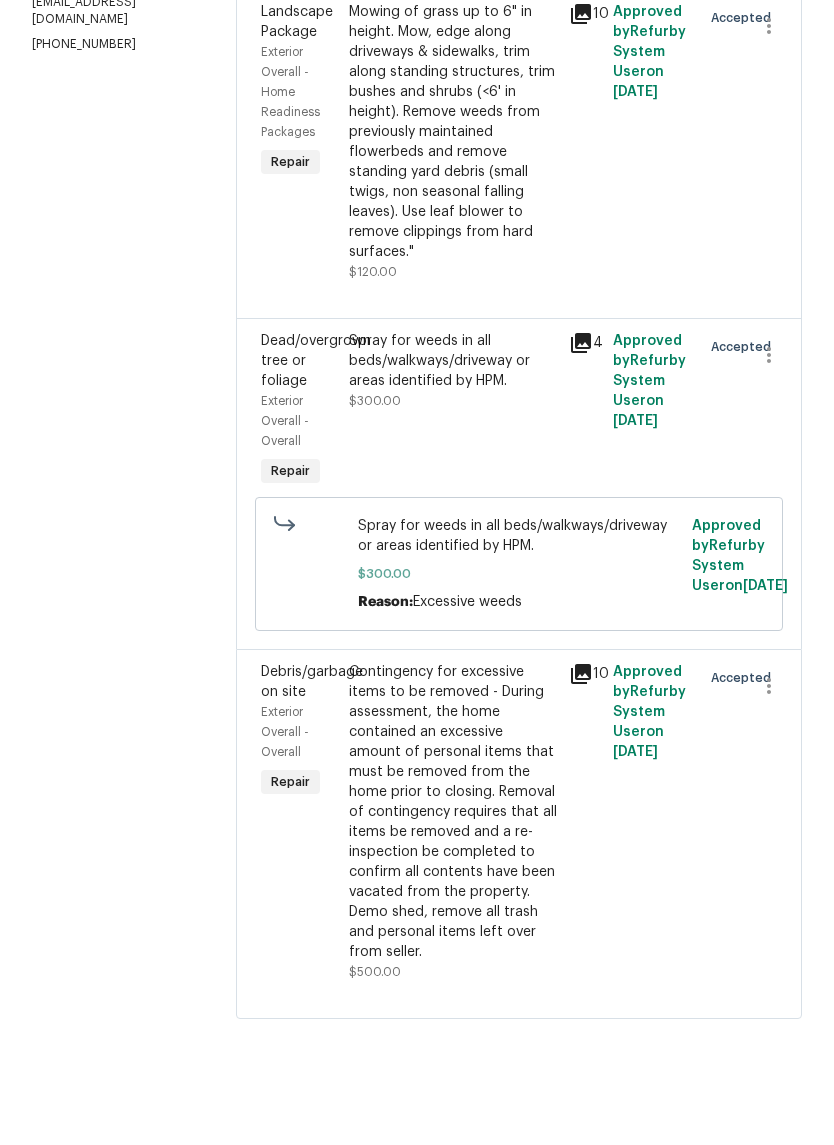 click on "Contingency for excessive items to be removed -  During assessment, the home contained an excessive amount of personal items that must be removed from the home prior to closing. Removal of contingency requires that all items be removed and a re-inspection be completed to confirm all contents have been vacated from the property. Demo shed, remove all trash and personal items left over from seller." at bounding box center [453, 882] 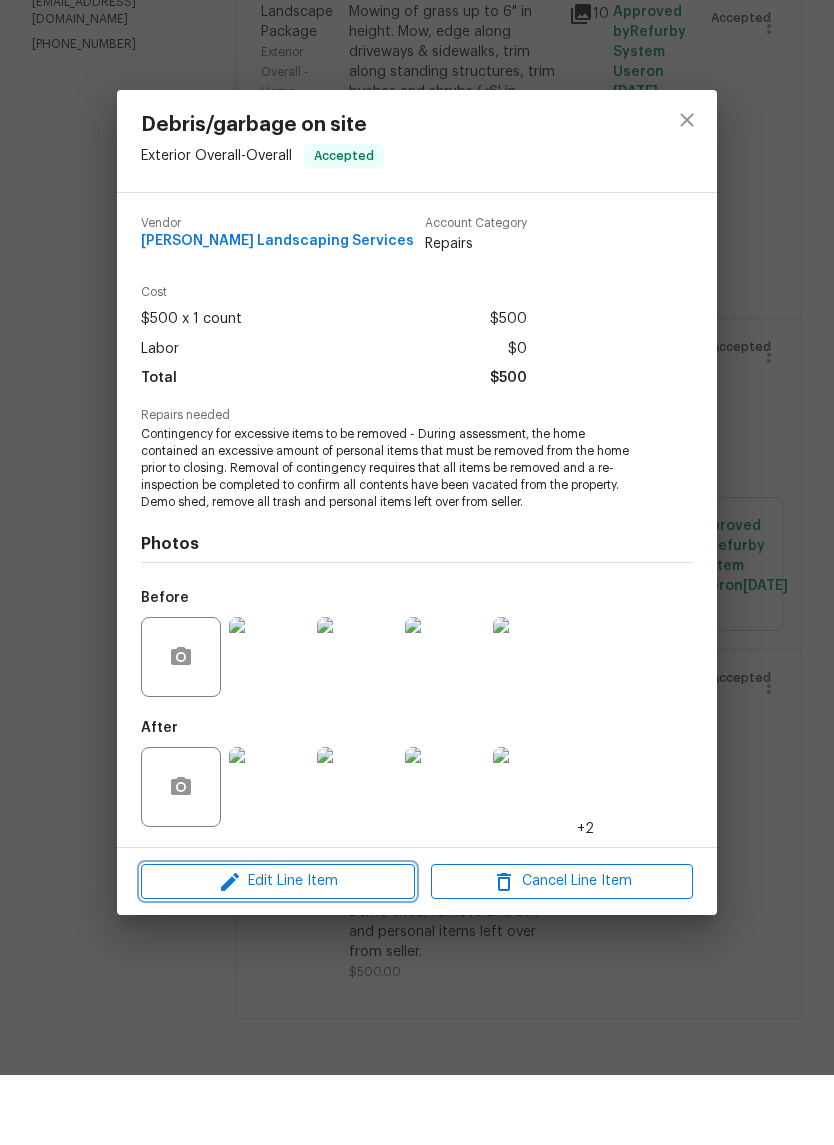 click on "Edit Line Item" at bounding box center [278, 951] 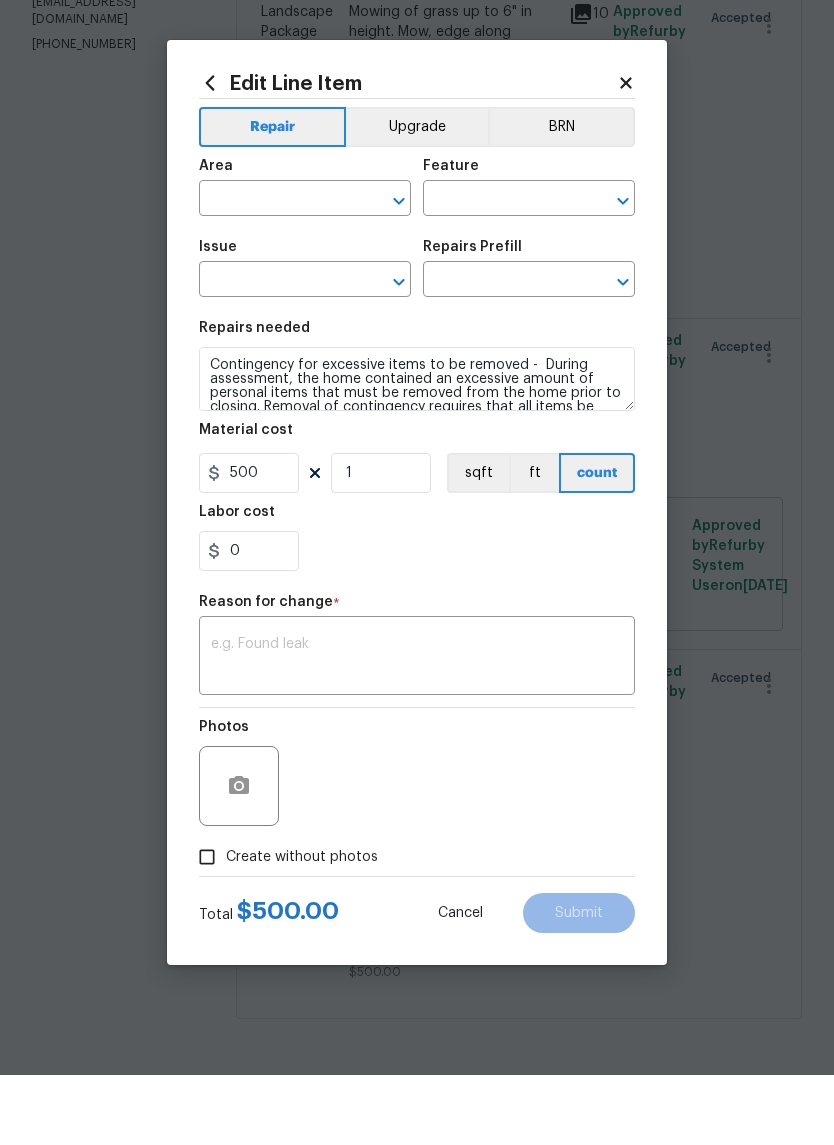 type on "Exterior Overall" 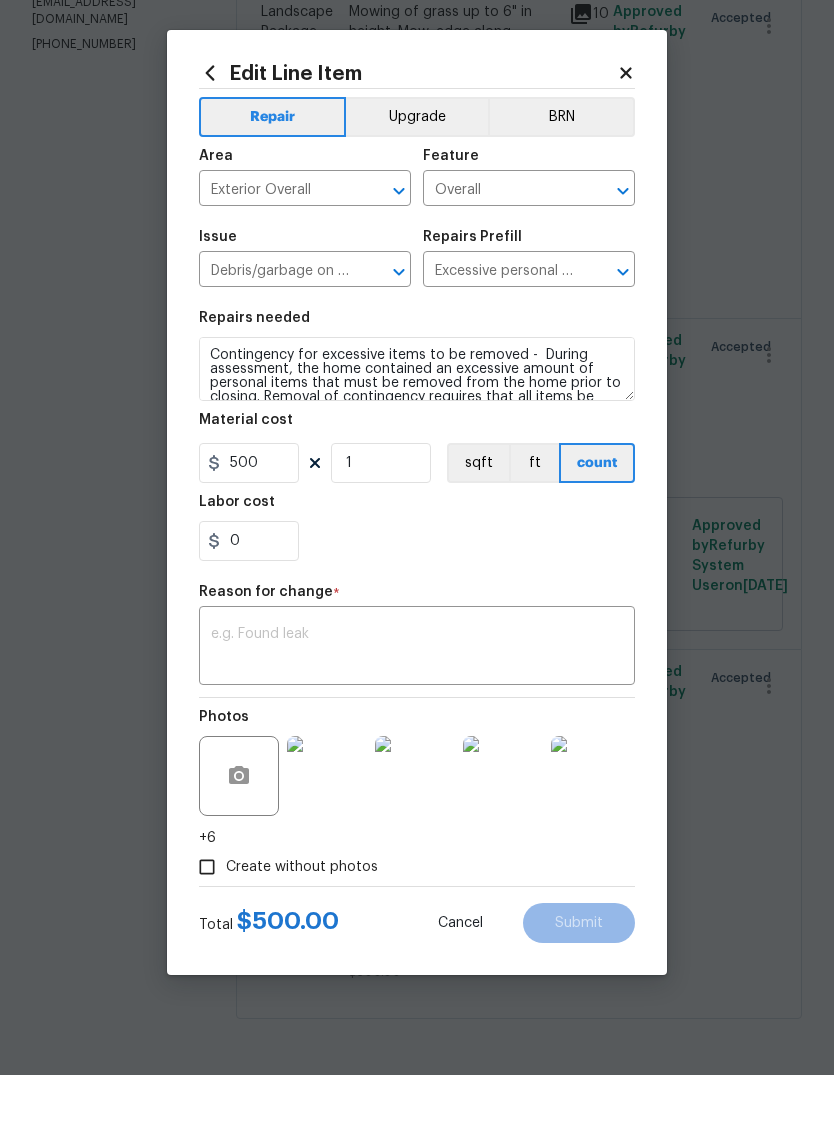click at bounding box center [417, 718] 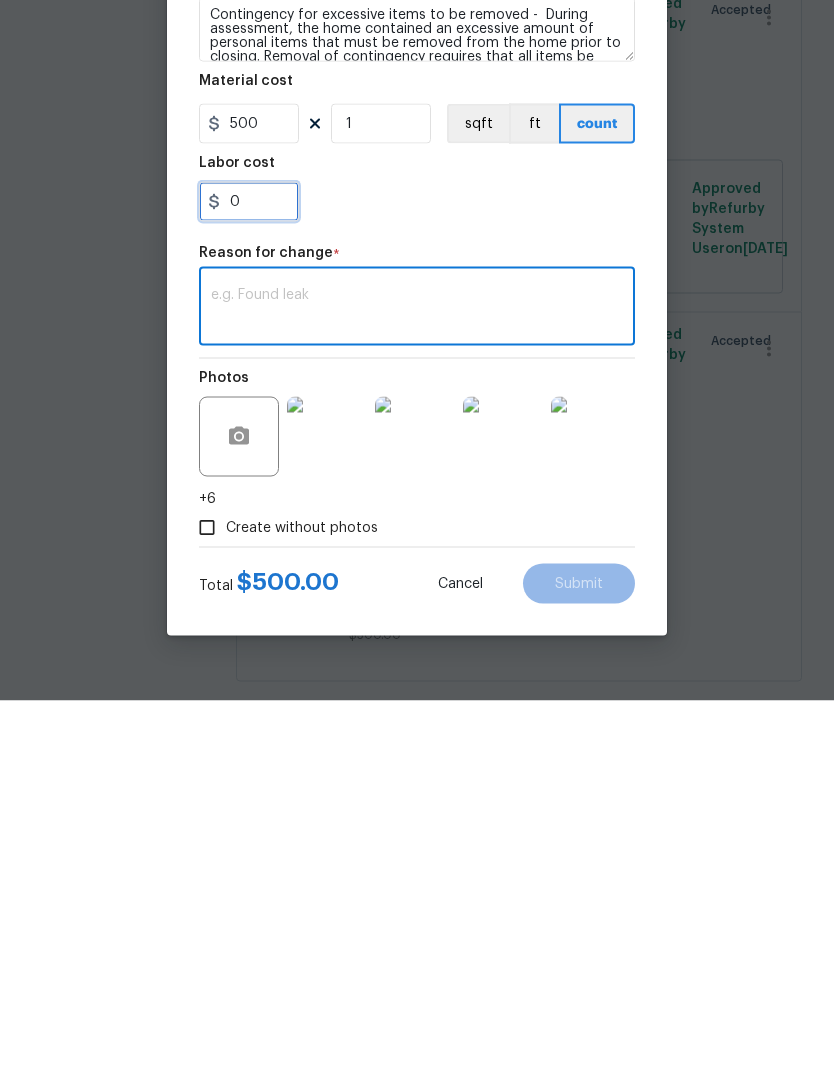 click on "0" at bounding box center [249, 576] 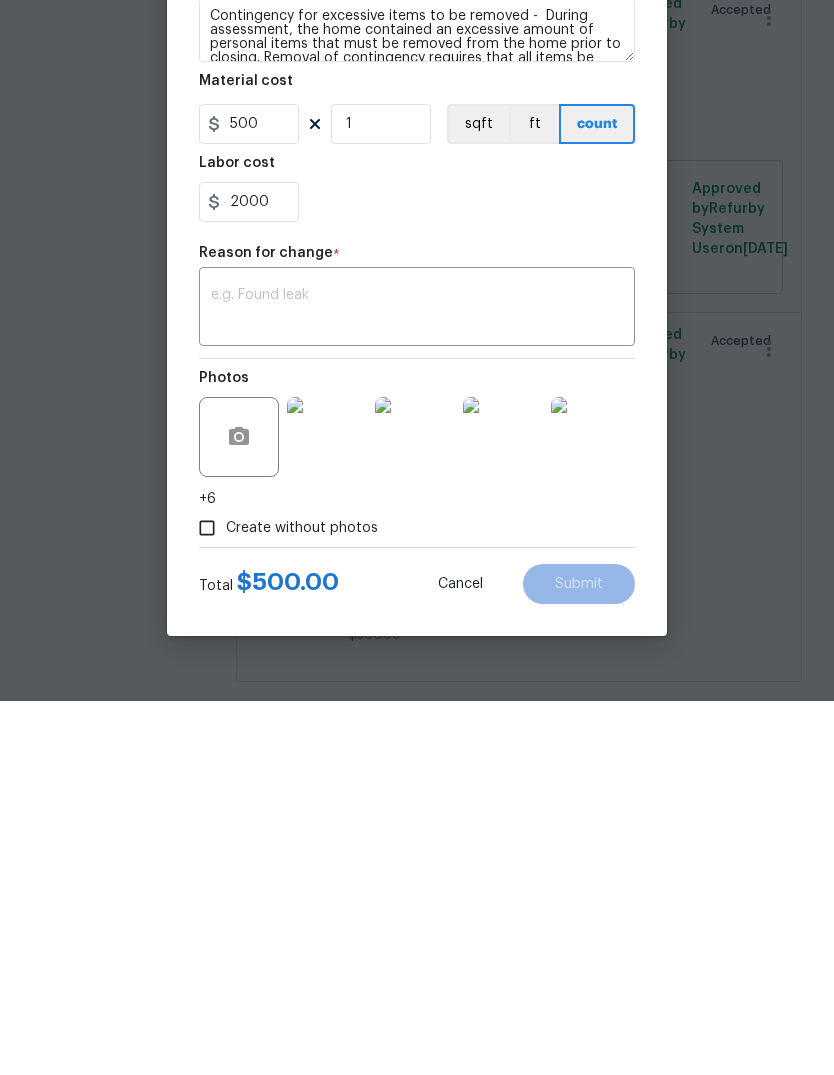 click at bounding box center [417, 683] 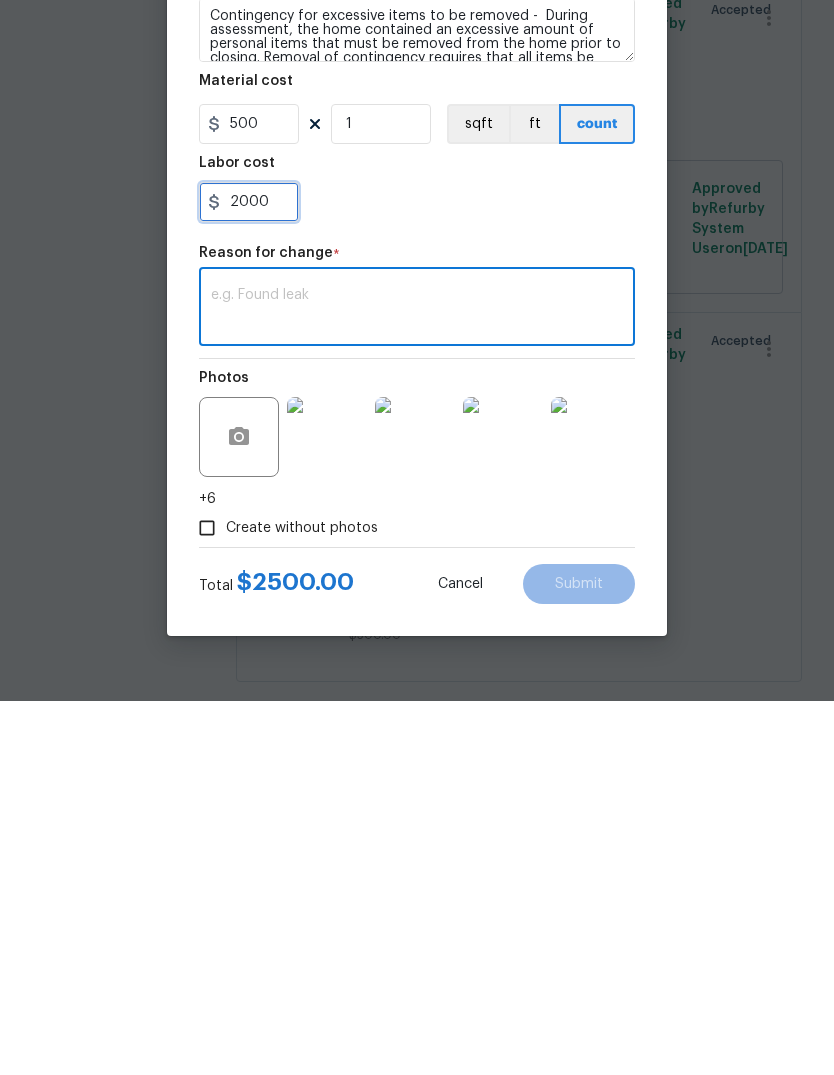 click on "2000" at bounding box center [249, 576] 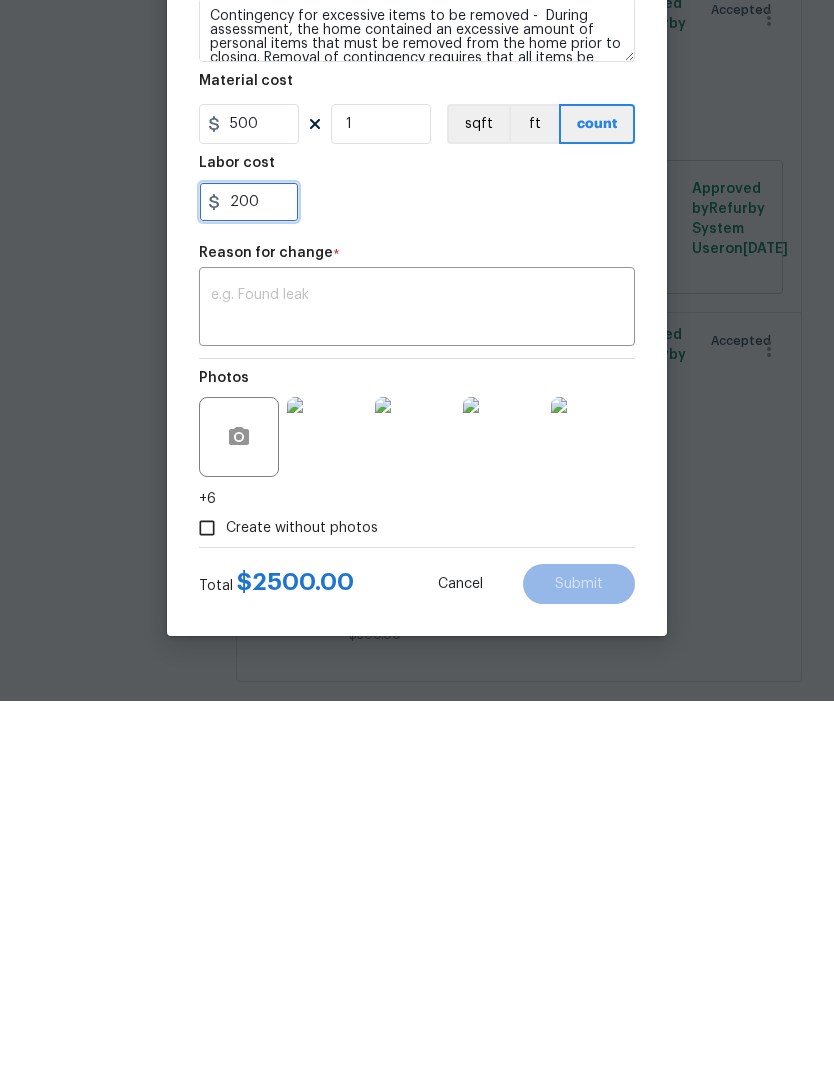 type on "200" 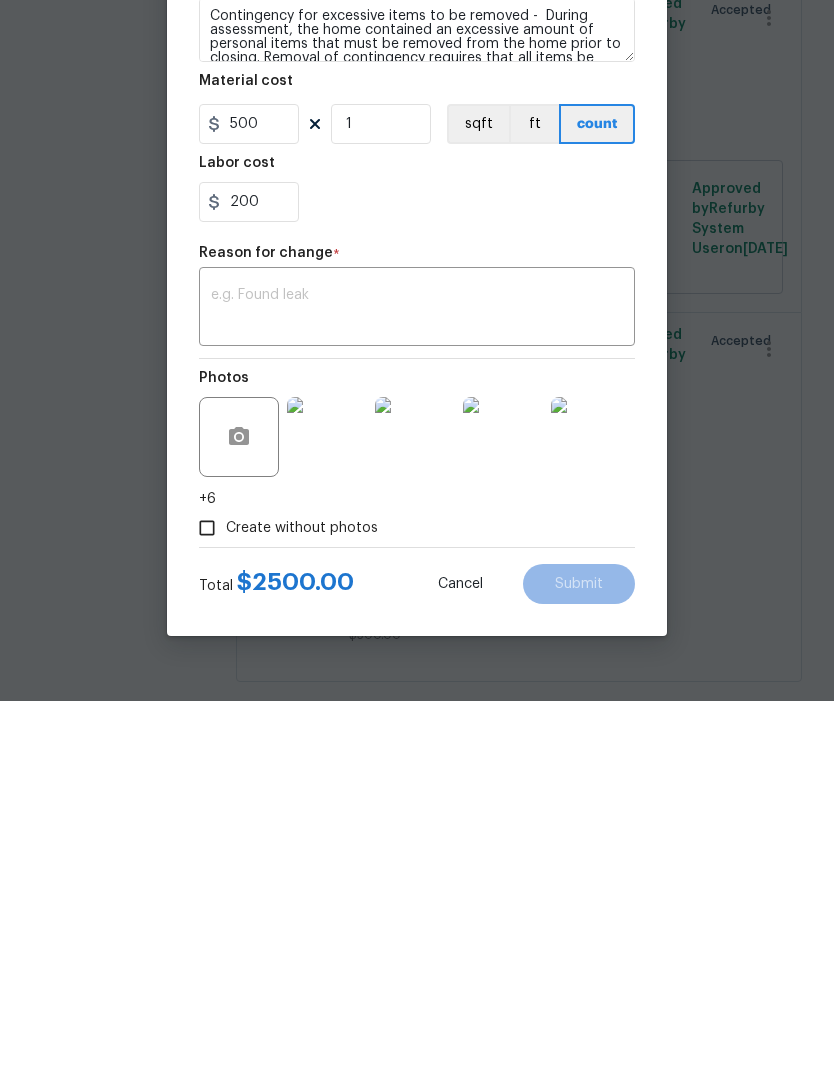 click at bounding box center (417, 683) 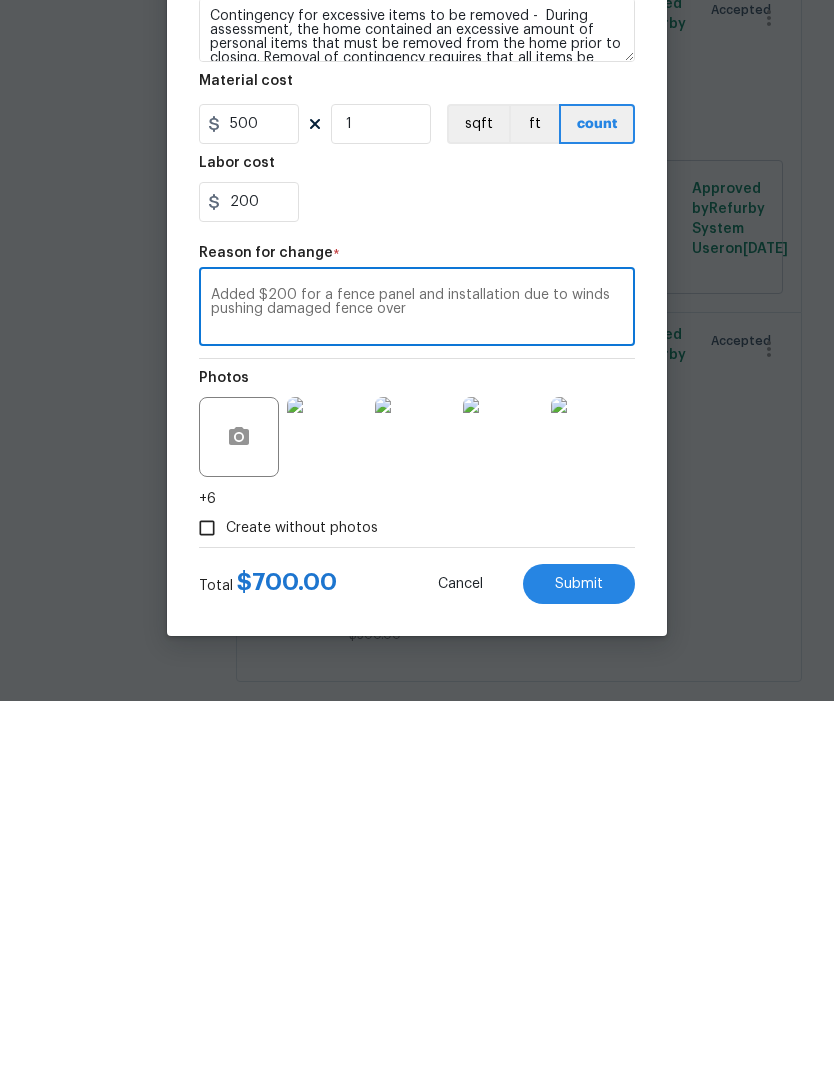 type on "Added $200 for a fence panel and installation due to winds pushing damaged fence over" 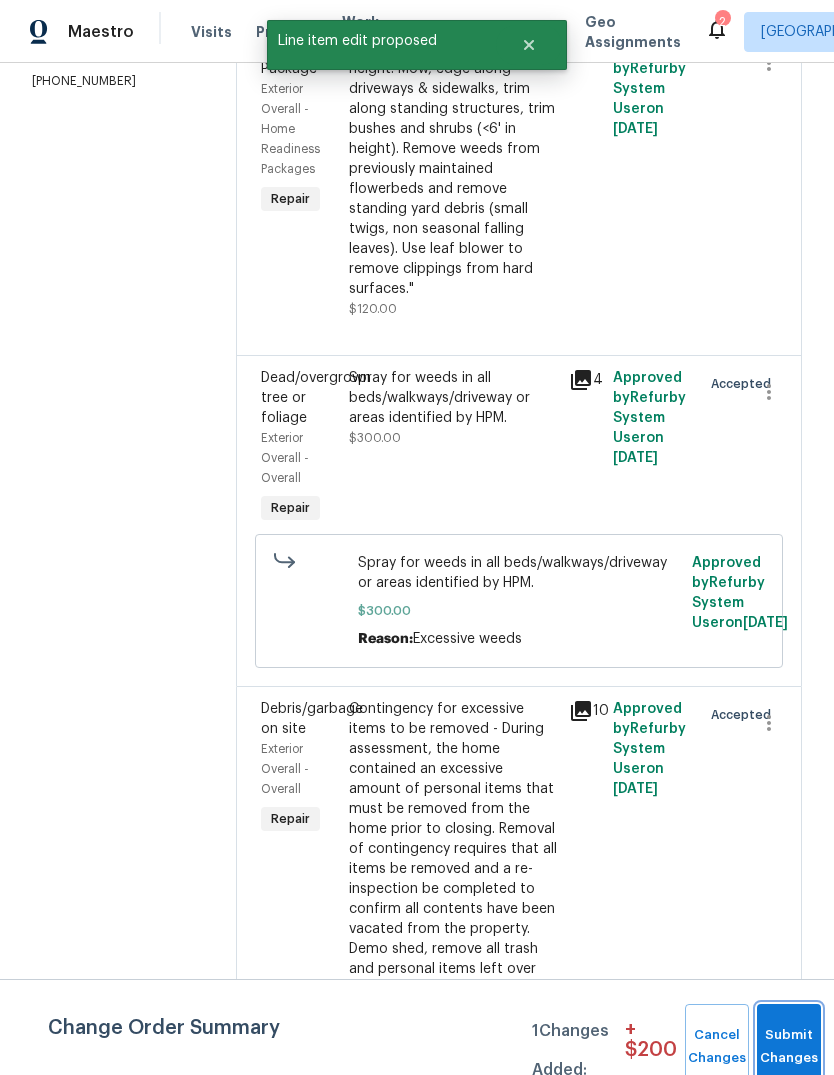 click on "Submit Changes" at bounding box center (789, 1047) 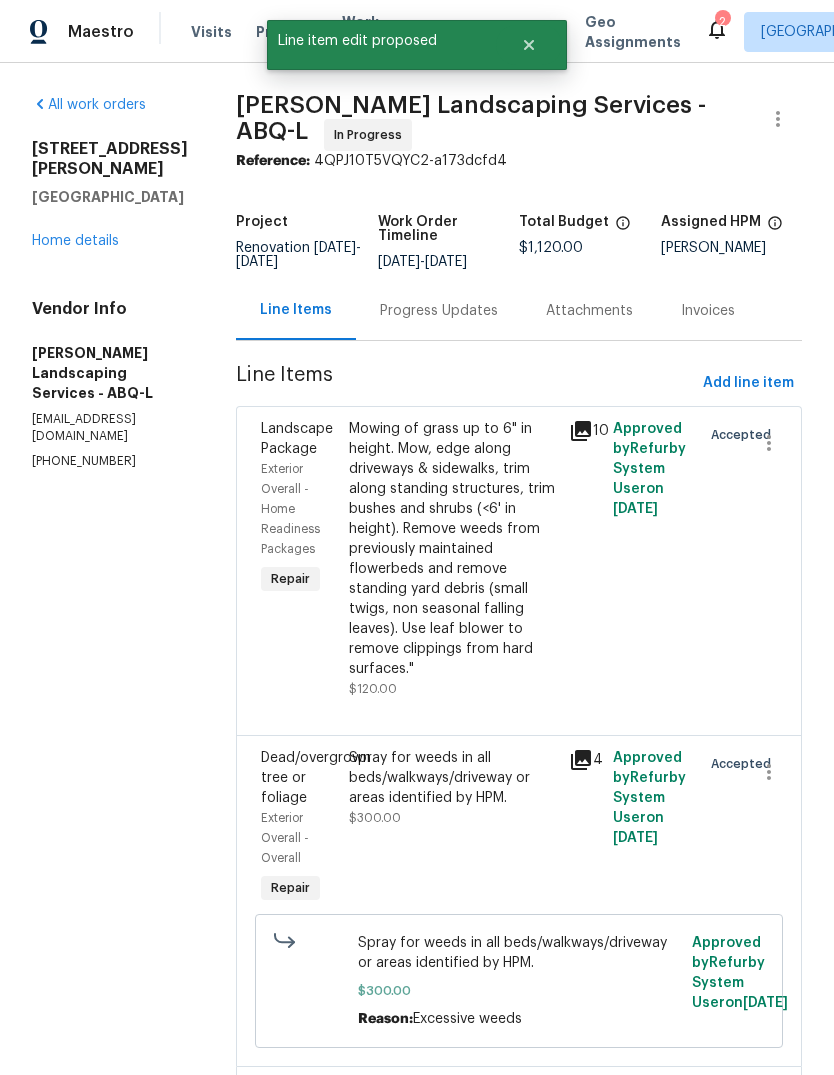 scroll, scrollTop: 0, scrollLeft: 0, axis: both 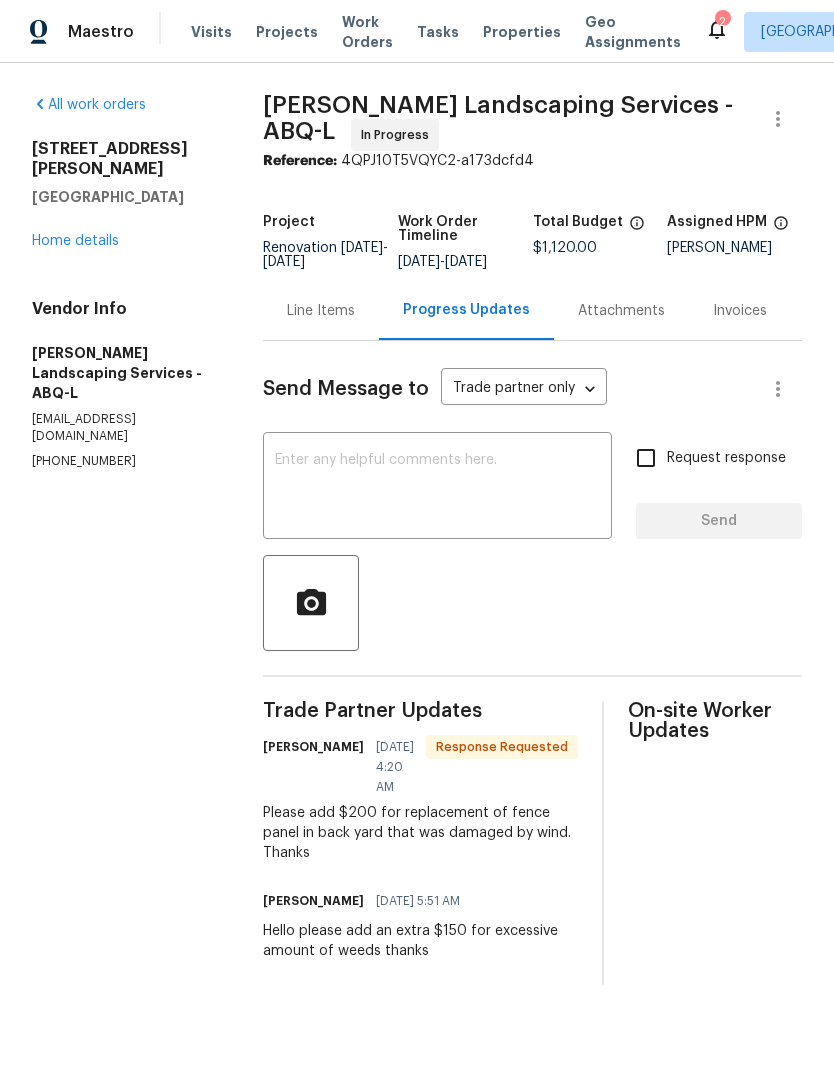 click at bounding box center [437, 488] 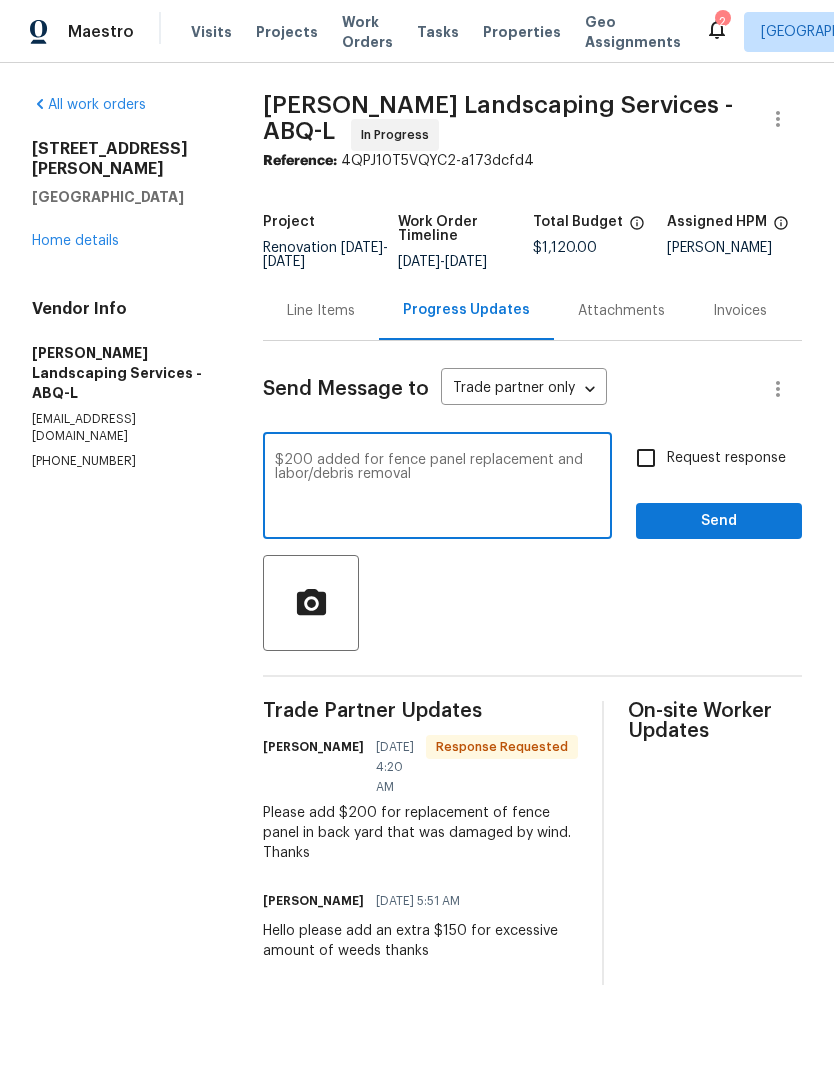 type on "$200 added for fence panel replacement and labor/debris removal" 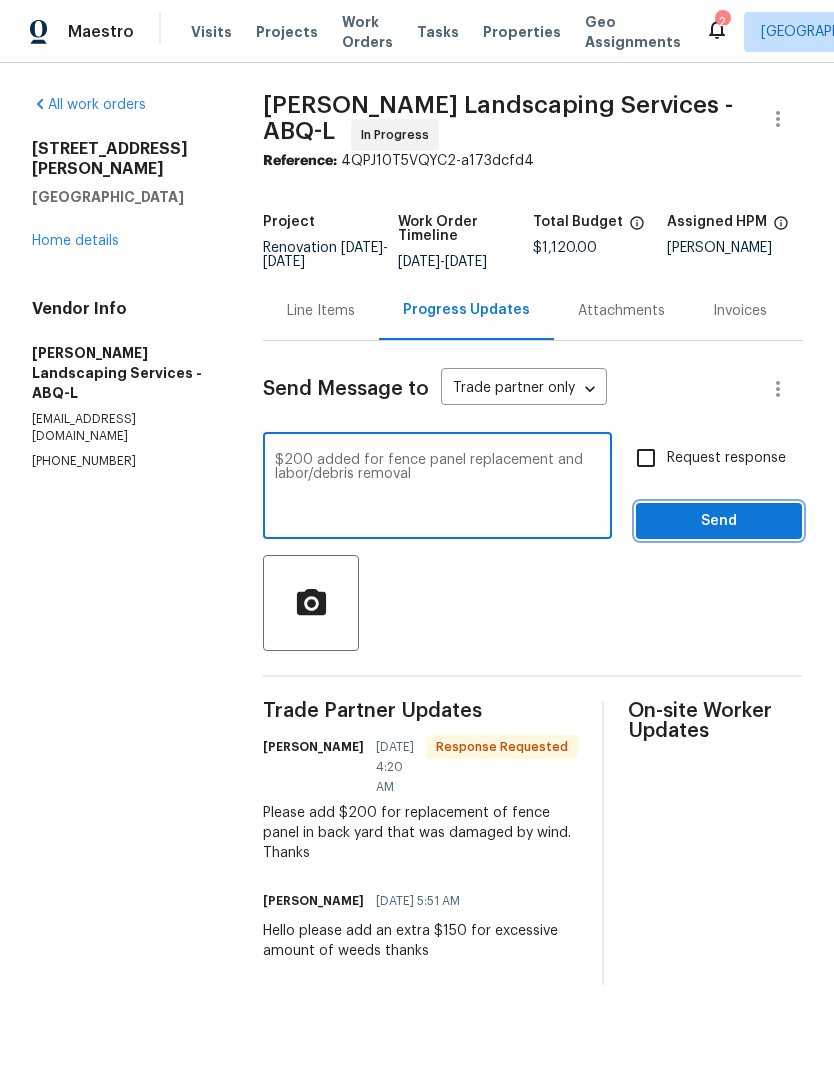 click on "Send" at bounding box center [719, 521] 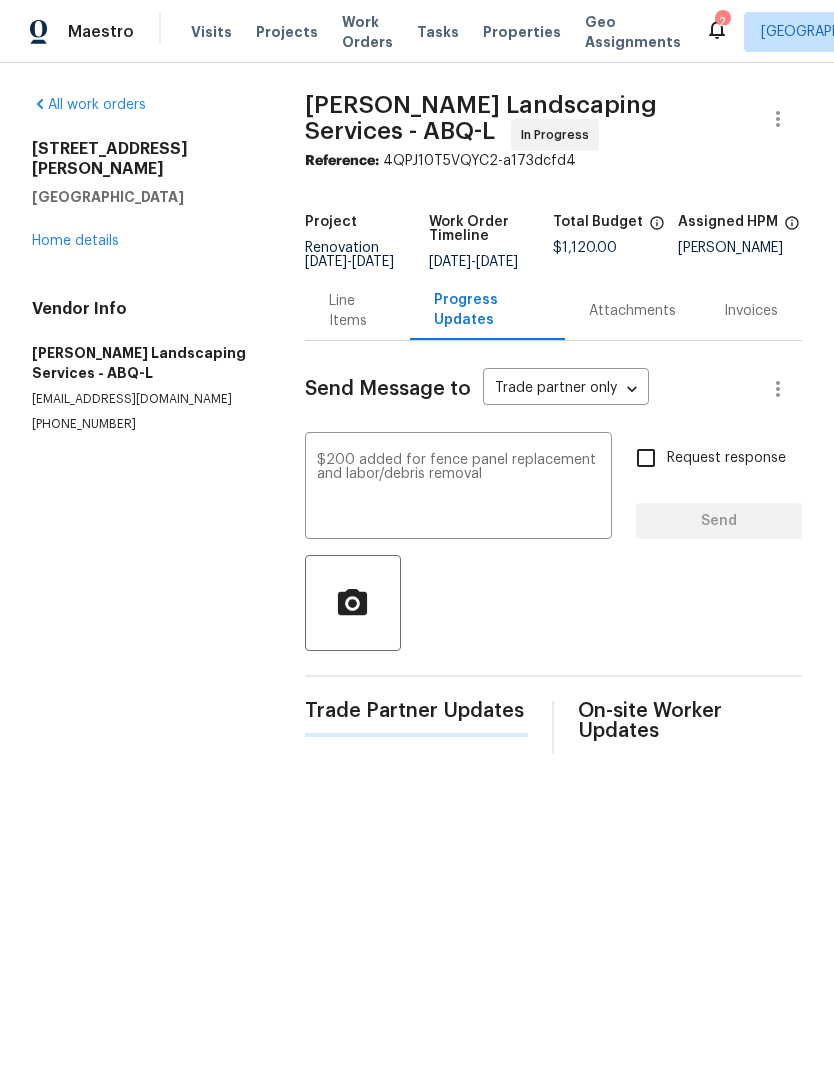 type 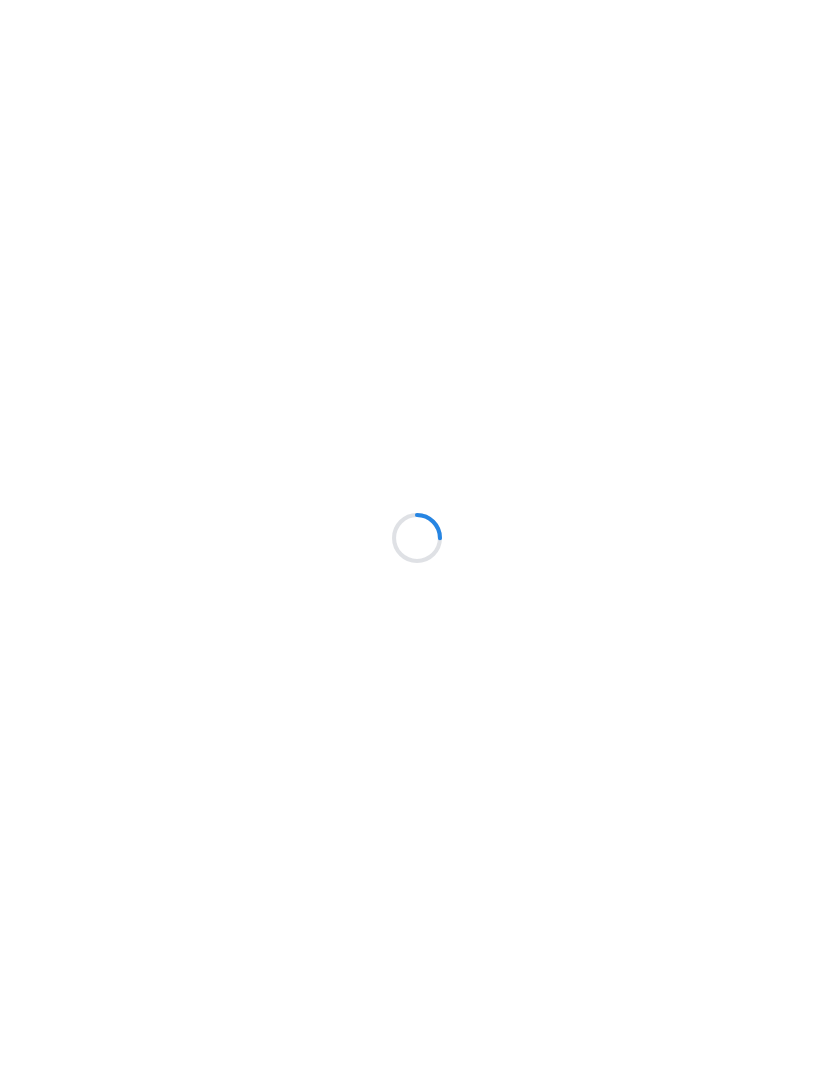 scroll, scrollTop: 0, scrollLeft: 0, axis: both 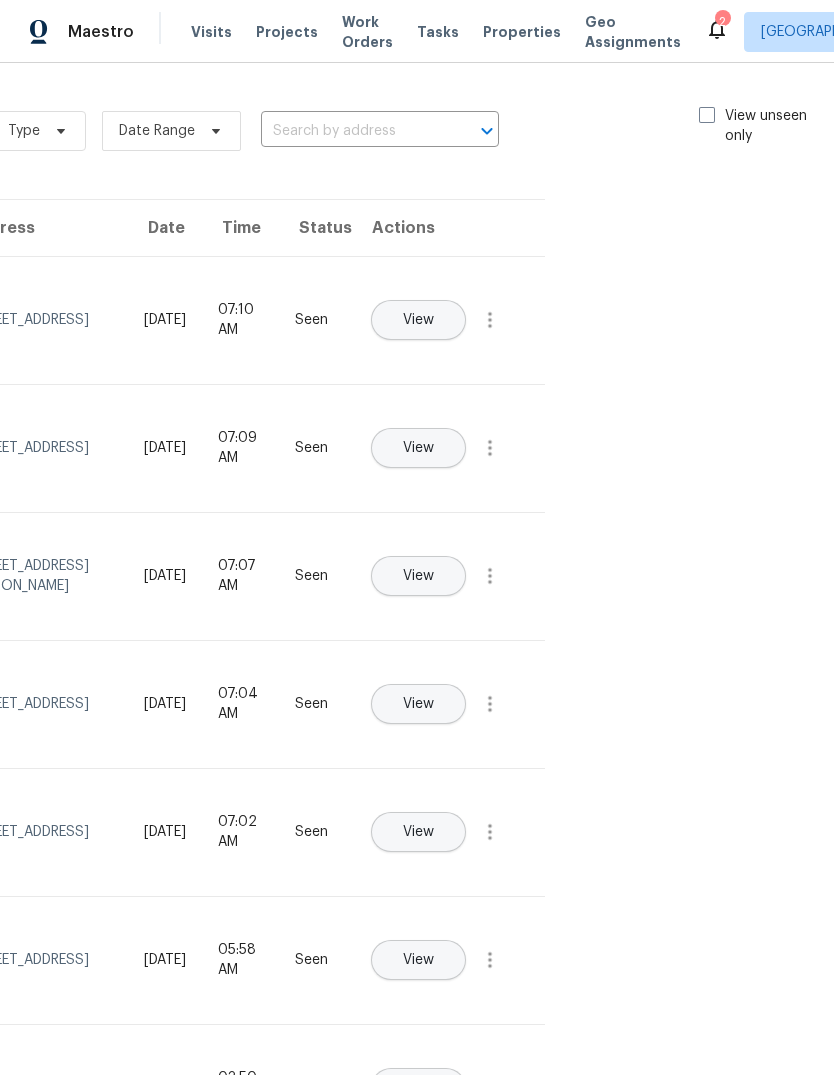 click at bounding box center [707, 115] 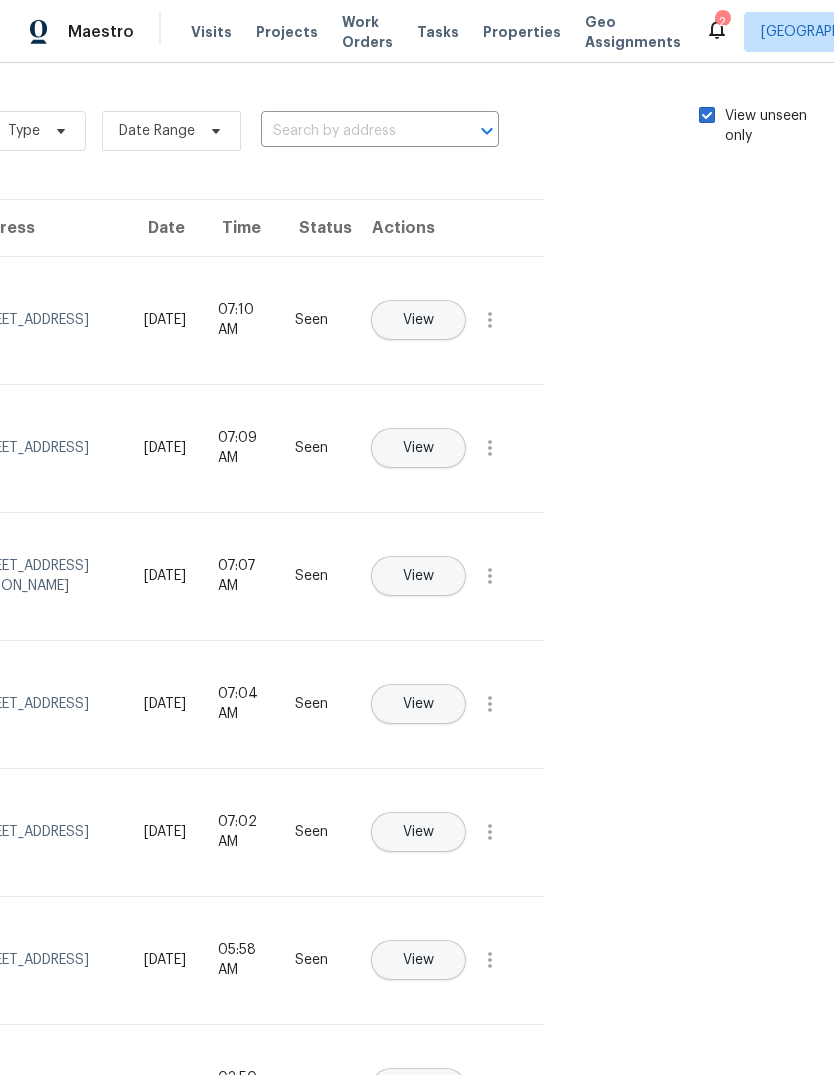 checkbox on "true" 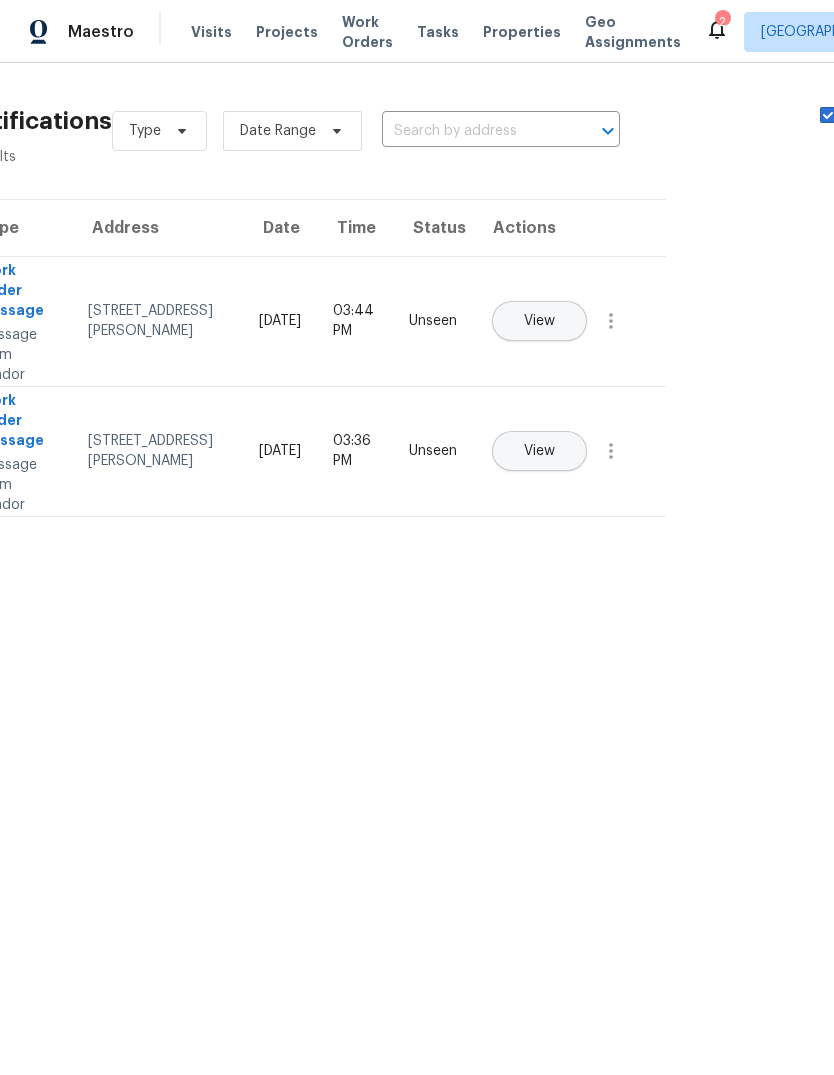 scroll, scrollTop: 0, scrollLeft: 101, axis: horizontal 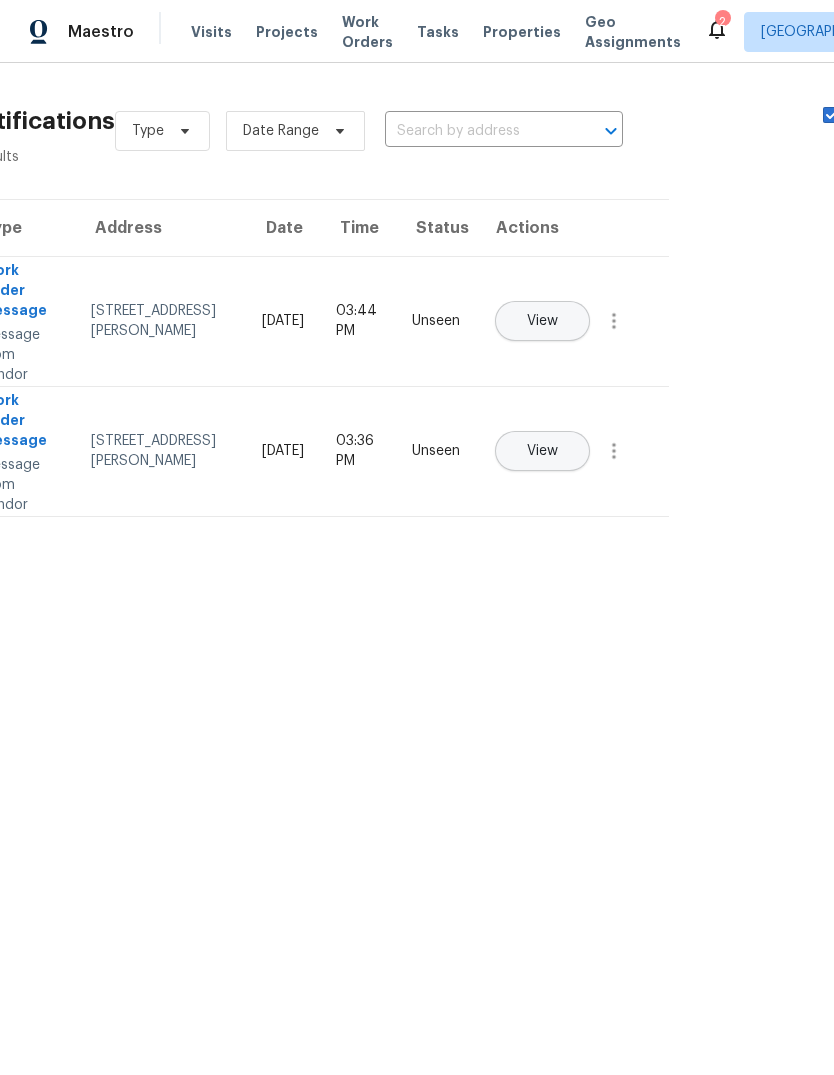 click on "View" at bounding box center (542, 321) 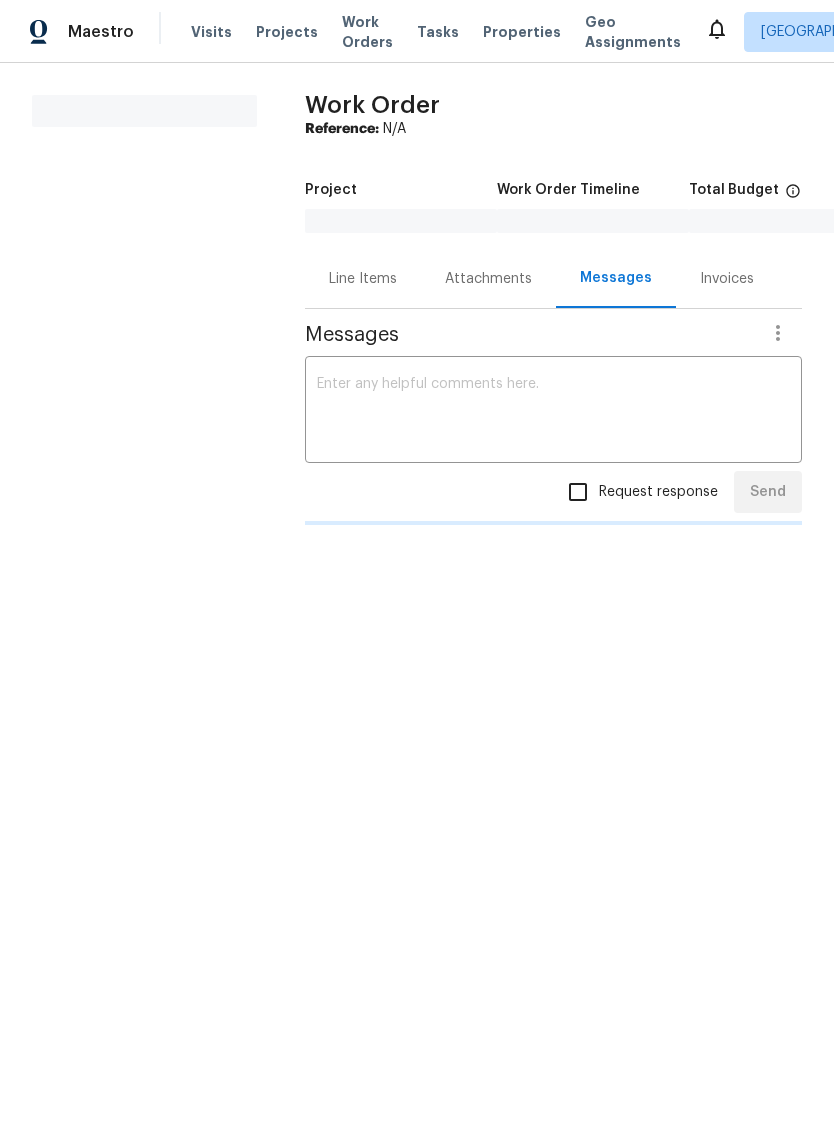 scroll, scrollTop: 0, scrollLeft: 0, axis: both 